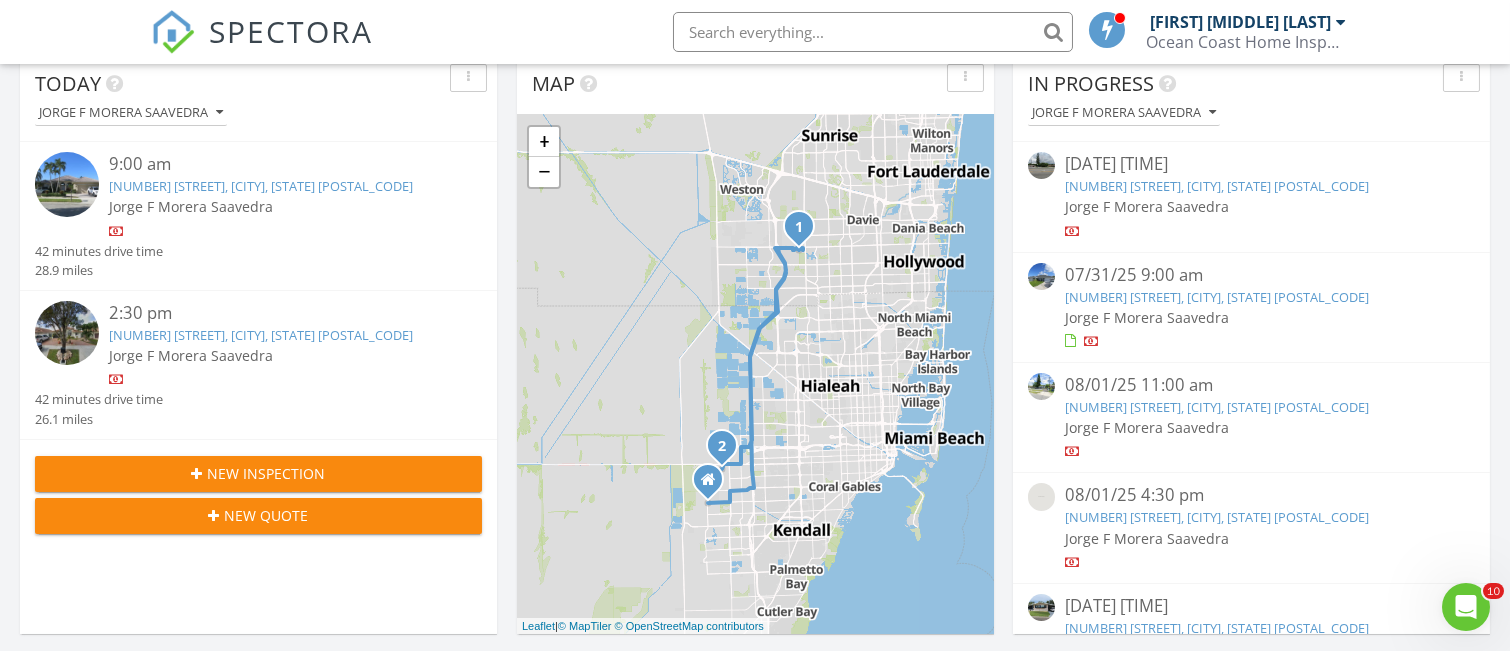 scroll, scrollTop: 0, scrollLeft: 0, axis: both 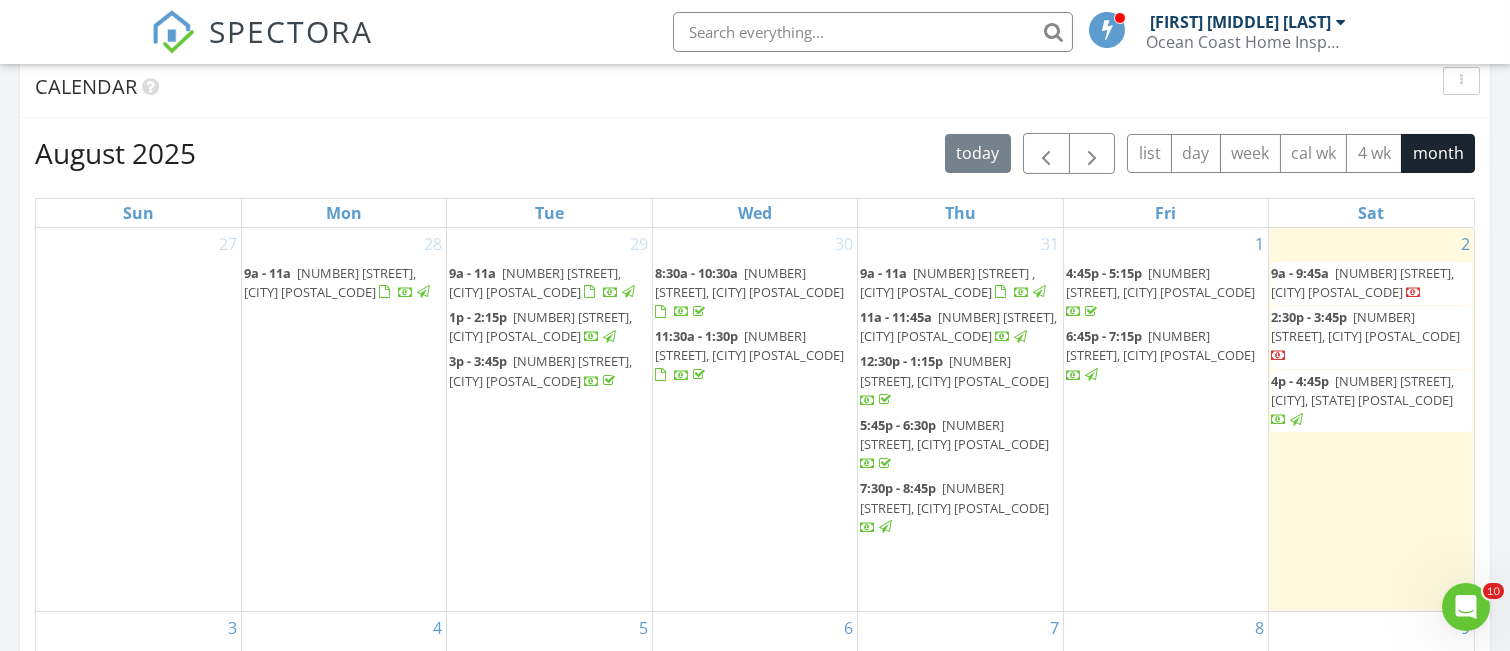 click on "2:30p - 3:45p" at bounding box center [1309, 317] 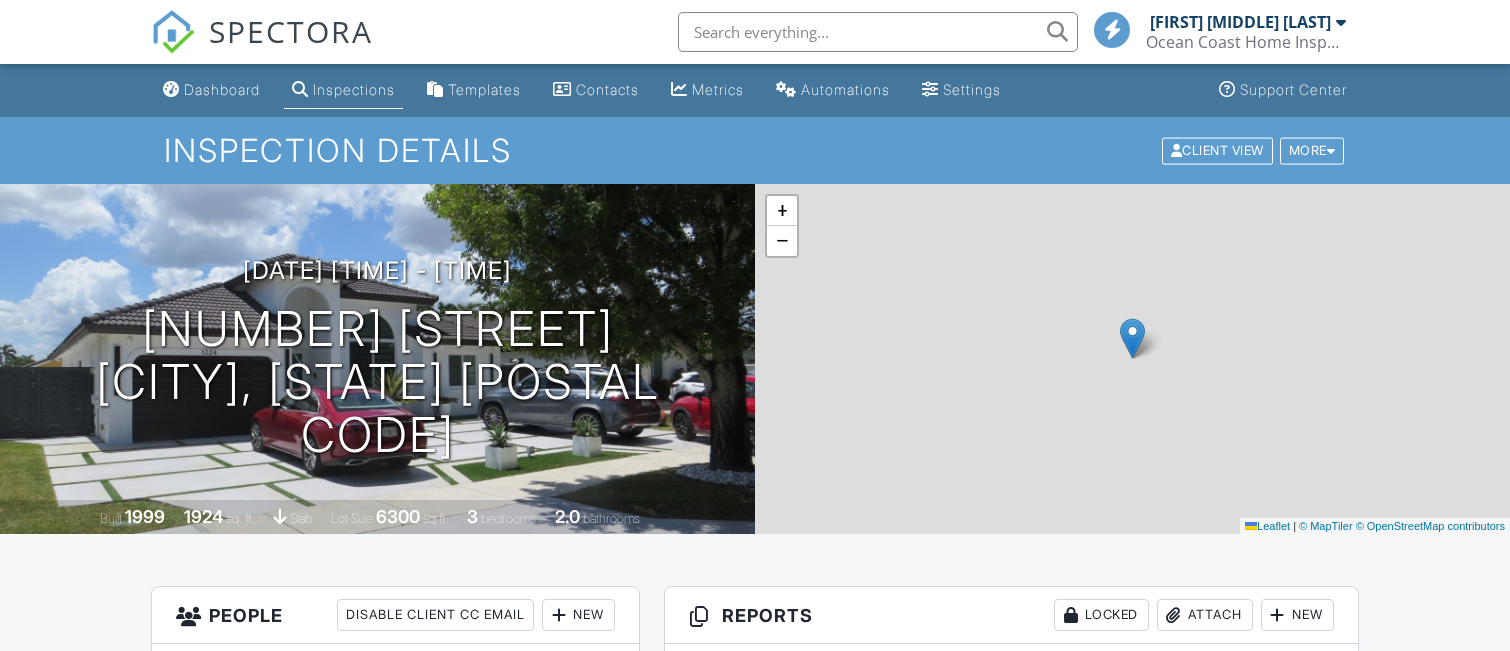 scroll, scrollTop: 400, scrollLeft: 0, axis: vertical 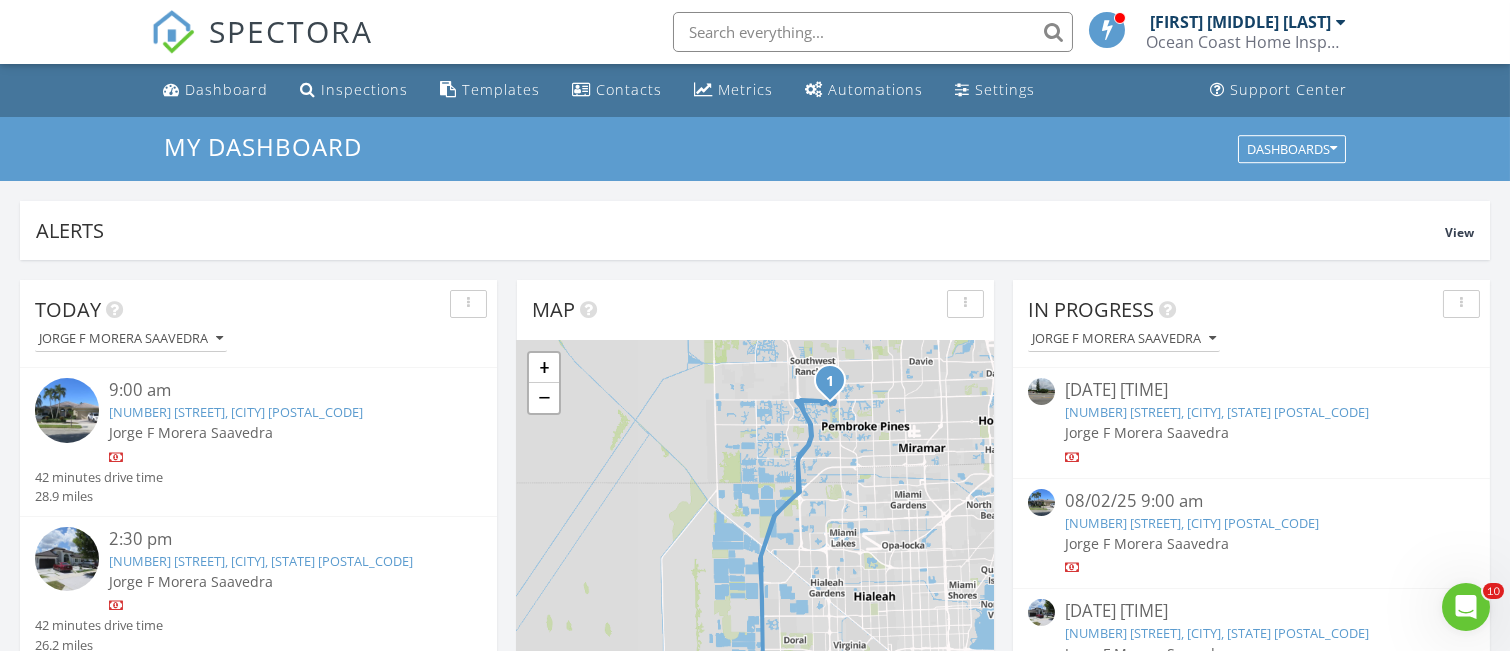 click at bounding box center [873, 32] 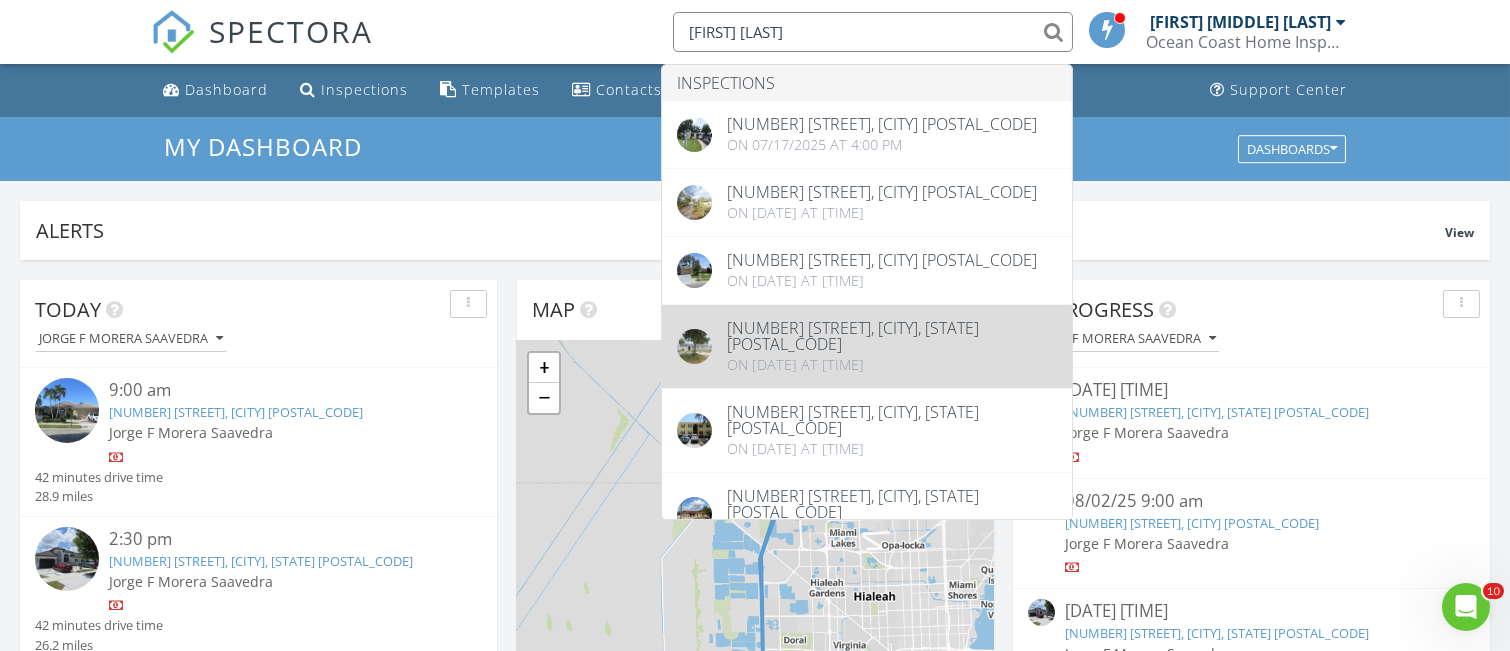 type on "yuleidi acosta" 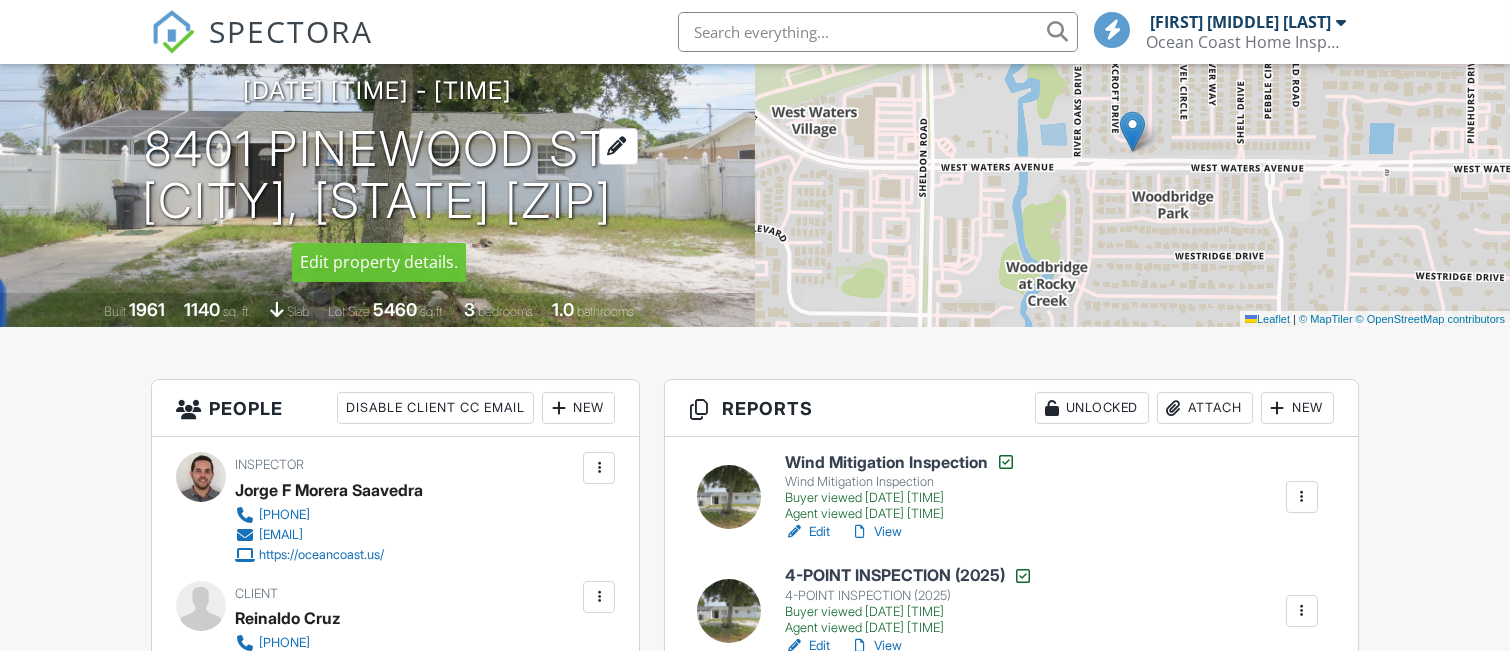 scroll, scrollTop: 266, scrollLeft: 0, axis: vertical 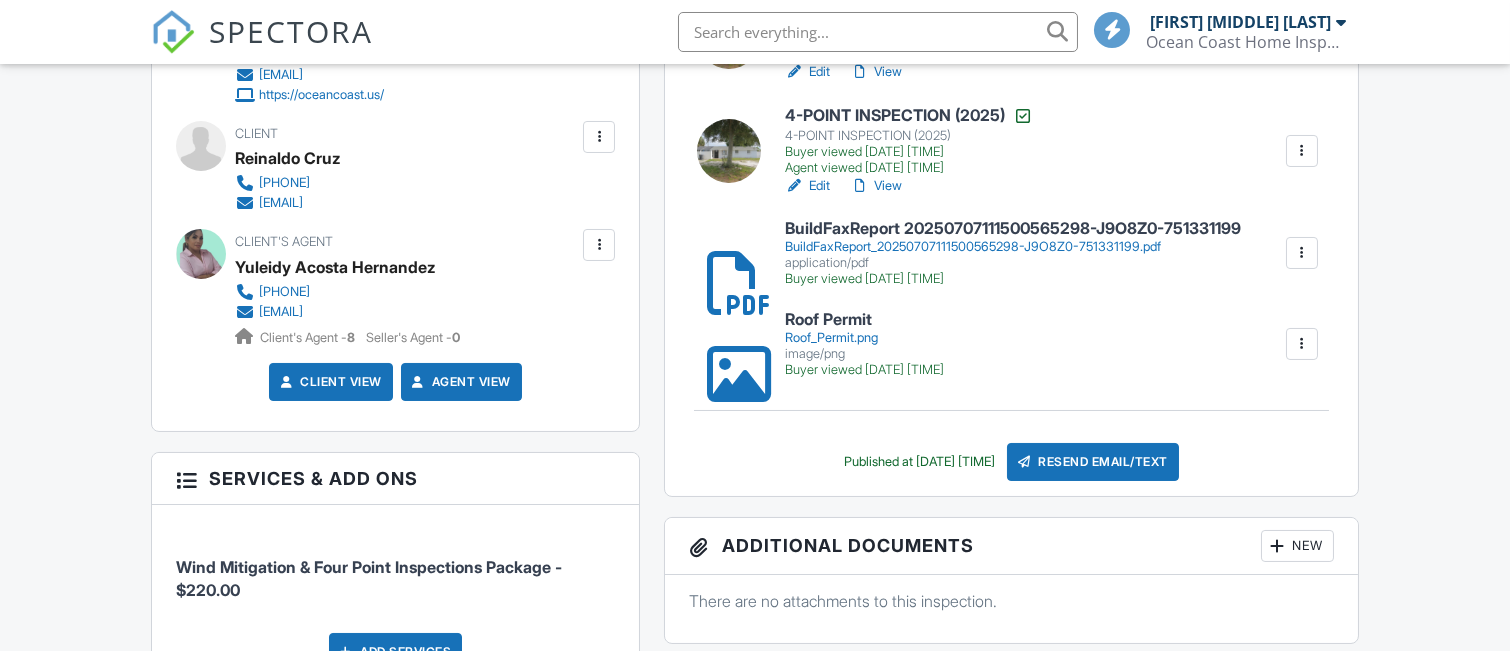 click on "Roof Permit" at bounding box center [864, 320] 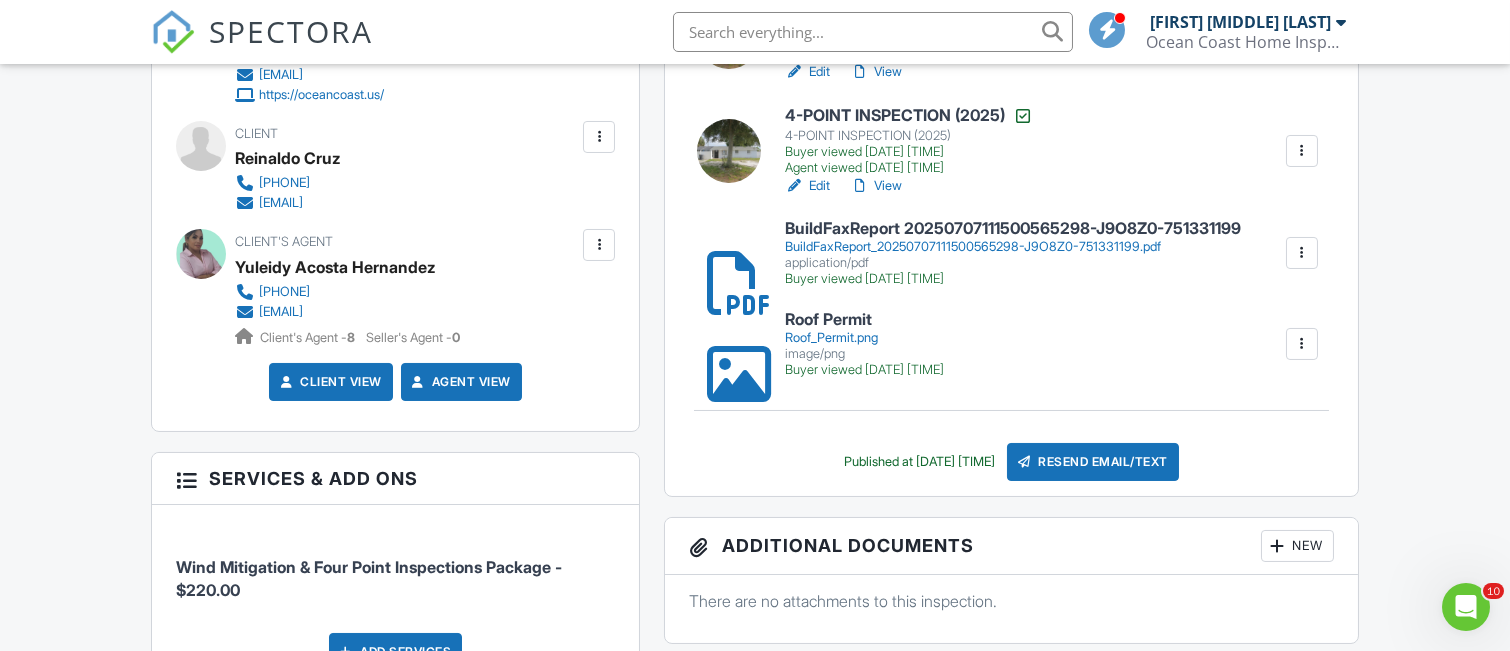 scroll, scrollTop: 0, scrollLeft: 0, axis: both 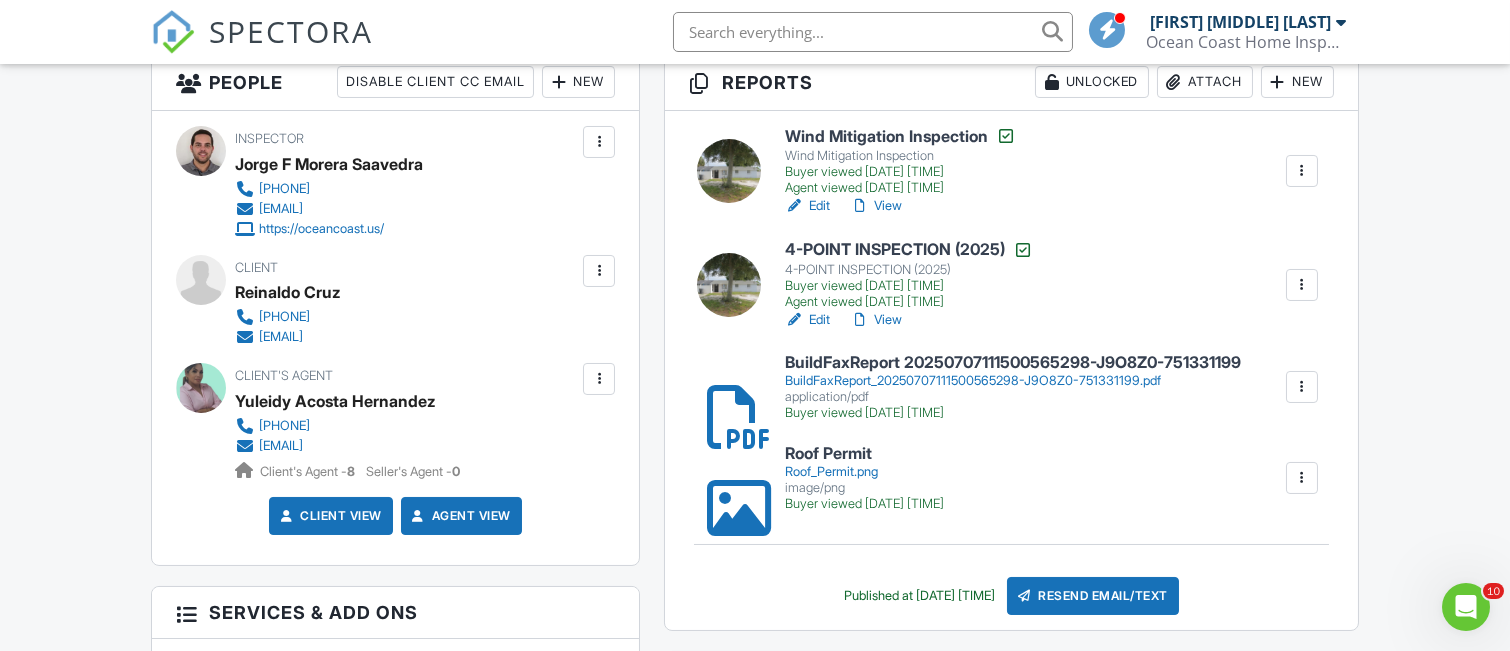 click on "Roof Permit" at bounding box center [864, 454] 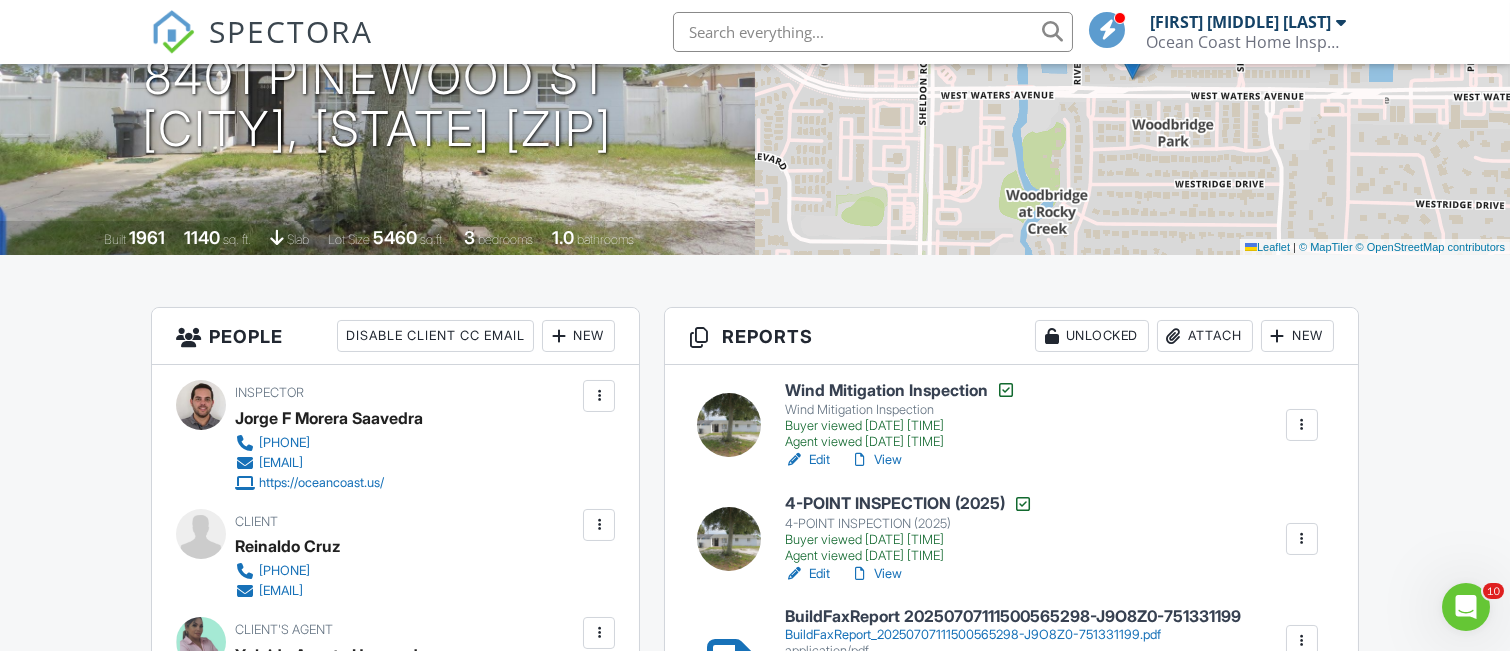 scroll, scrollTop: 400, scrollLeft: 0, axis: vertical 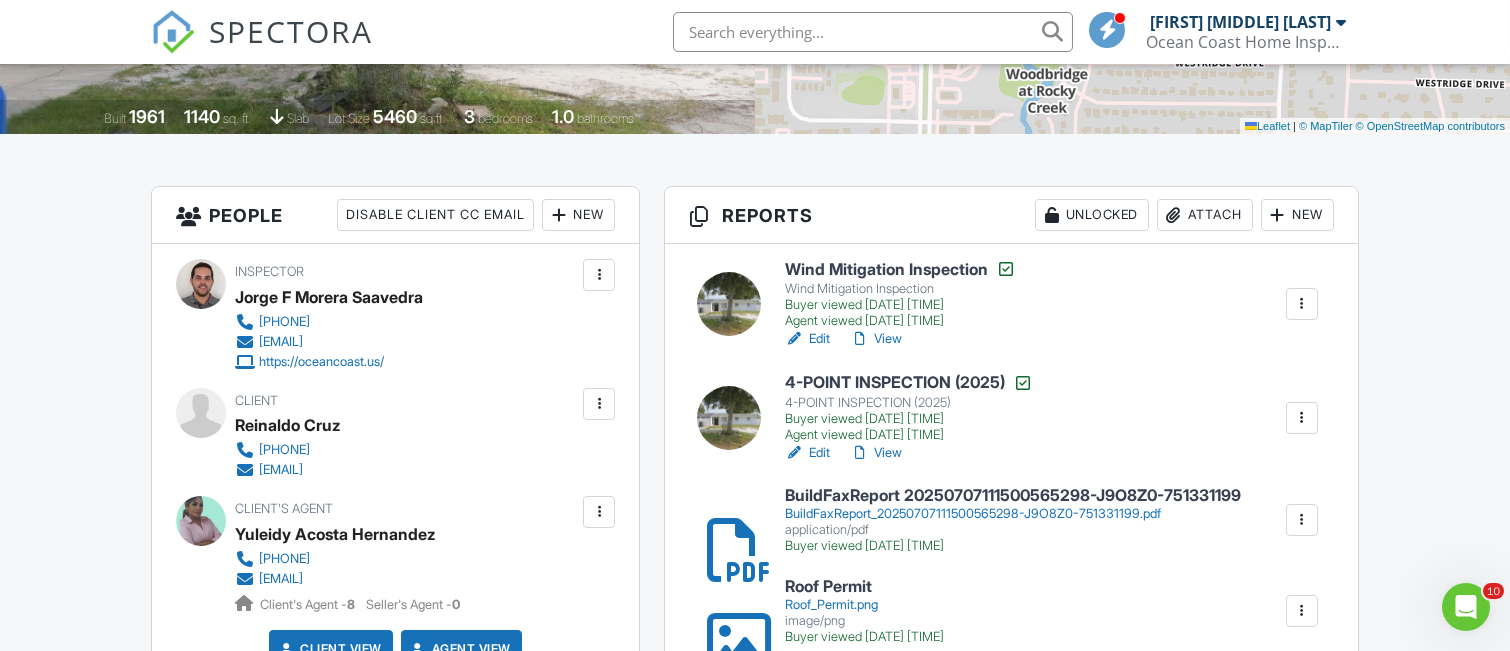 click at bounding box center (729, 304) 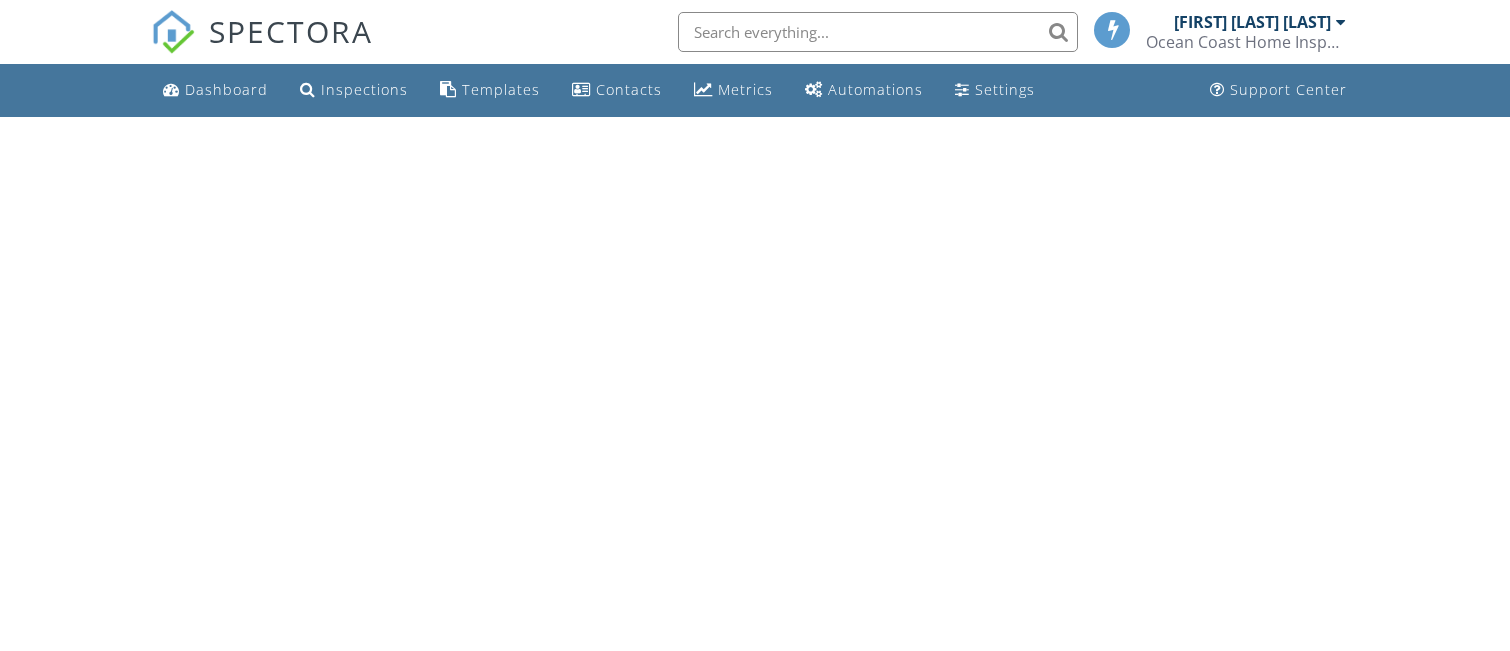 scroll, scrollTop: 0, scrollLeft: 0, axis: both 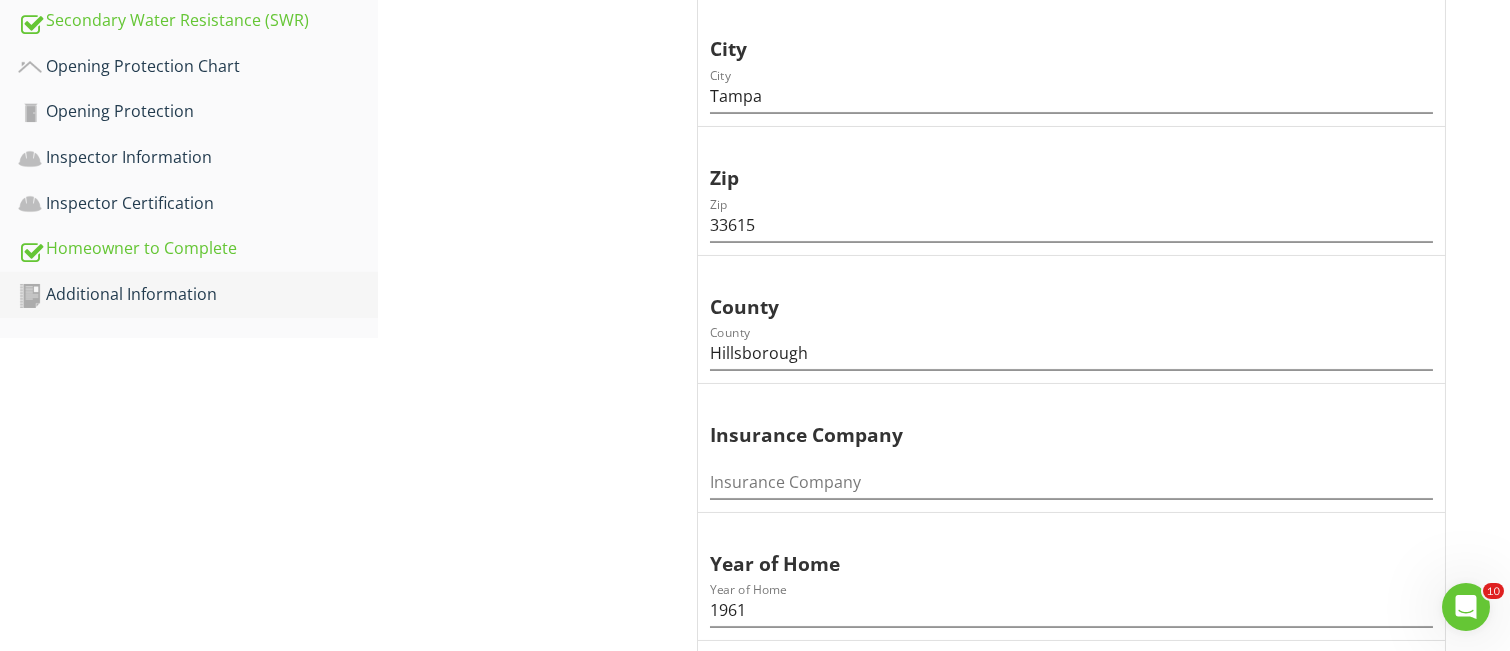 click on "Additional Information" at bounding box center (198, 295) 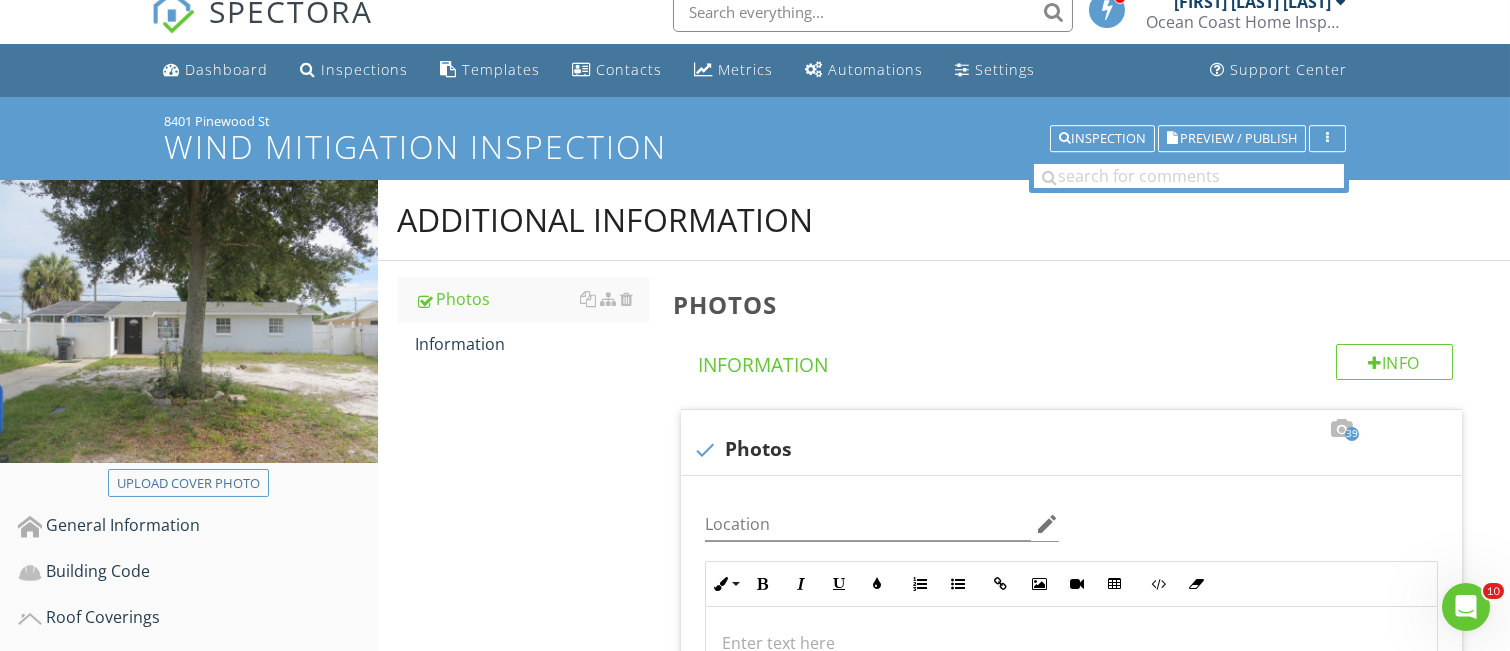 scroll, scrollTop: 0, scrollLeft: 0, axis: both 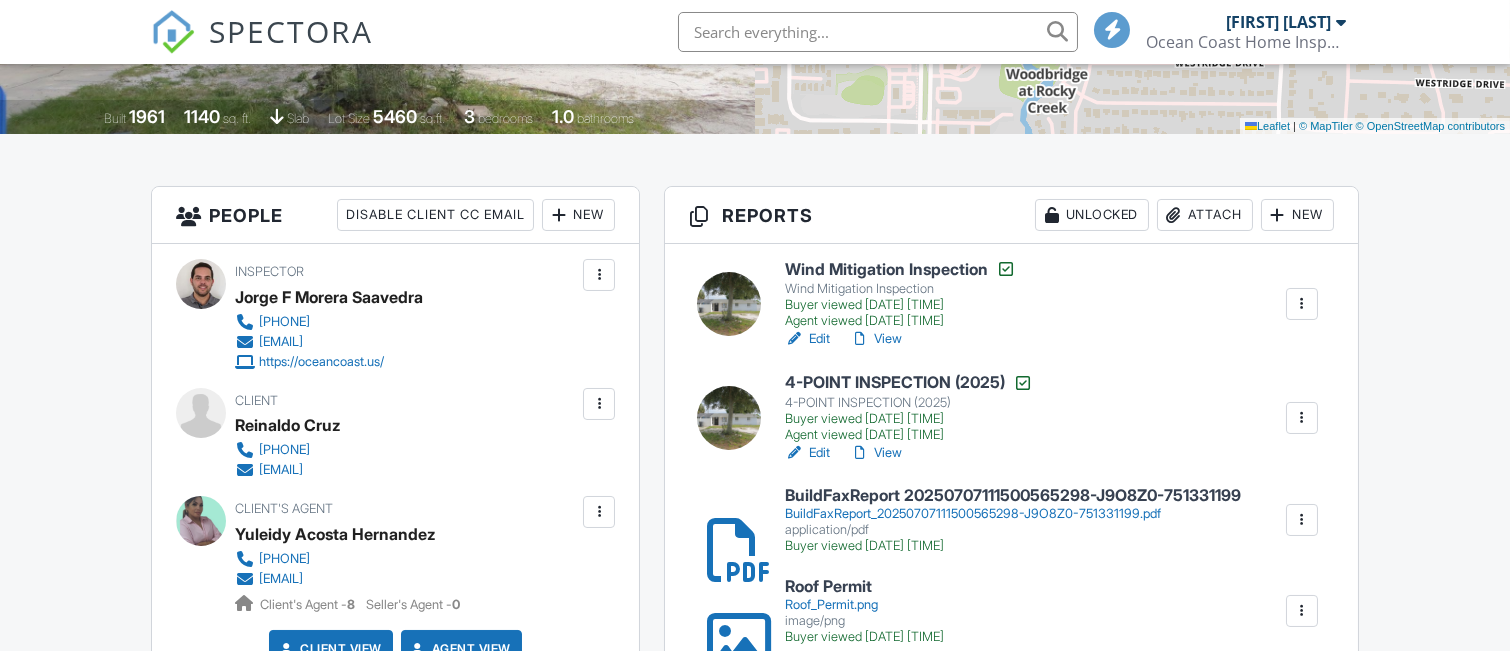 click on "4-POINT INSPECTION (2025)" at bounding box center [909, 383] 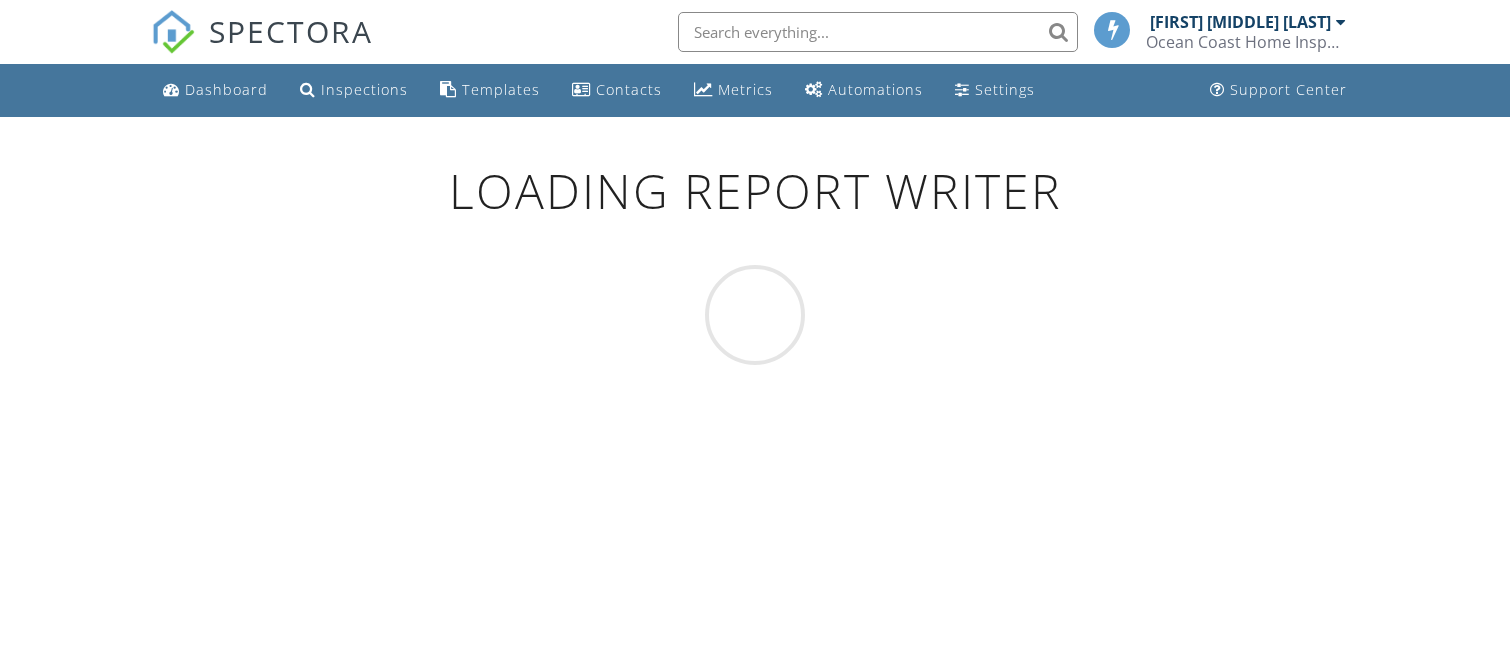 scroll, scrollTop: 0, scrollLeft: 0, axis: both 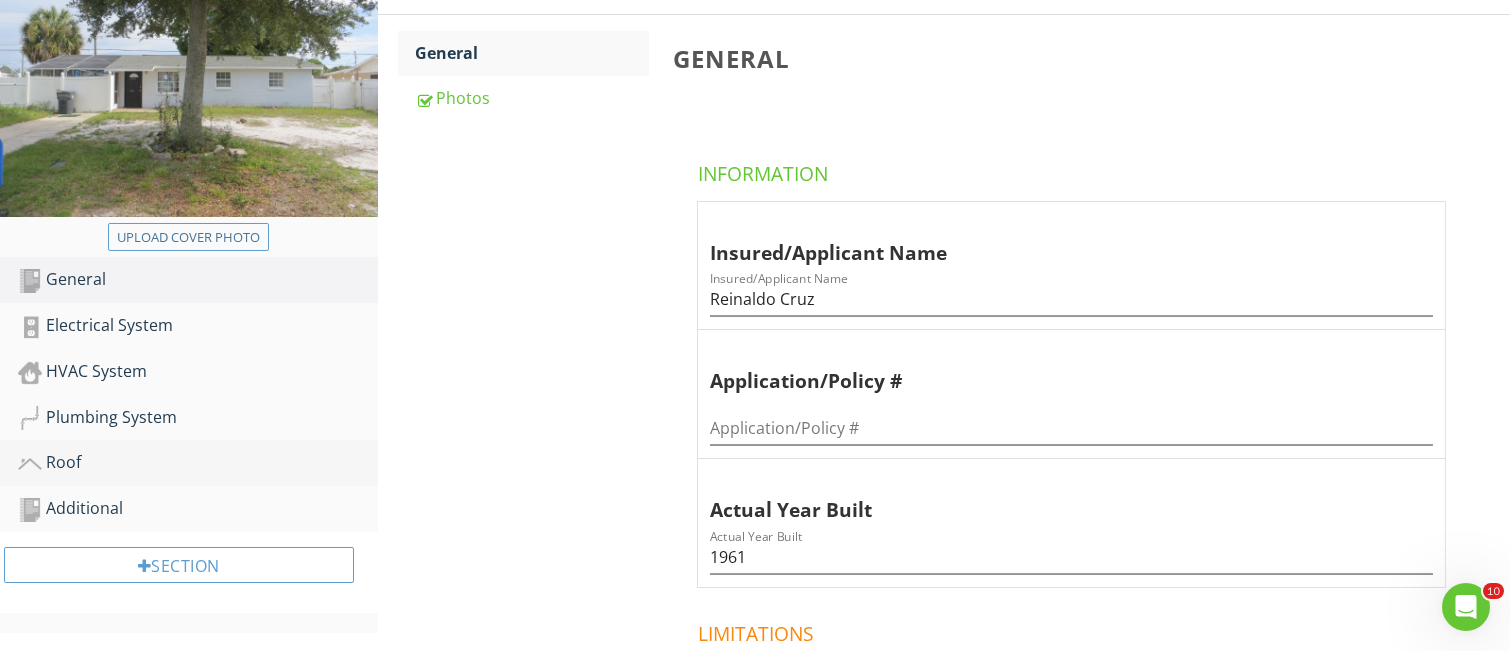 click on "Roof" at bounding box center (198, 463) 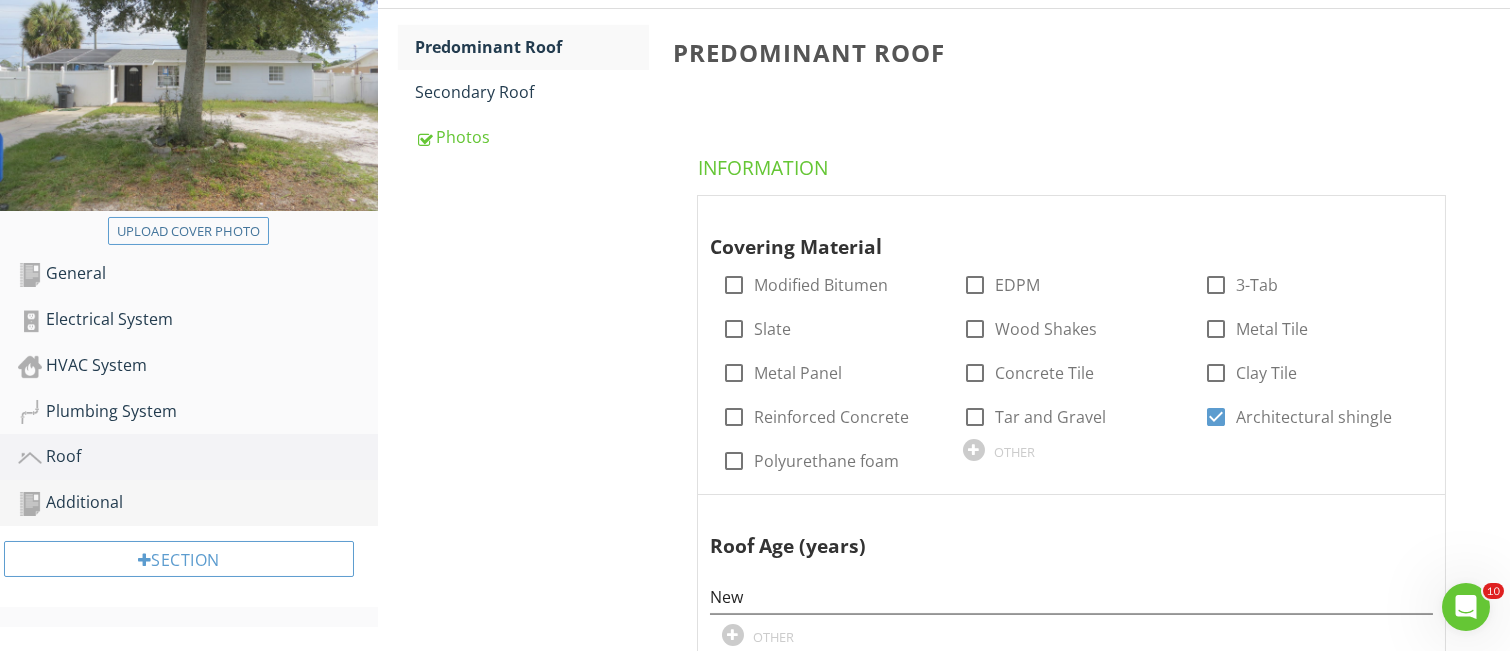 scroll, scrollTop: 133, scrollLeft: 0, axis: vertical 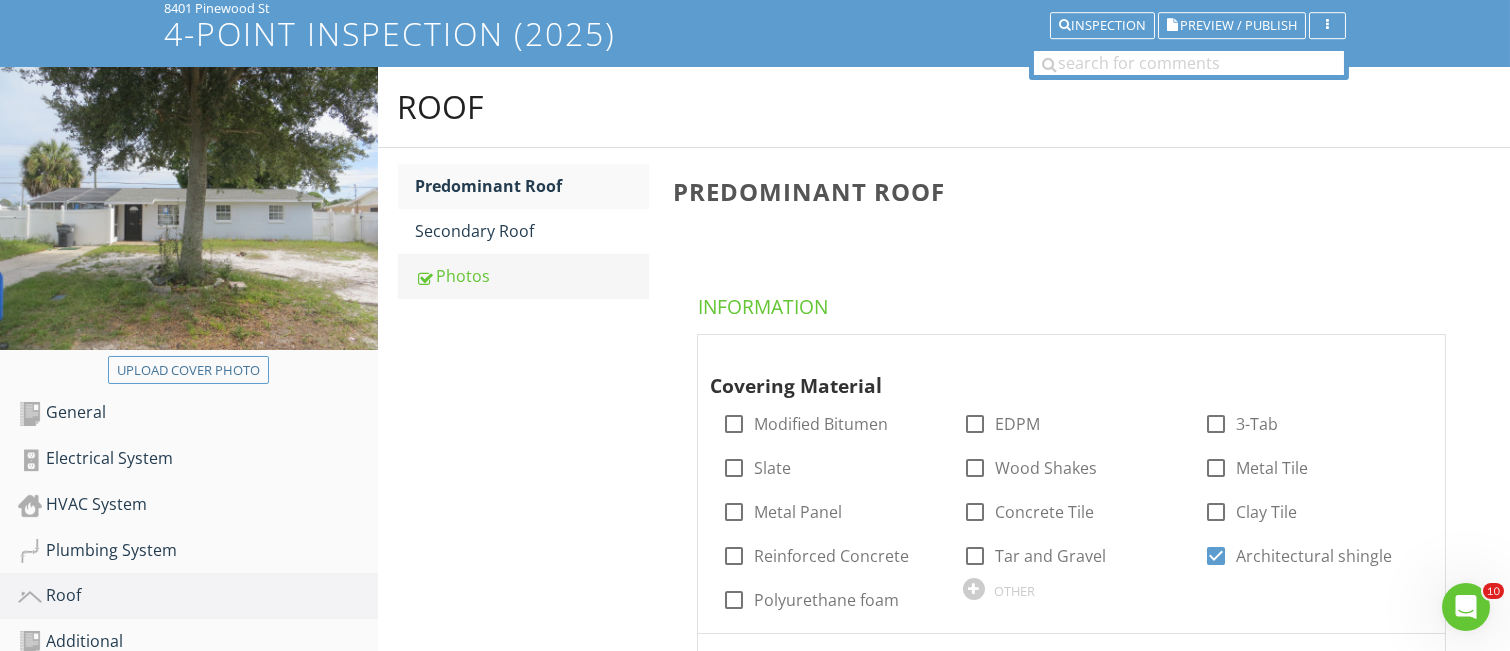 click on "Photos" at bounding box center (532, 276) 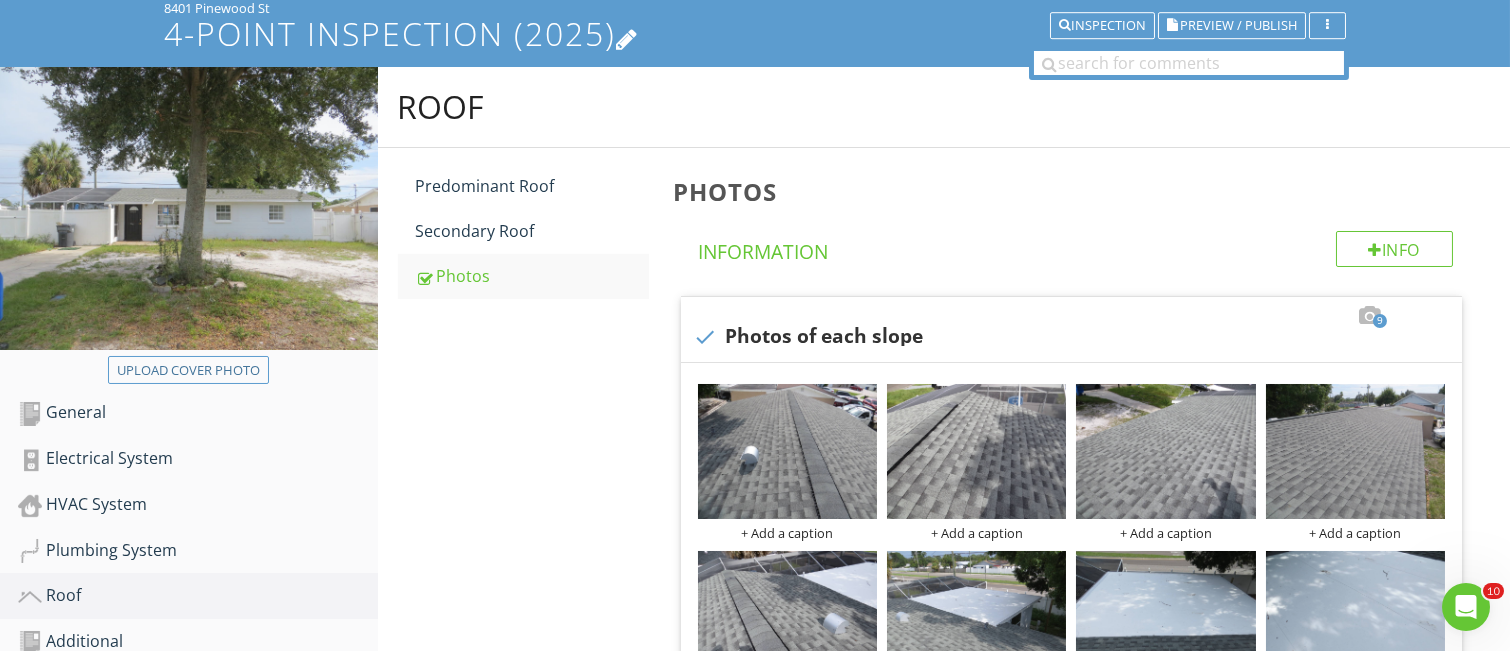 scroll, scrollTop: 0, scrollLeft: 0, axis: both 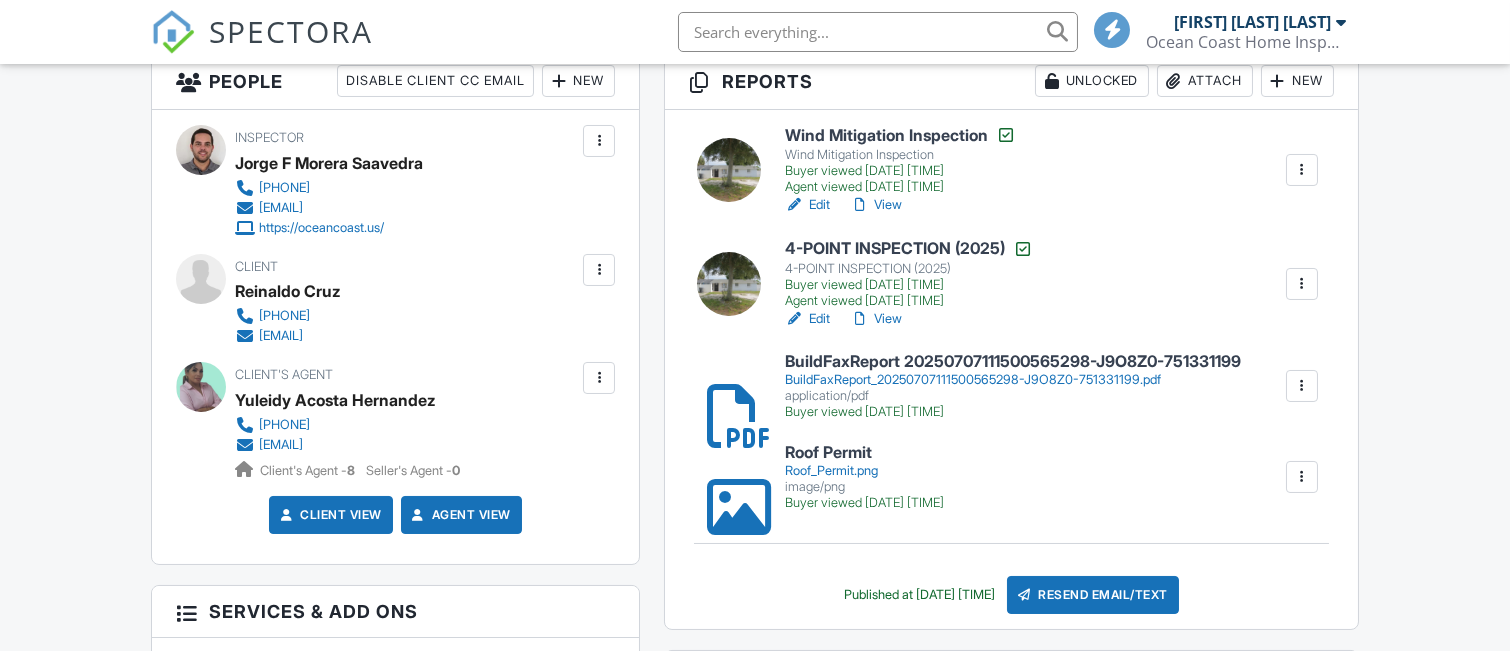 click at bounding box center [1302, 386] 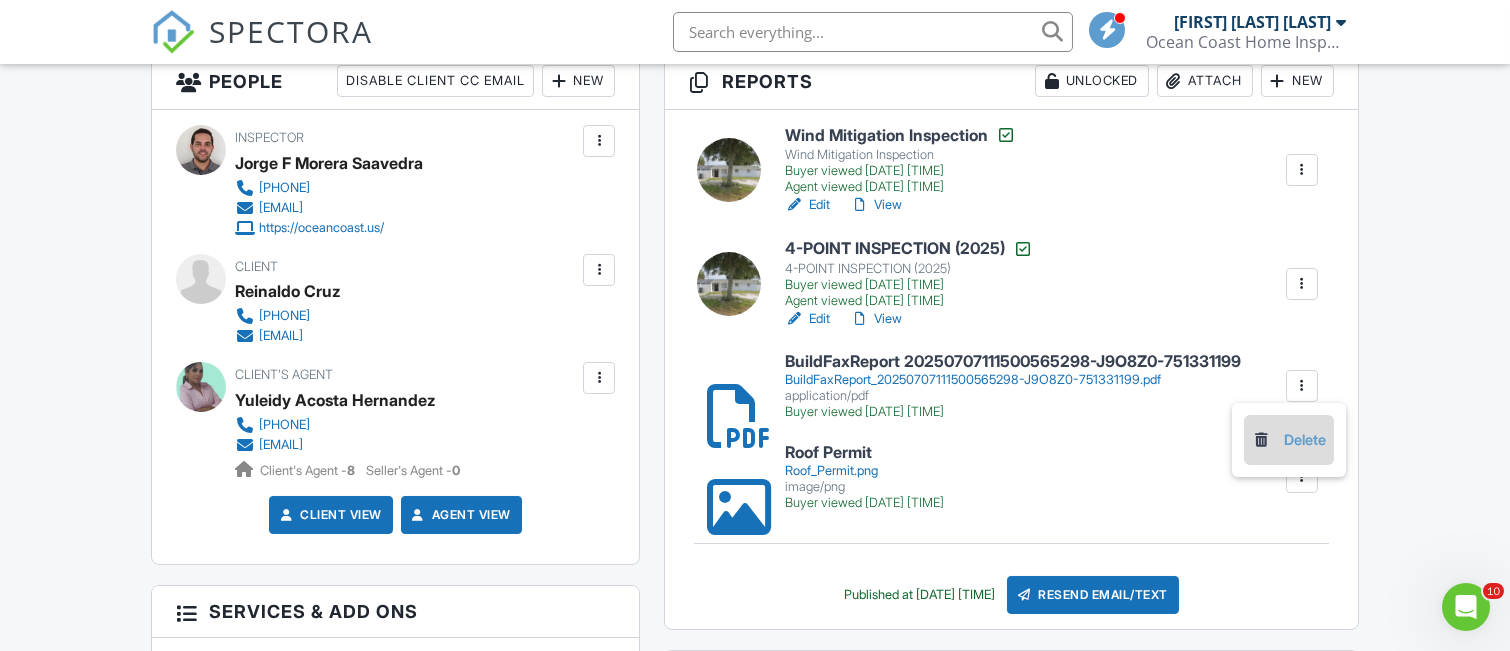 scroll, scrollTop: 0, scrollLeft: 0, axis: both 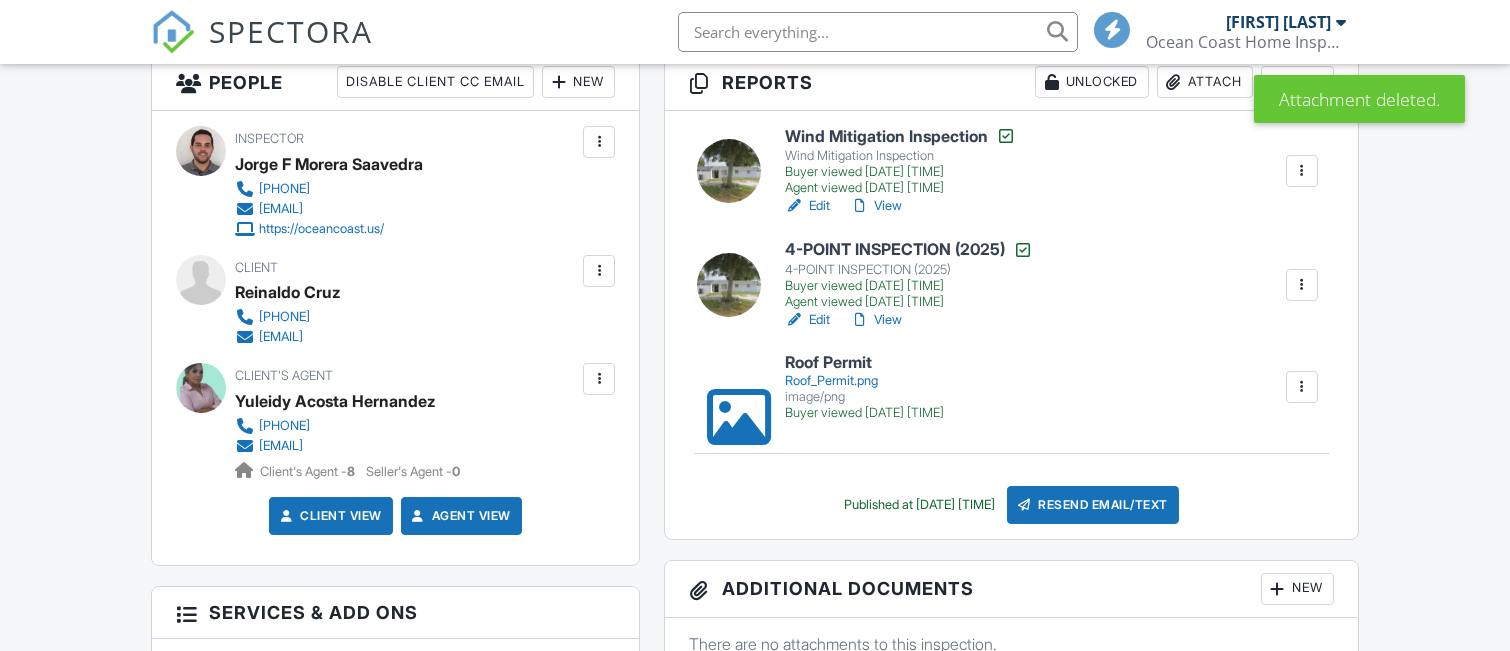 click at bounding box center (1302, 387) 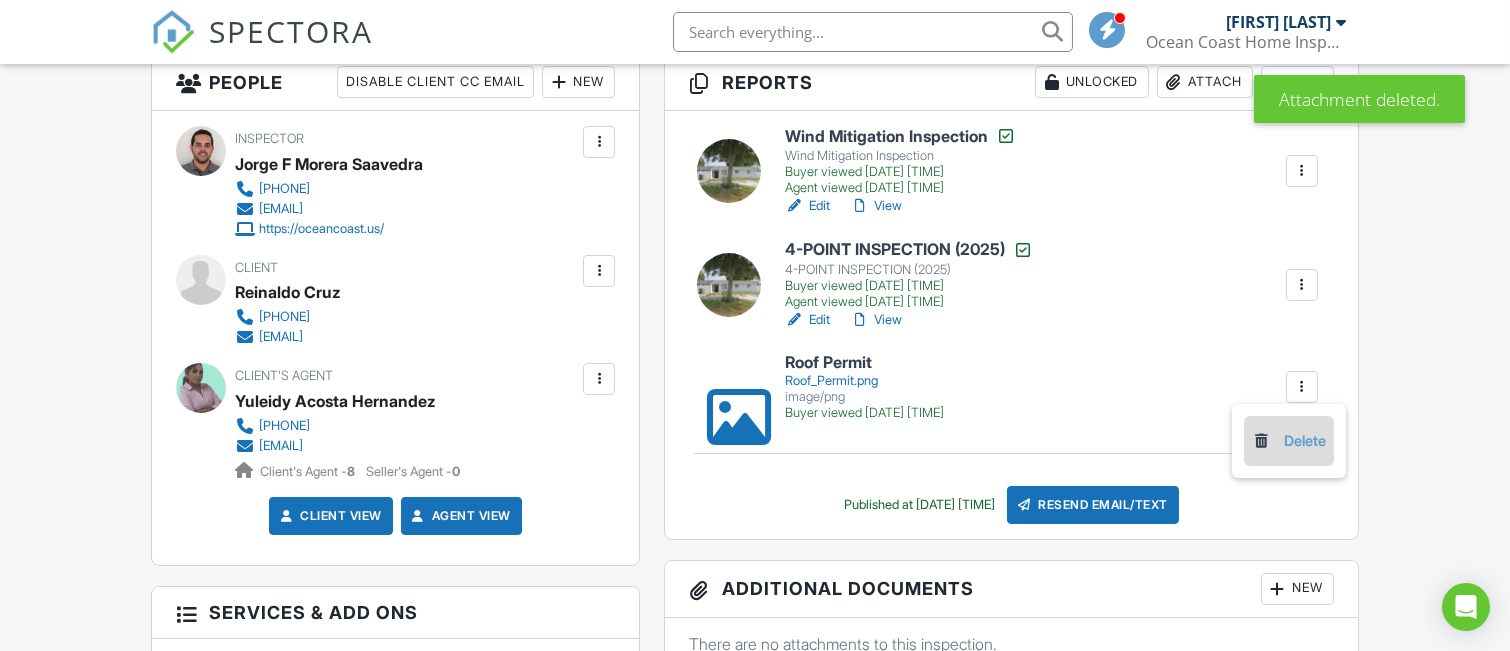 click on "Delete" at bounding box center [1289, 441] 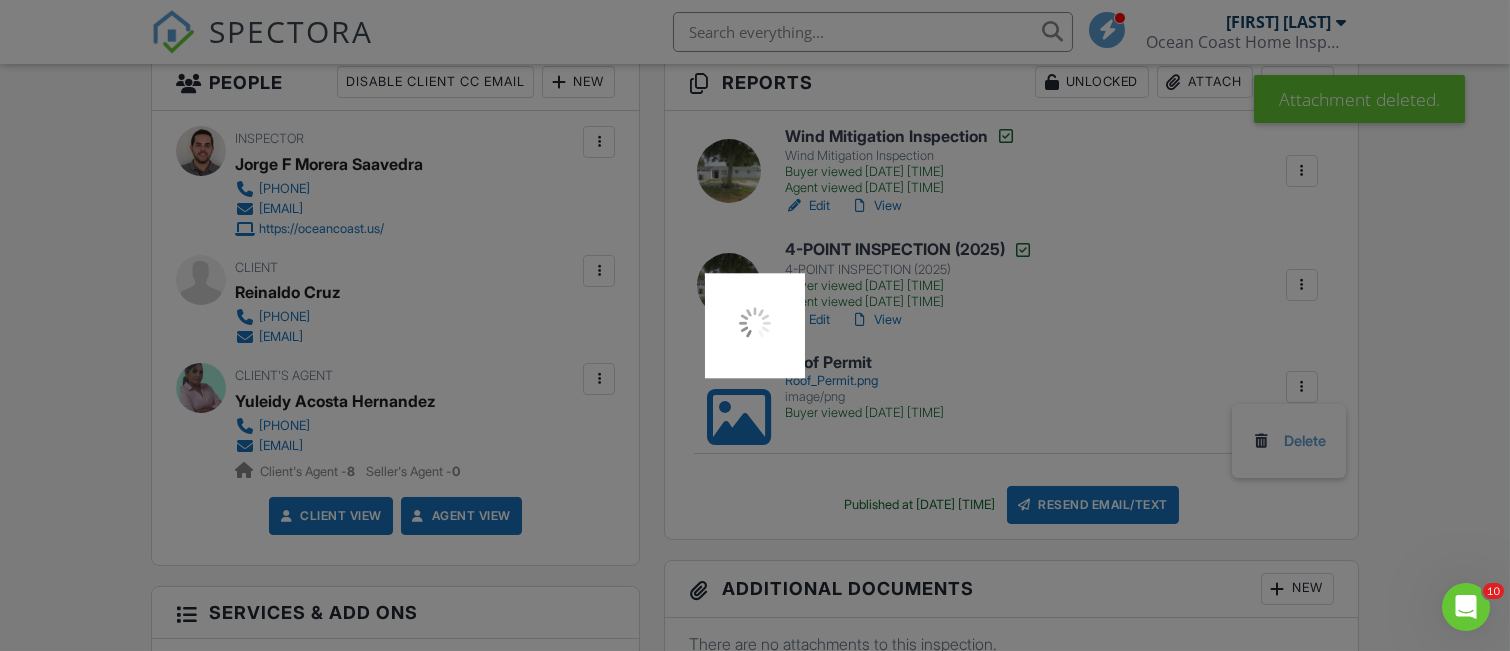 scroll, scrollTop: 0, scrollLeft: 0, axis: both 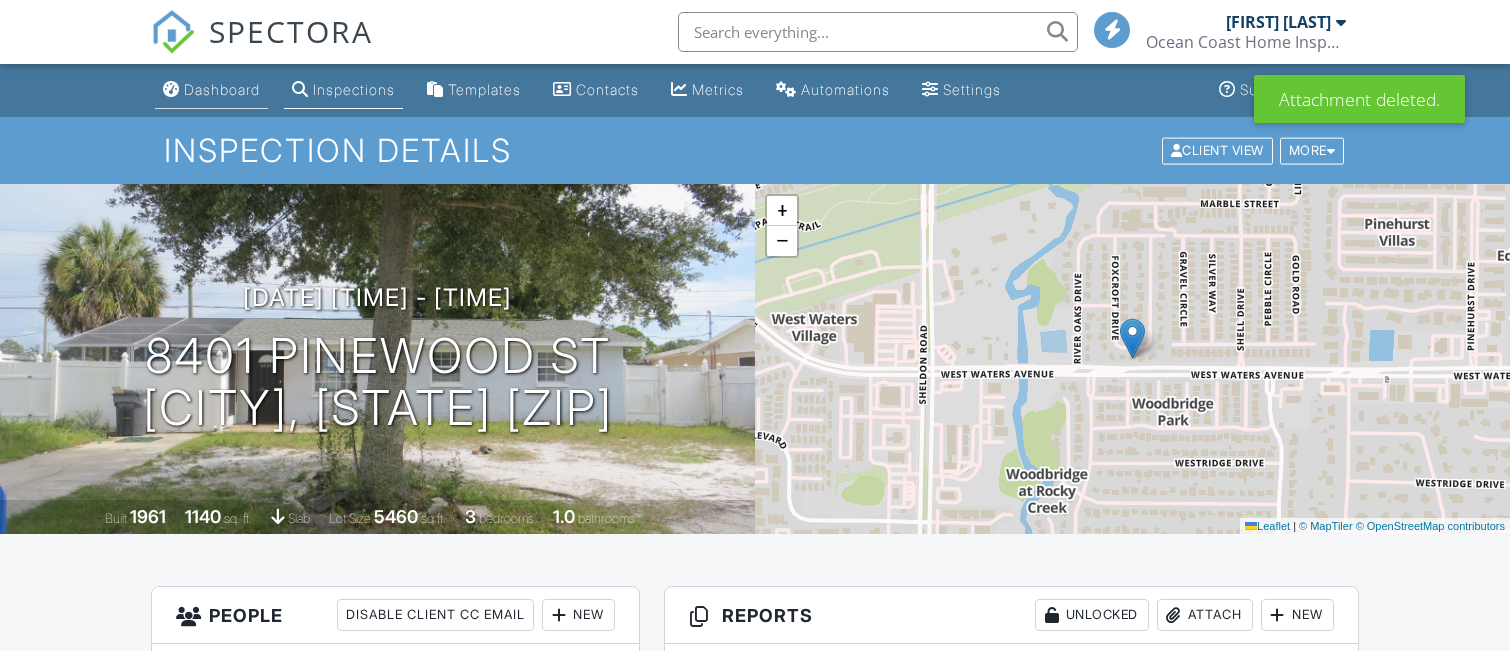 click on "Dashboard" at bounding box center (222, 89) 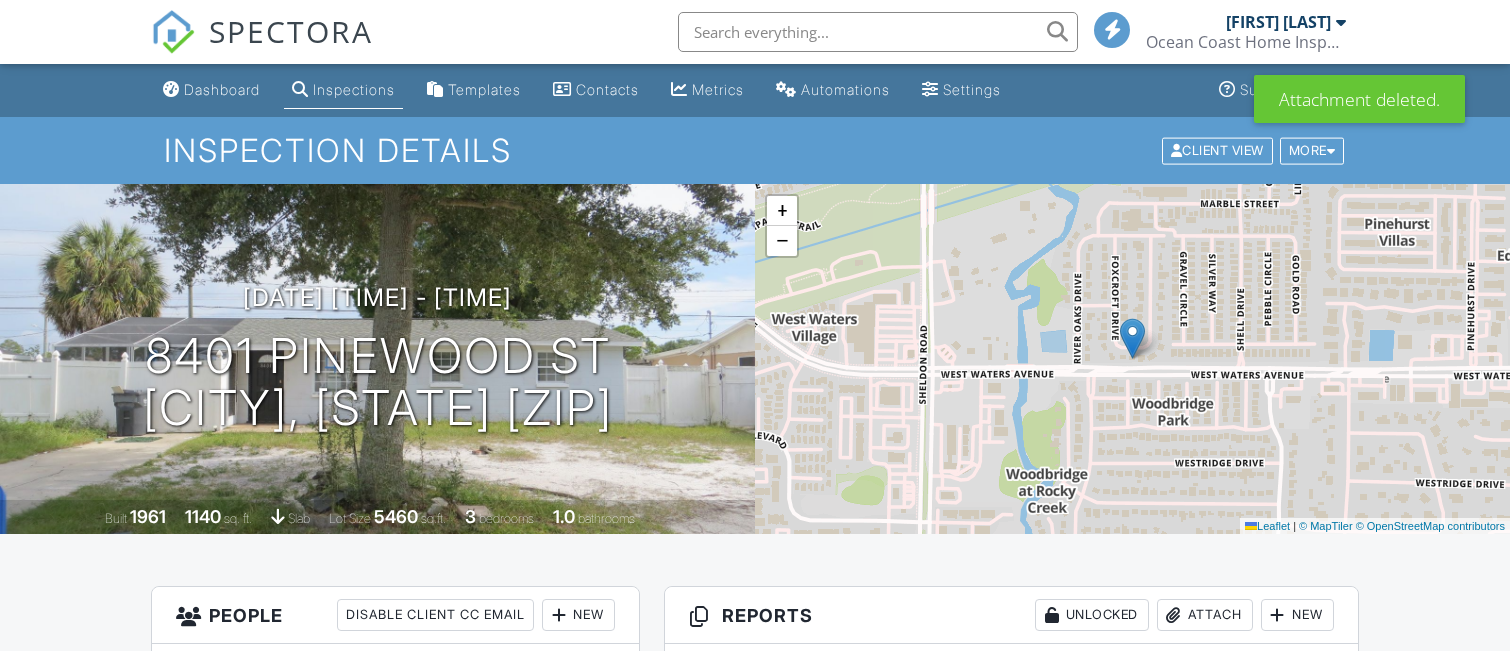 scroll, scrollTop: 0, scrollLeft: 0, axis: both 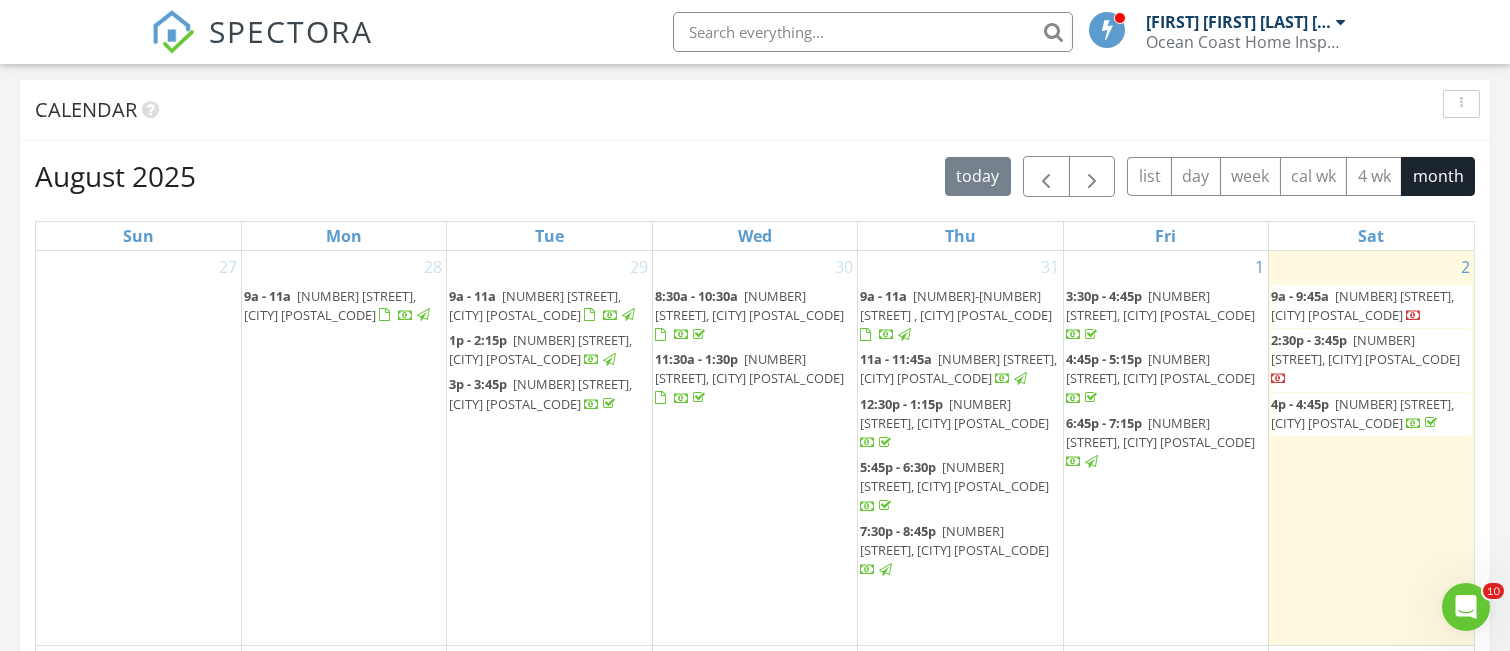 click on "1324 SW 143rd Ave, Miami 33184" at bounding box center (1365, 349) 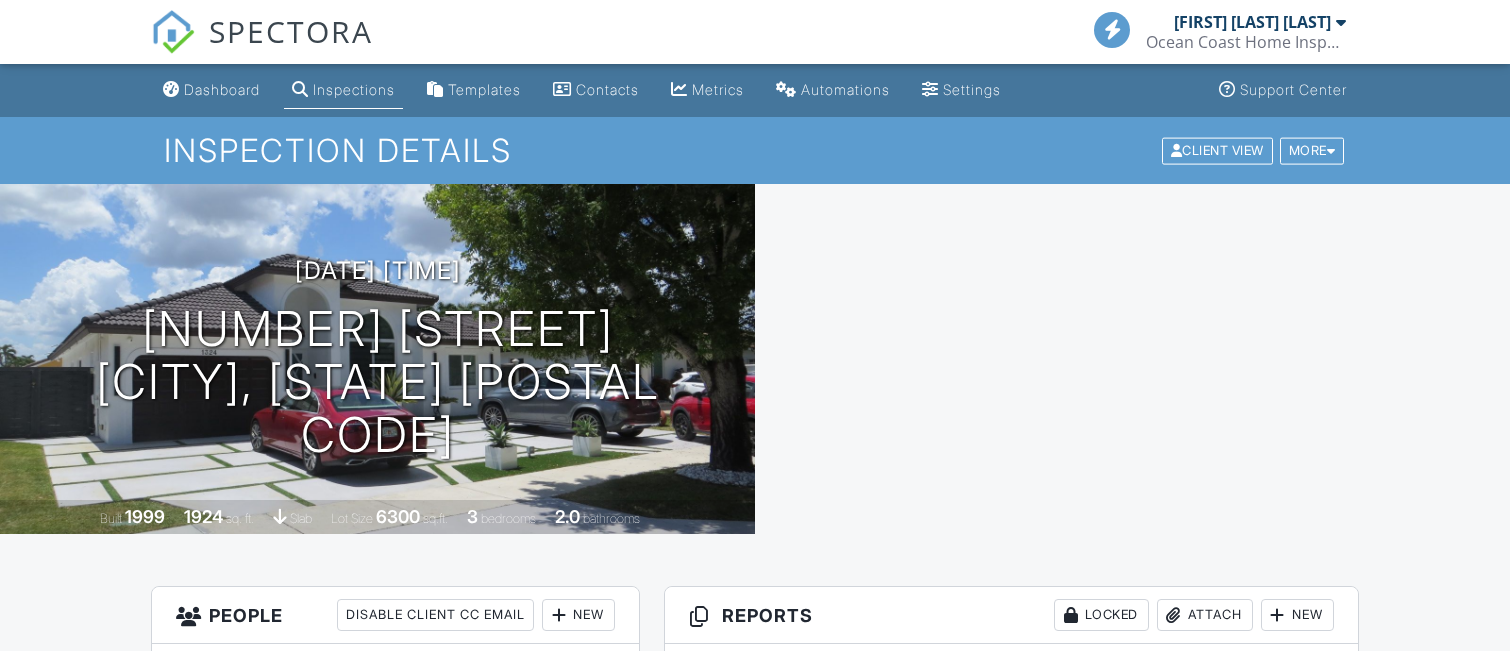 scroll, scrollTop: 0, scrollLeft: 0, axis: both 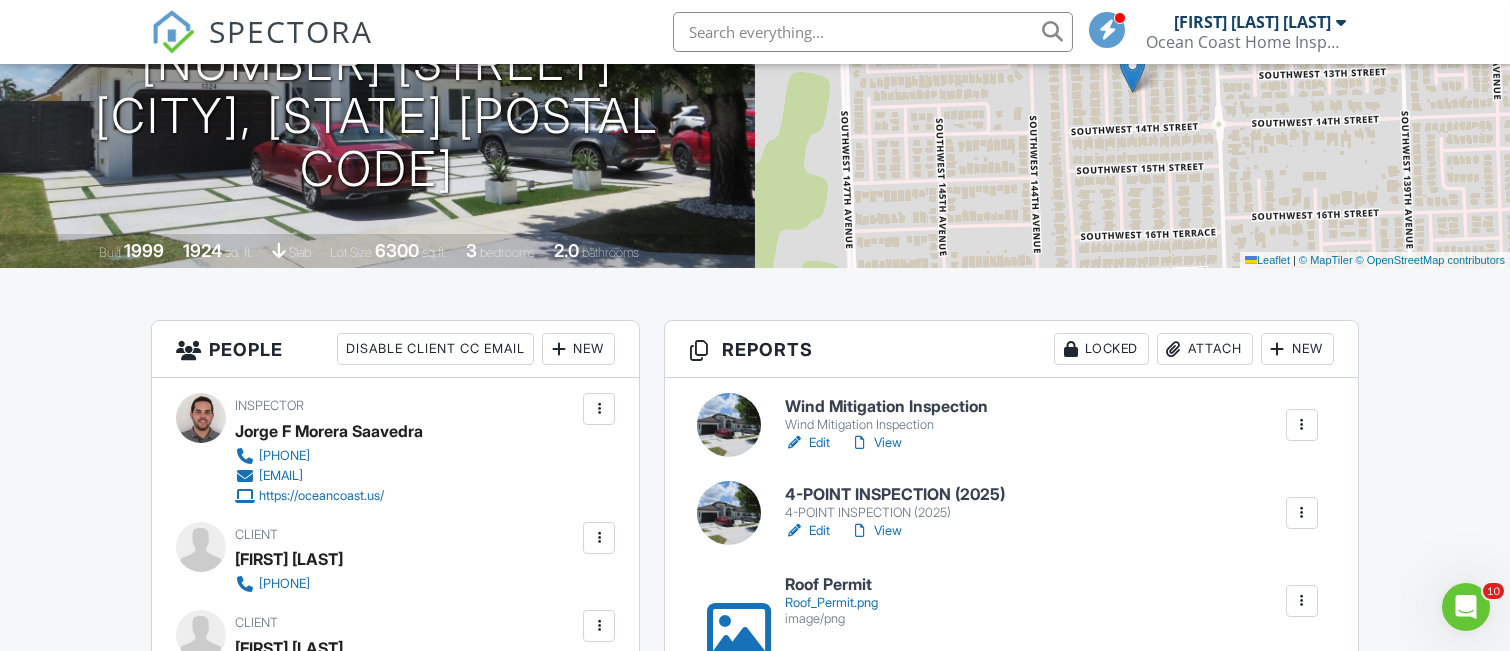 click at bounding box center (729, 425) 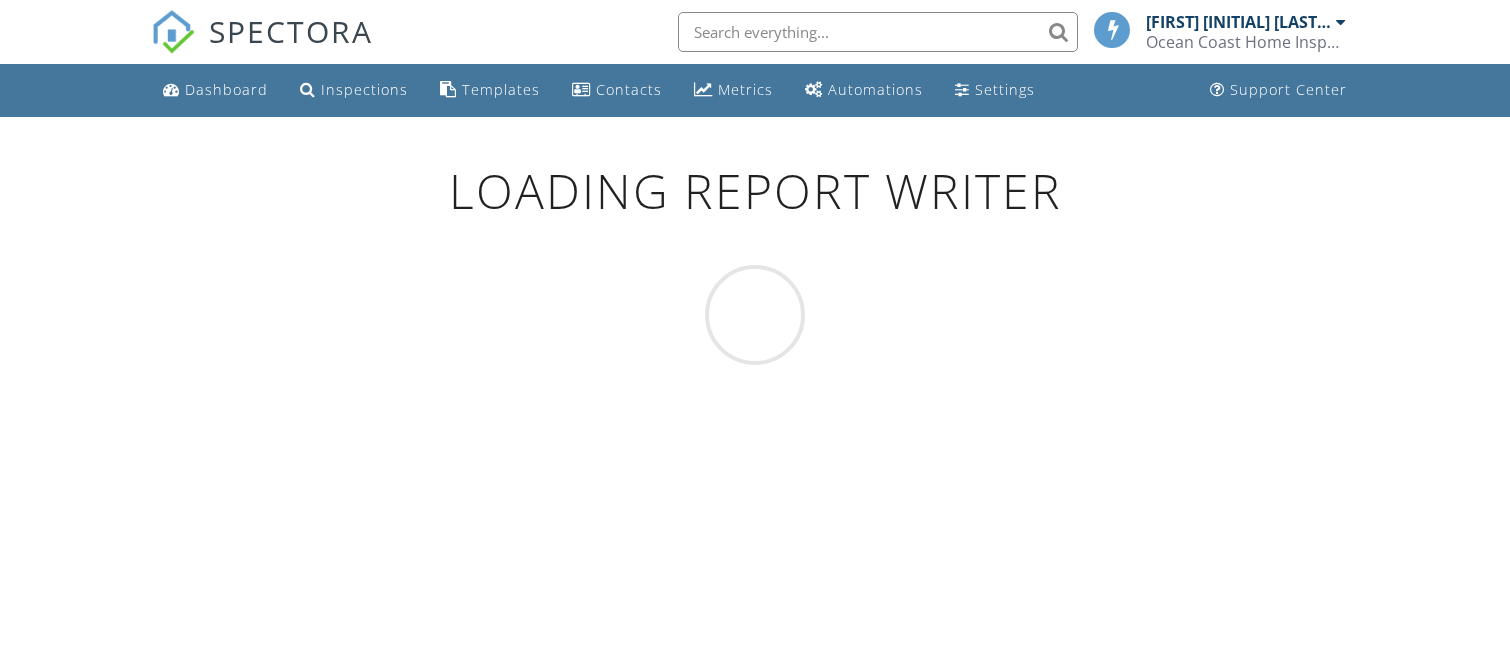 scroll, scrollTop: 0, scrollLeft: 0, axis: both 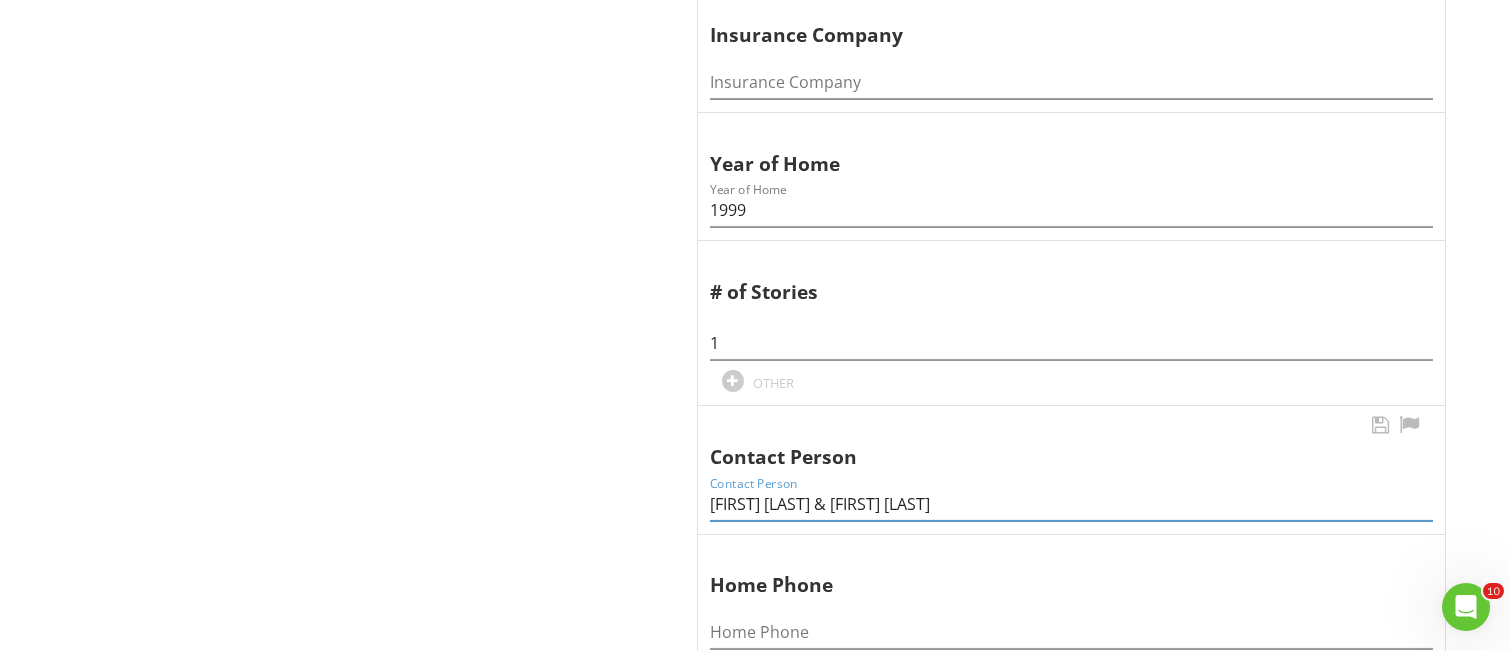 drag, startPoint x: 840, startPoint y: 492, endPoint x: 1066, endPoint y: 507, distance: 226.49724 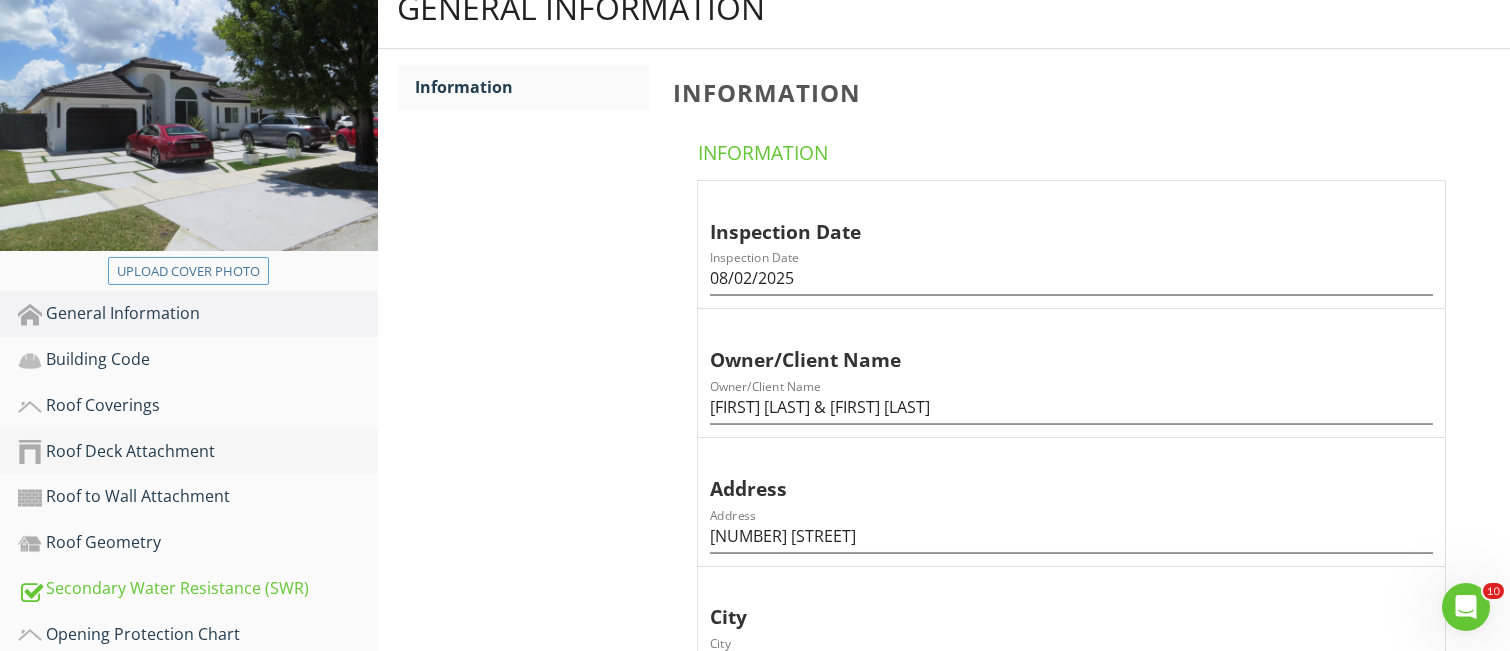 scroll, scrollTop: 266, scrollLeft: 0, axis: vertical 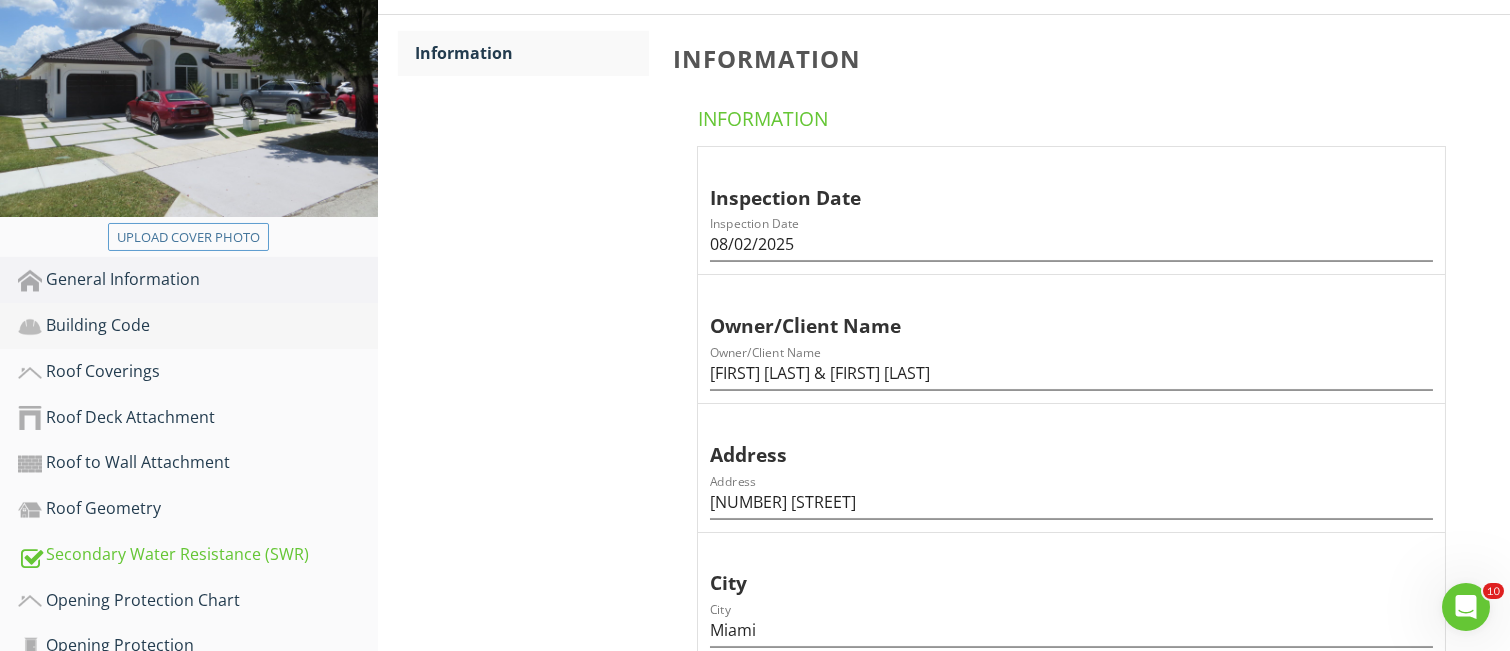 type on "[FIRST] [LAST]" 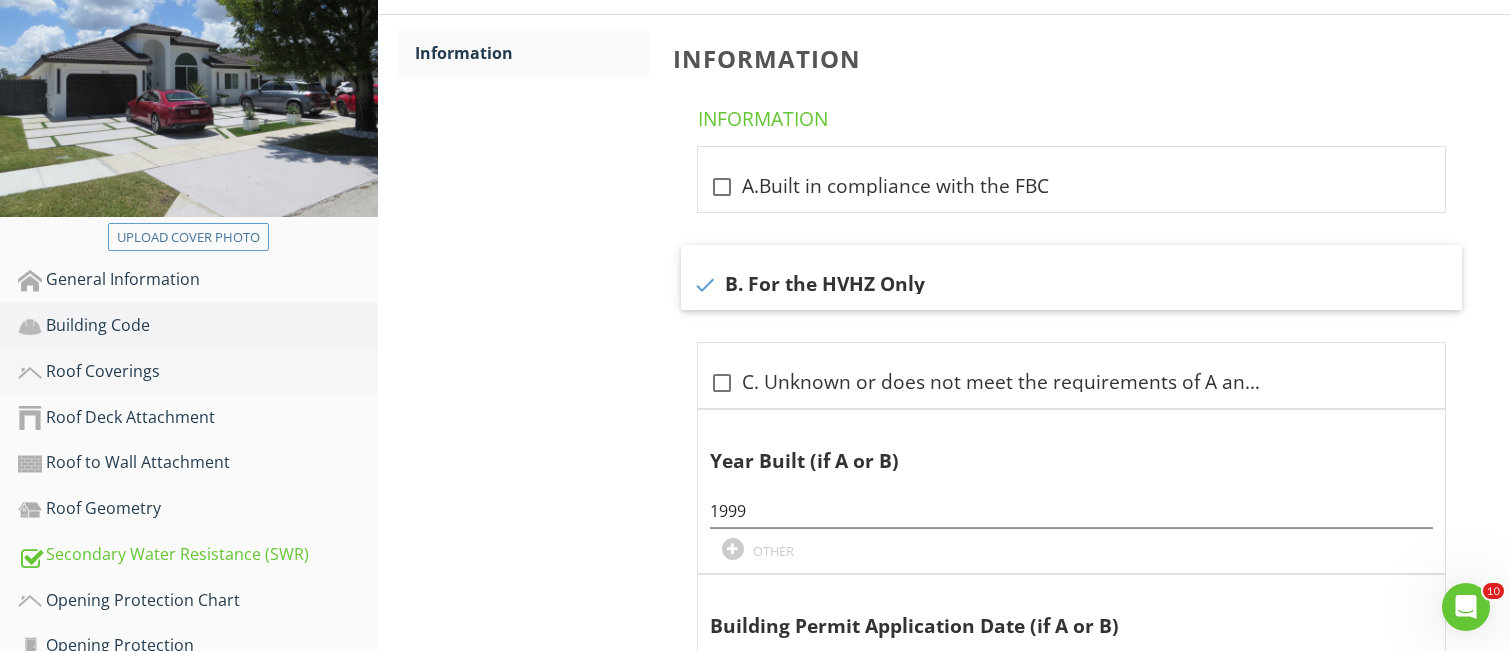 click on "Roof Coverings" at bounding box center [198, 372] 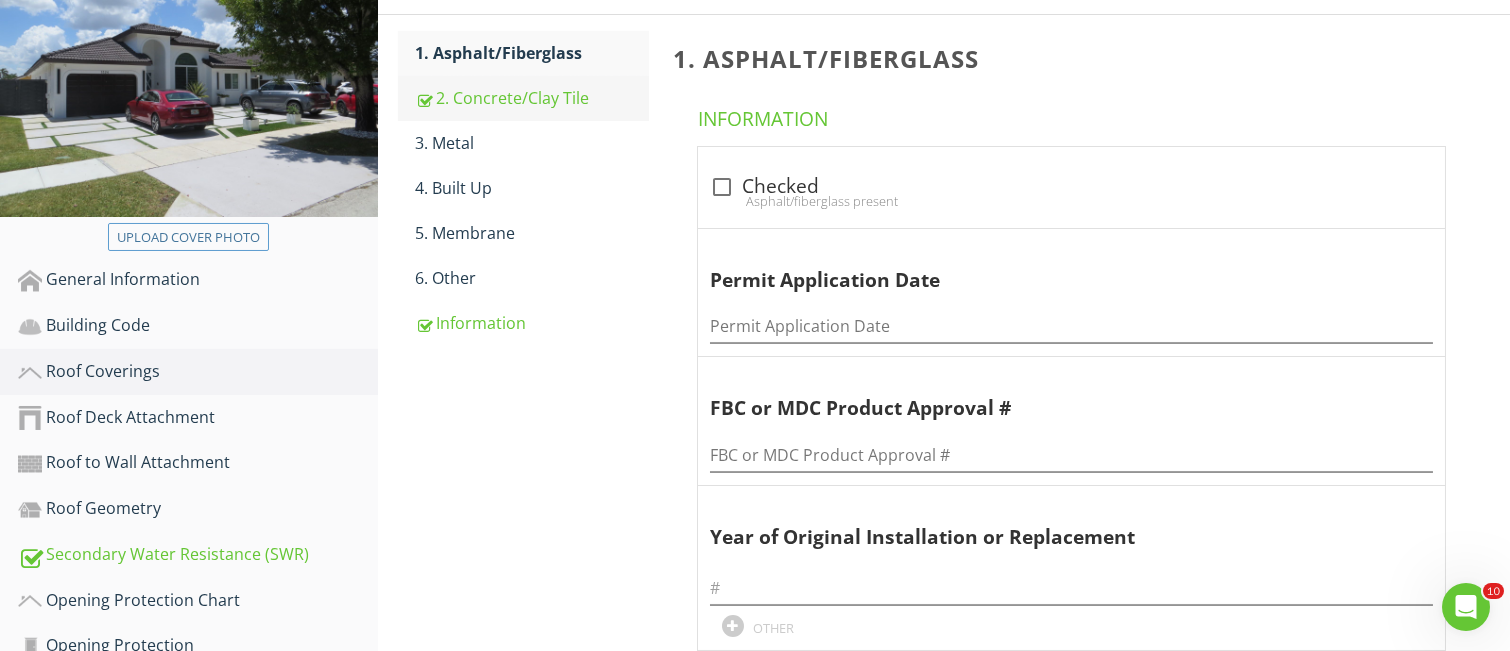 click on "2. Concrete/Clay Tile" at bounding box center (532, 98) 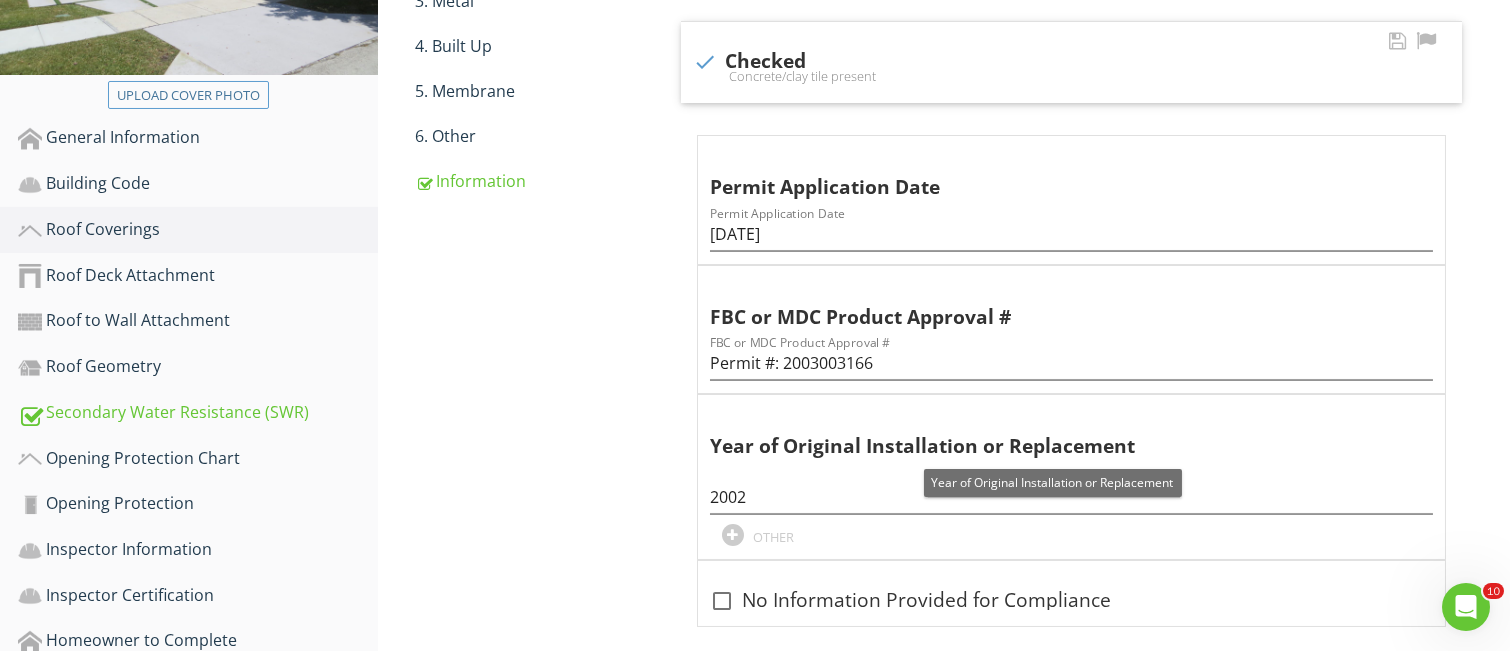 scroll, scrollTop: 204, scrollLeft: 0, axis: vertical 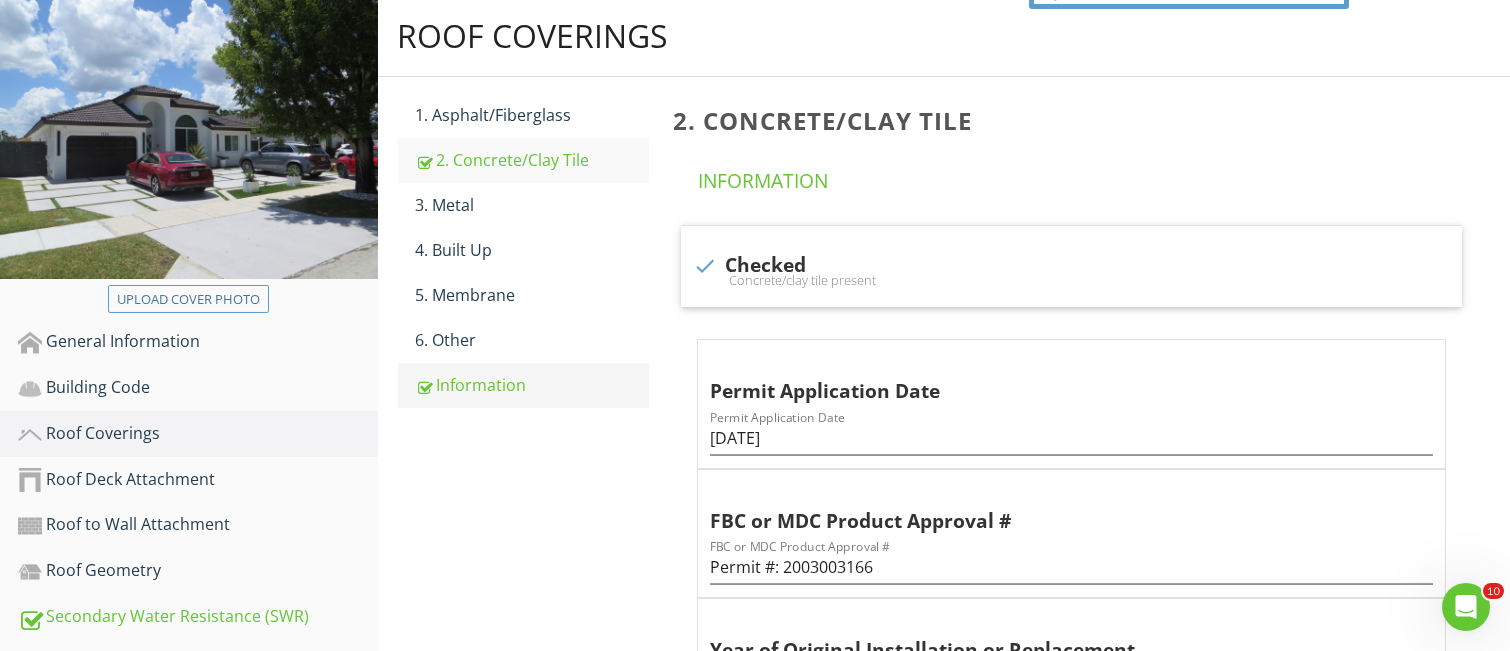 click on "Information" at bounding box center (532, 385) 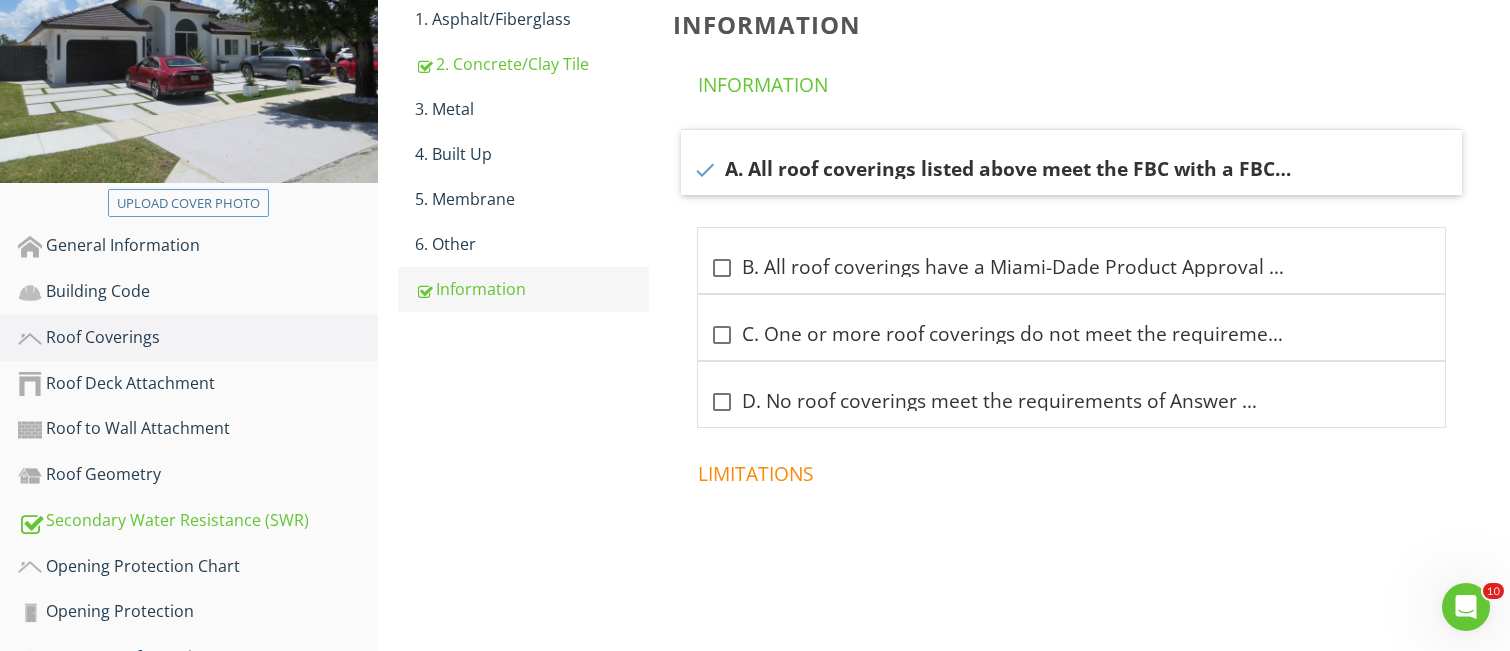 scroll, scrollTop: 337, scrollLeft: 0, axis: vertical 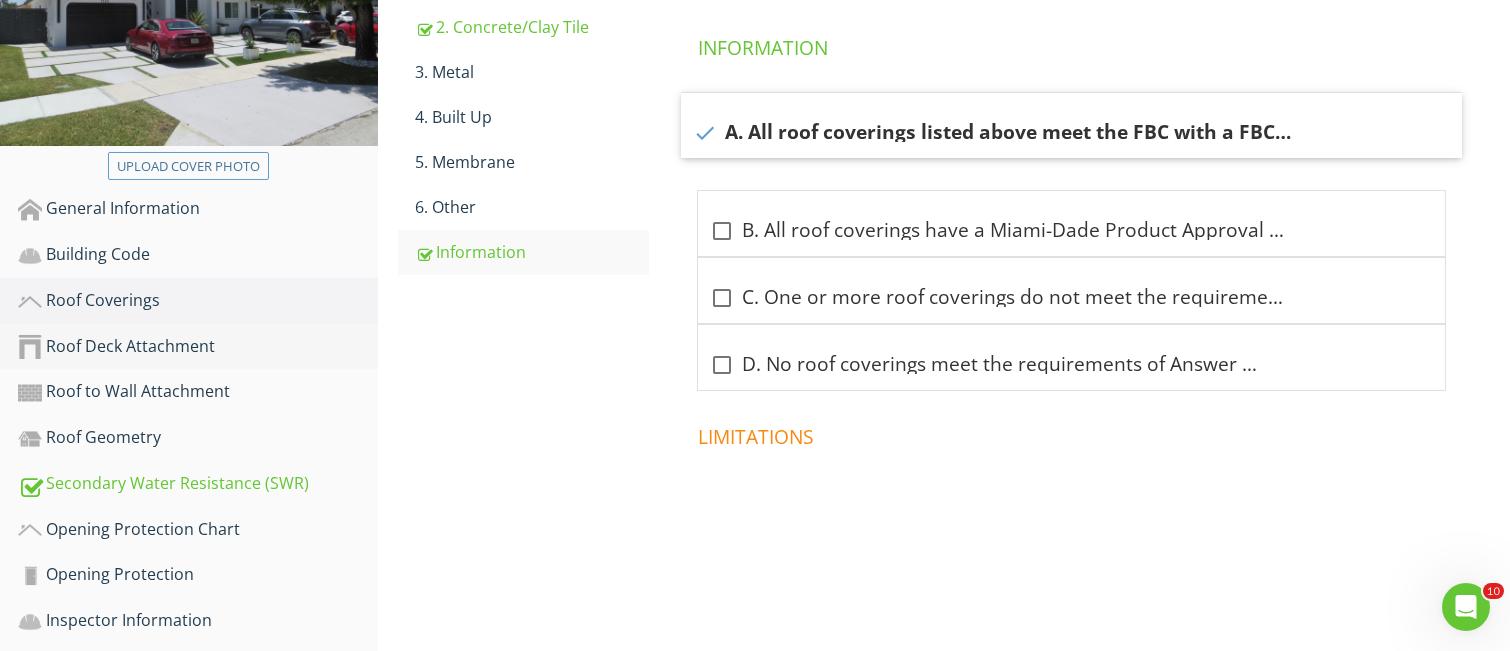 click on "Roof Deck Attachment" at bounding box center (198, 347) 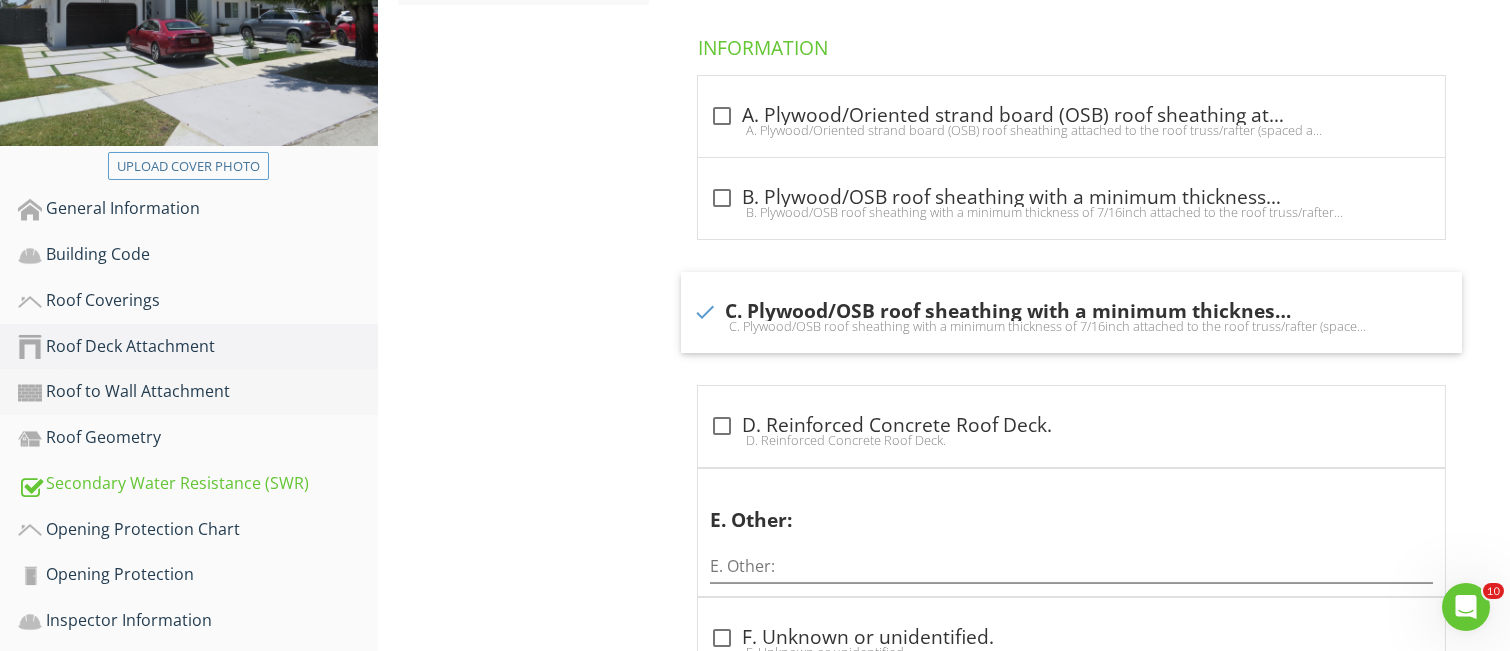 click on "Roof to Wall Attachment" at bounding box center (198, 392) 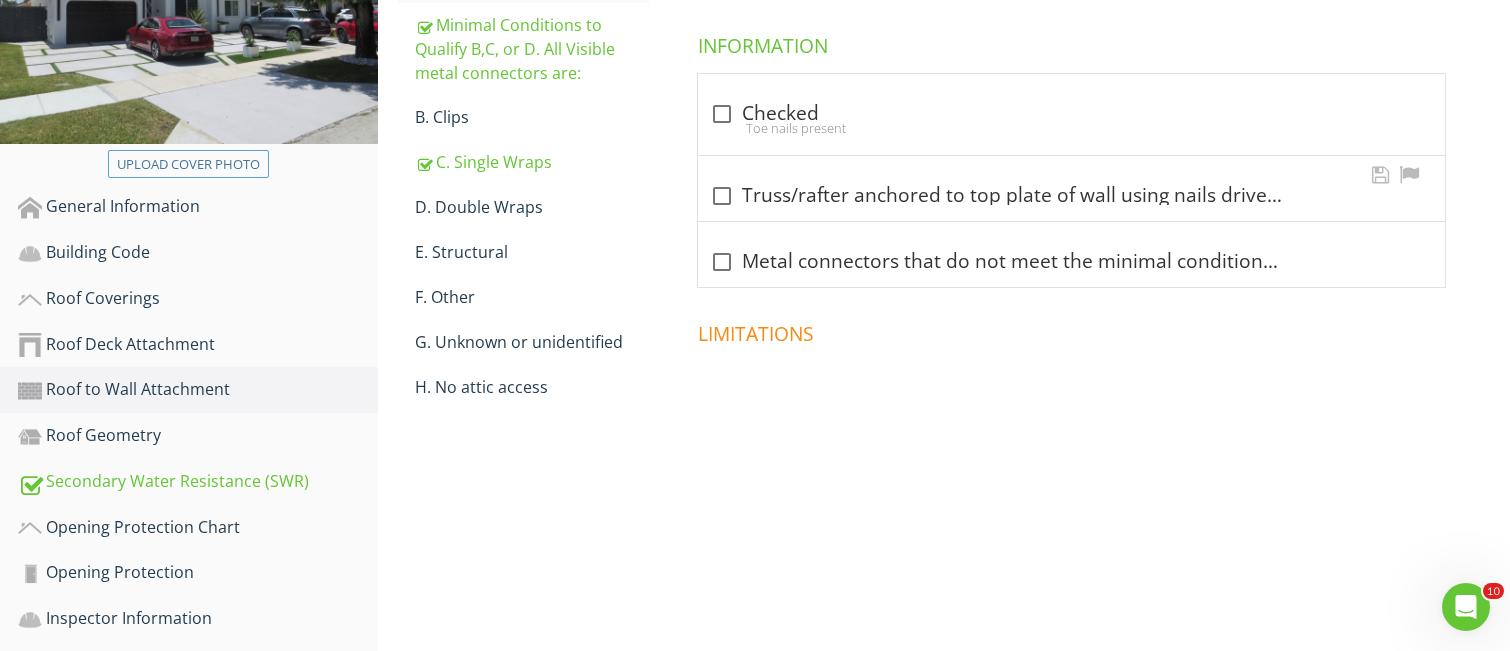 scroll, scrollTop: 337, scrollLeft: 0, axis: vertical 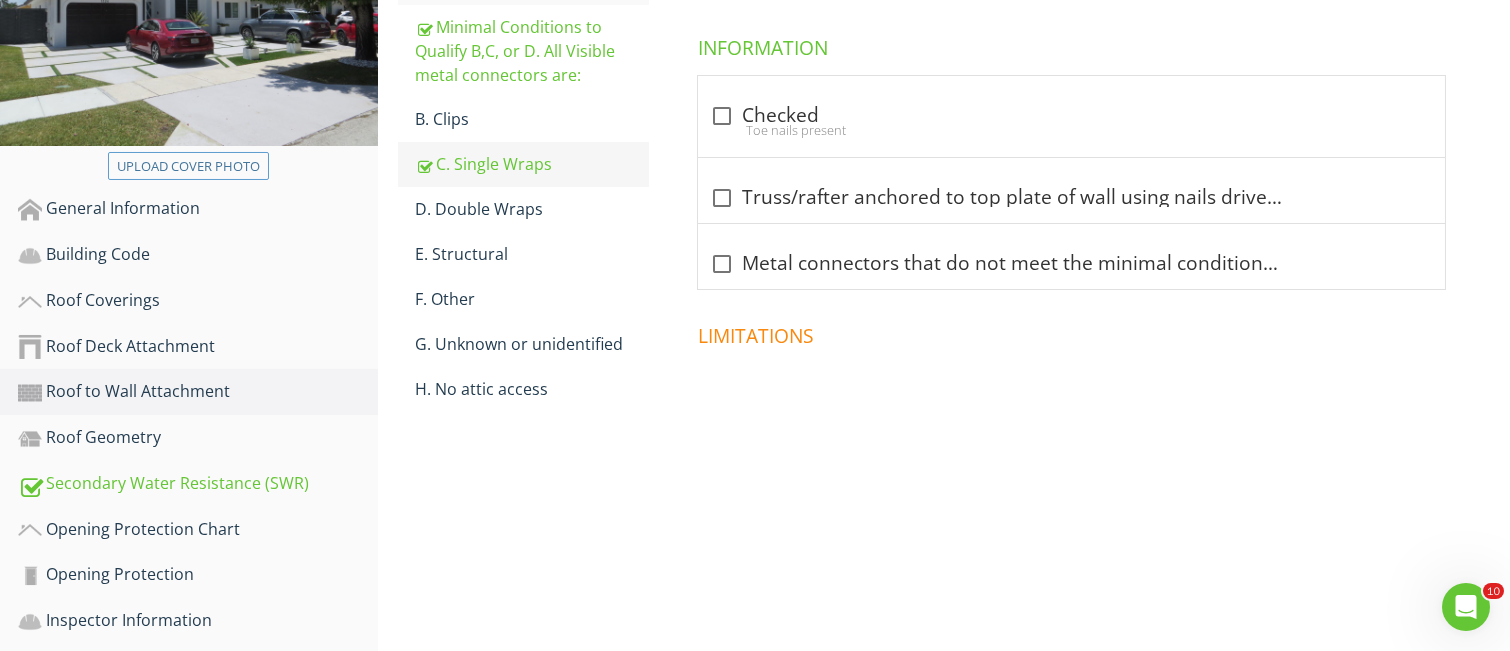click on "C. Single Wraps" at bounding box center [532, 164] 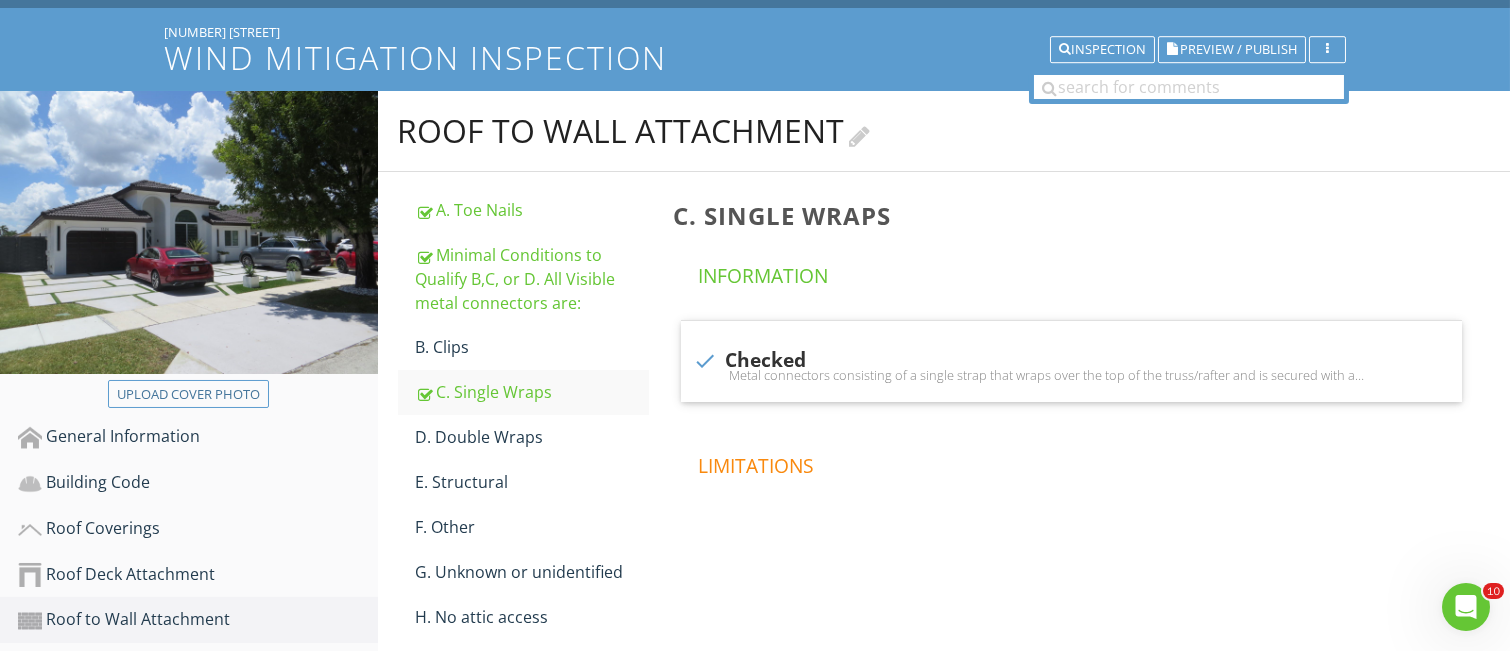 scroll, scrollTop: 70, scrollLeft: 0, axis: vertical 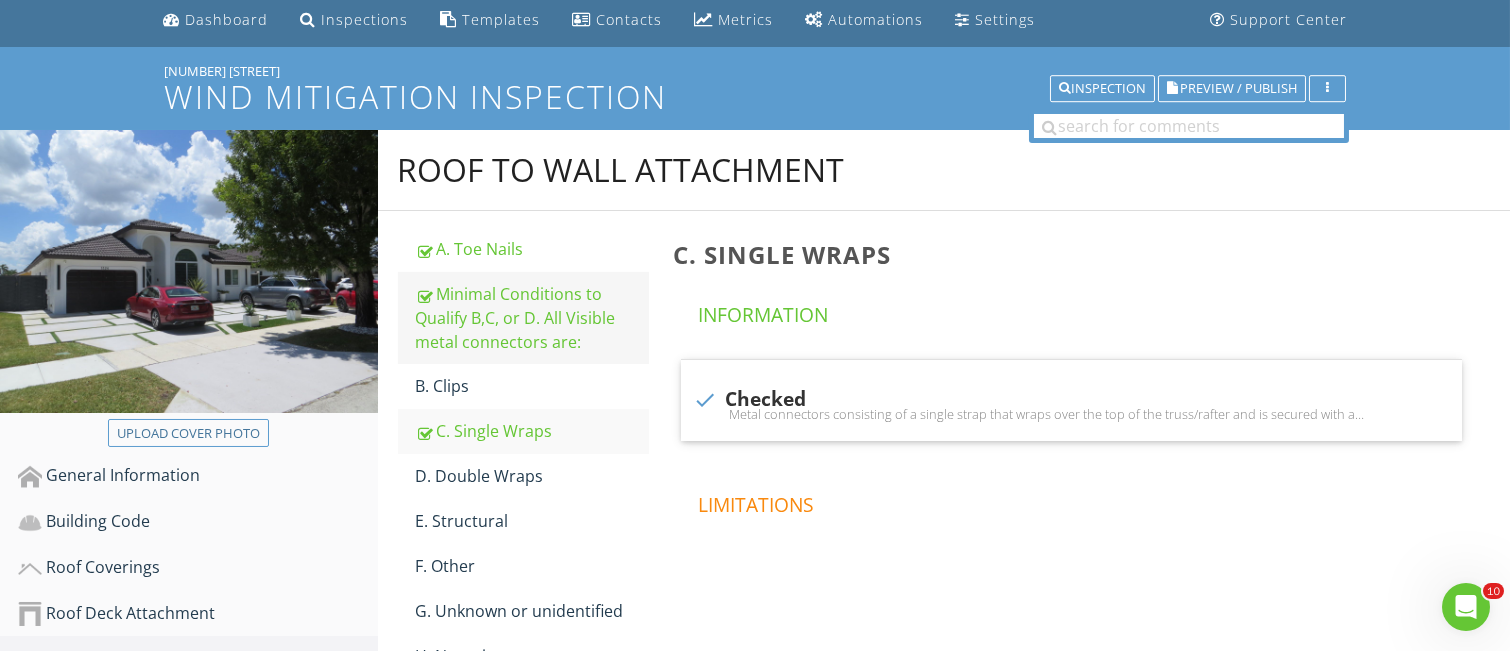 click on "Minimal Conditions to Qualify B,C, or D.  All Visible metal connectors are:" at bounding box center [532, 318] 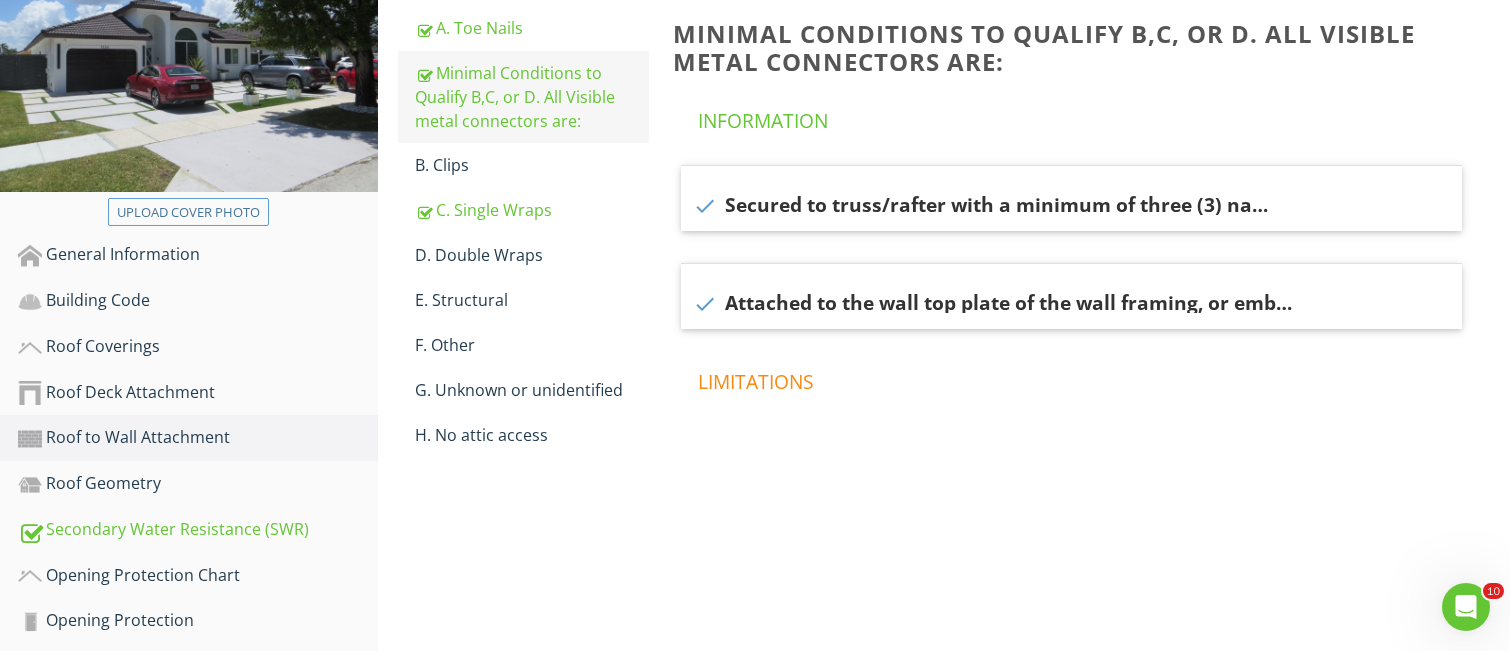 scroll, scrollTop: 337, scrollLeft: 0, axis: vertical 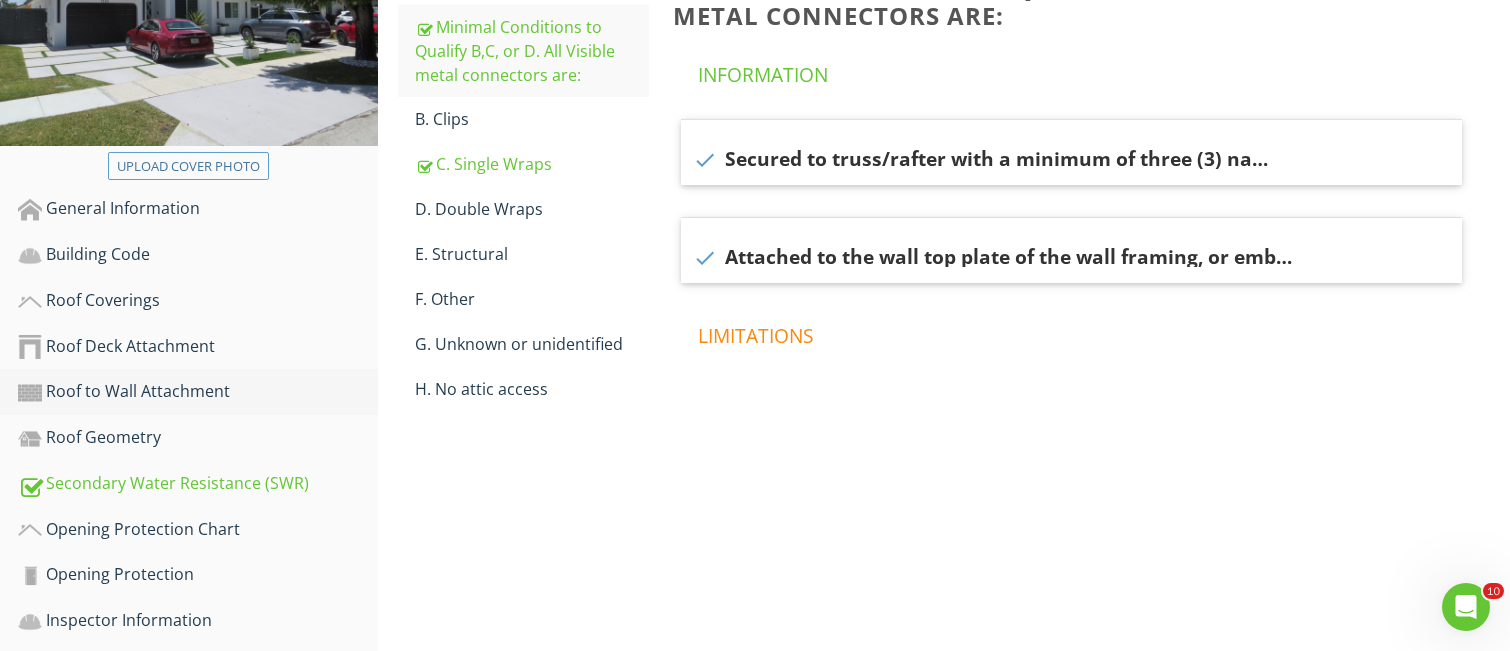 click on "Roof to Wall Attachment" at bounding box center (198, 392) 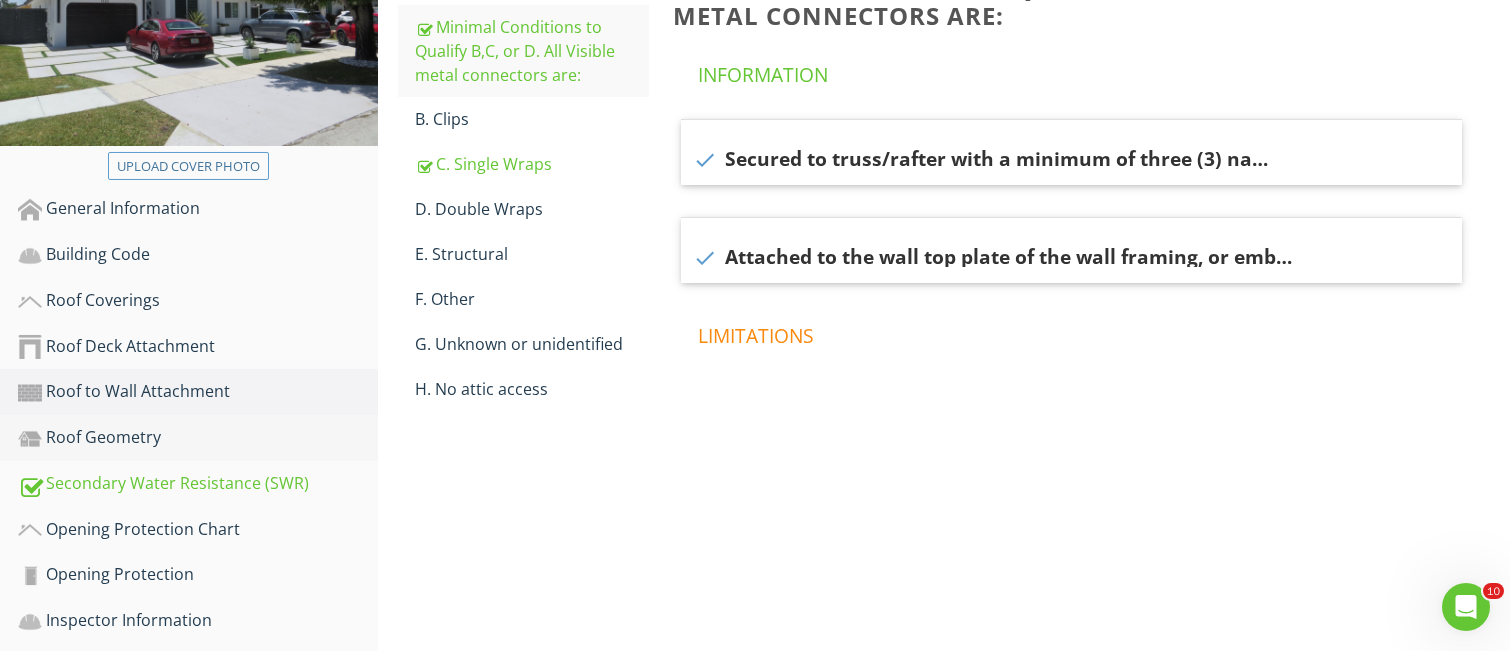 click on "Roof Geometry" at bounding box center (198, 438) 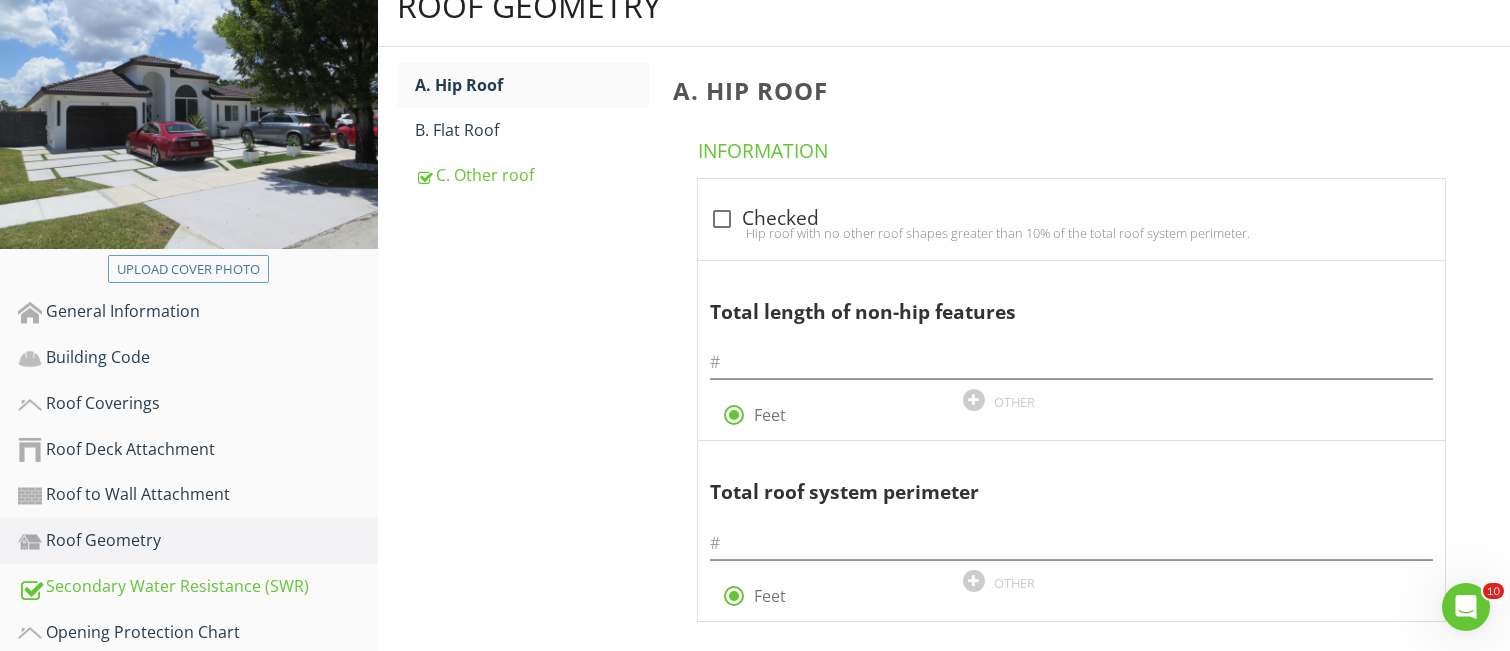 scroll, scrollTop: 204, scrollLeft: 0, axis: vertical 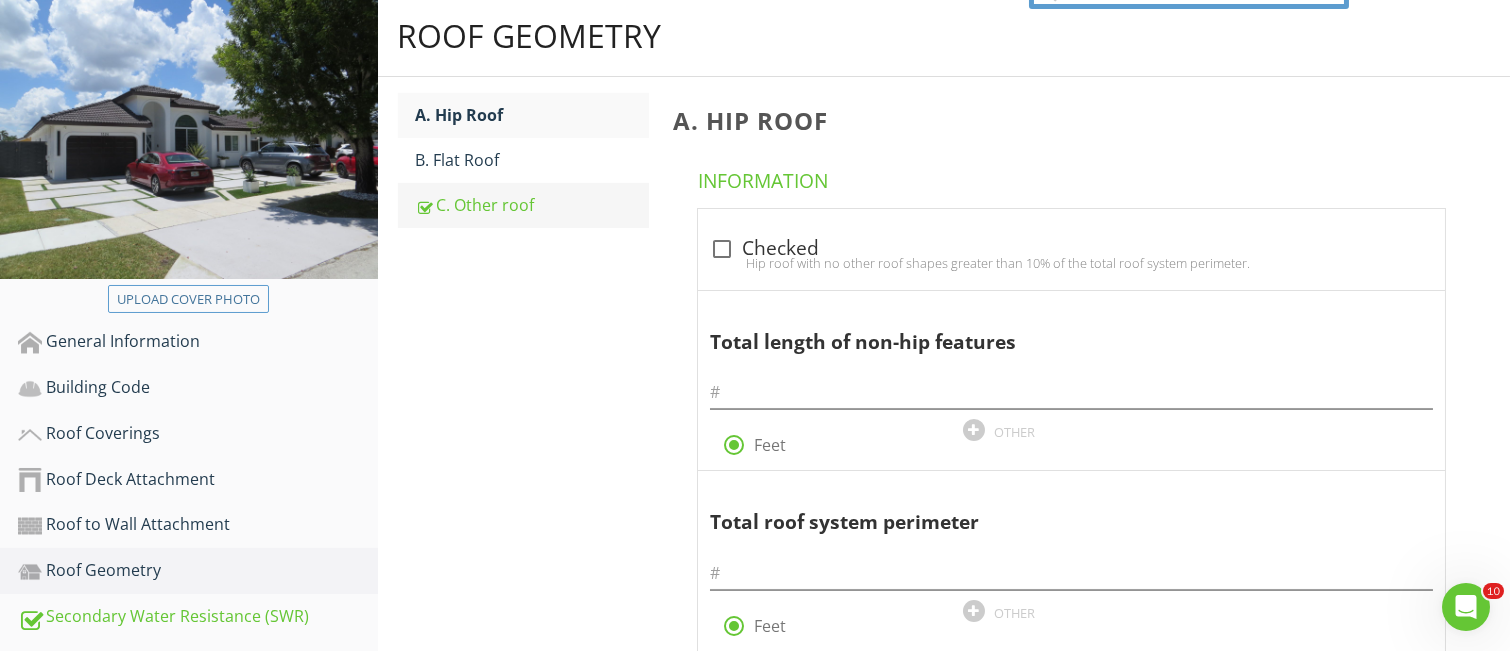 click on "C. Other roof" at bounding box center [532, 205] 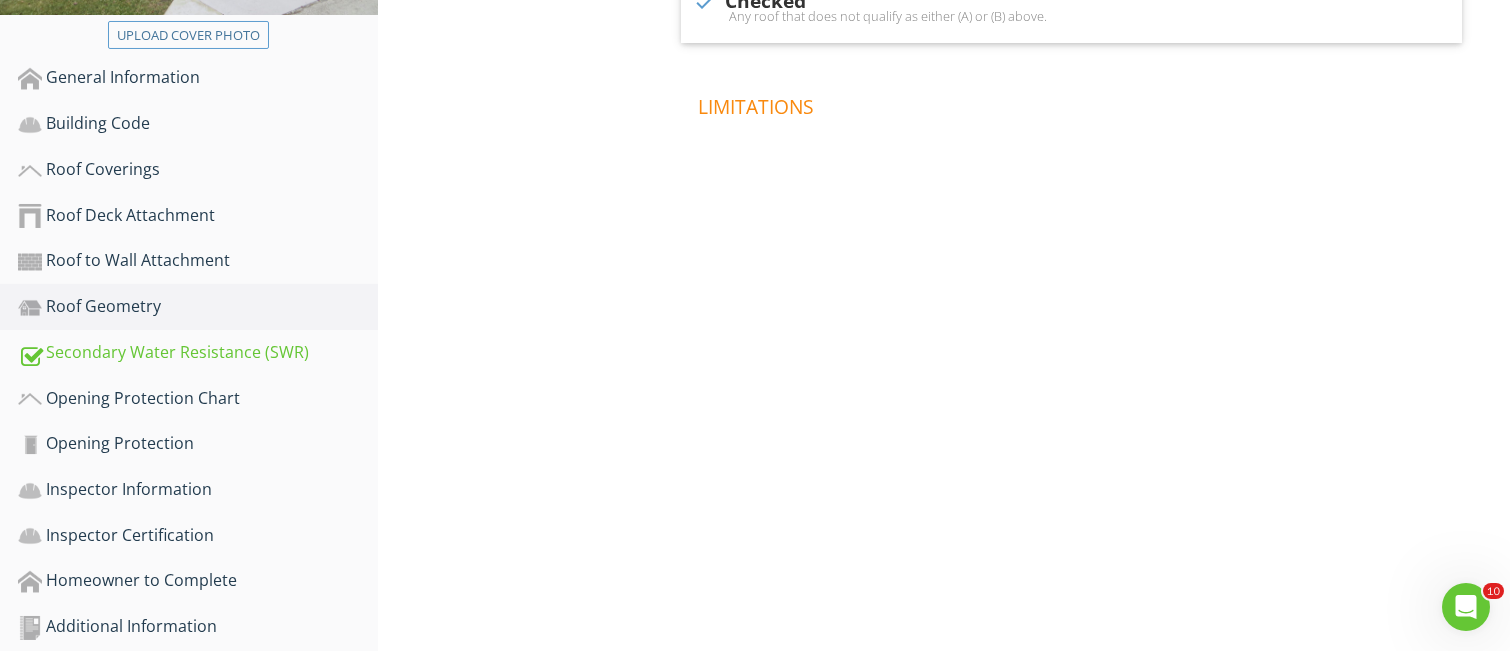 scroll, scrollTop: 480, scrollLeft: 0, axis: vertical 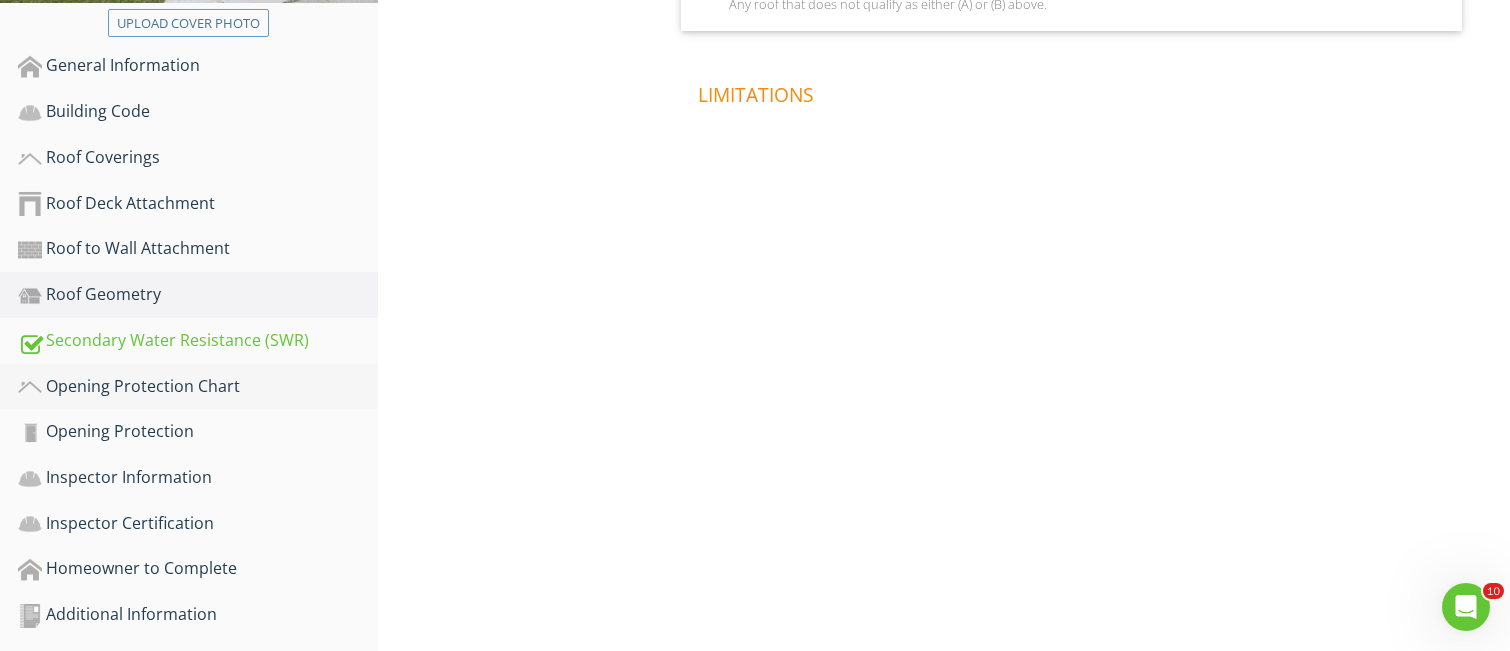 click on "Opening Protection Chart" at bounding box center (198, 387) 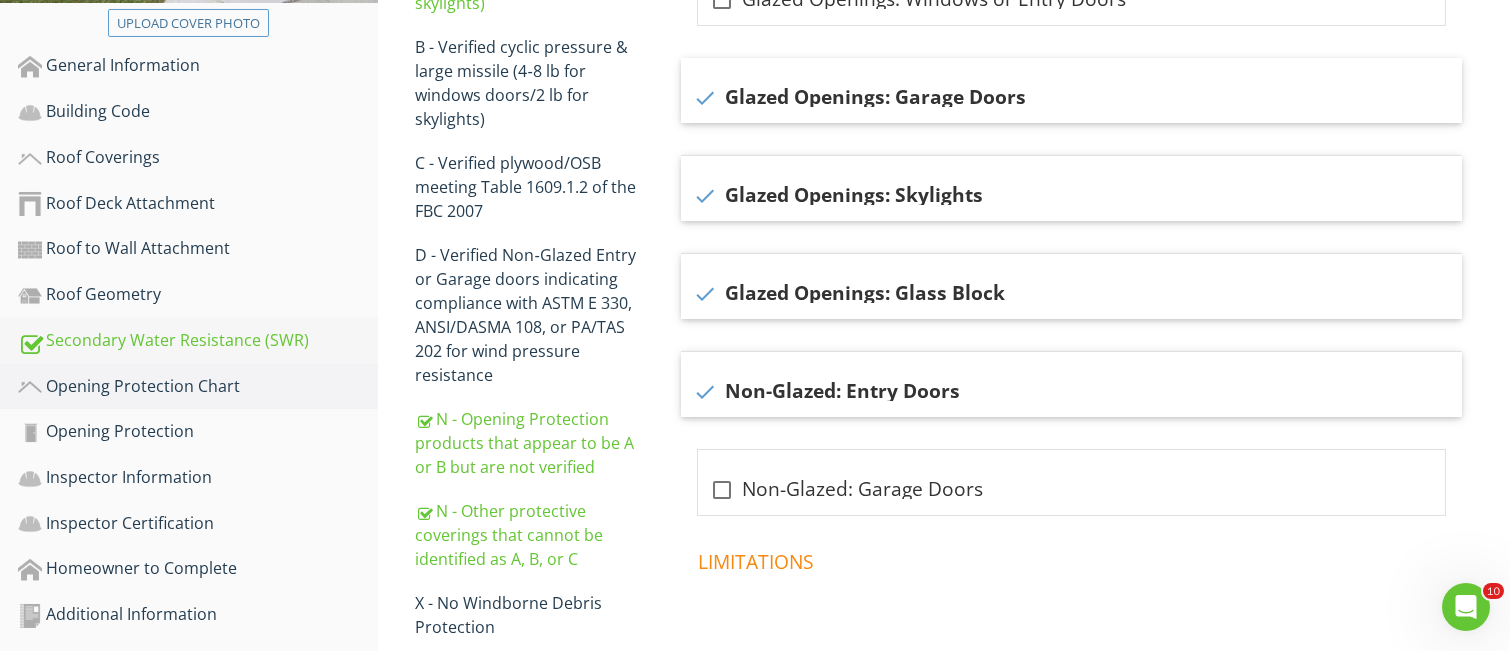 click on "Secondary Water Resistance (SWR)" at bounding box center [198, 341] 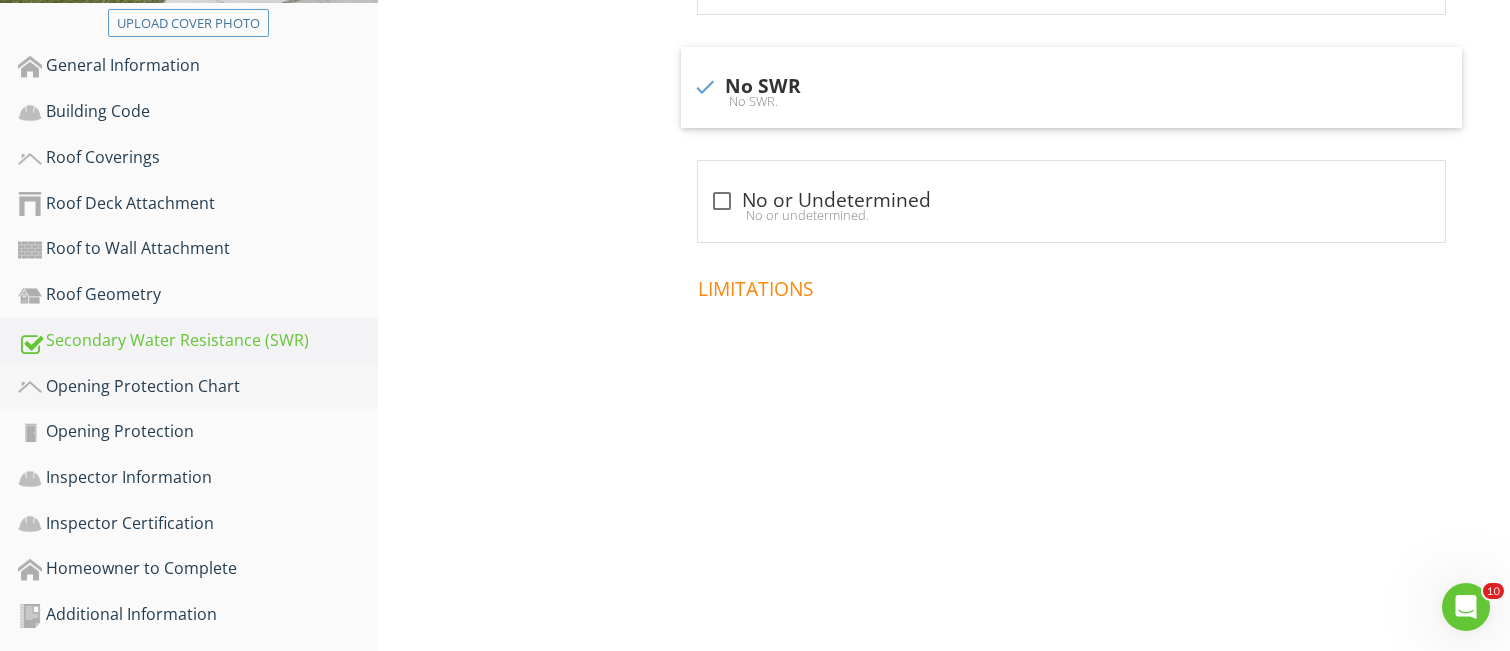 click on "Opening Protection Chart" at bounding box center (198, 387) 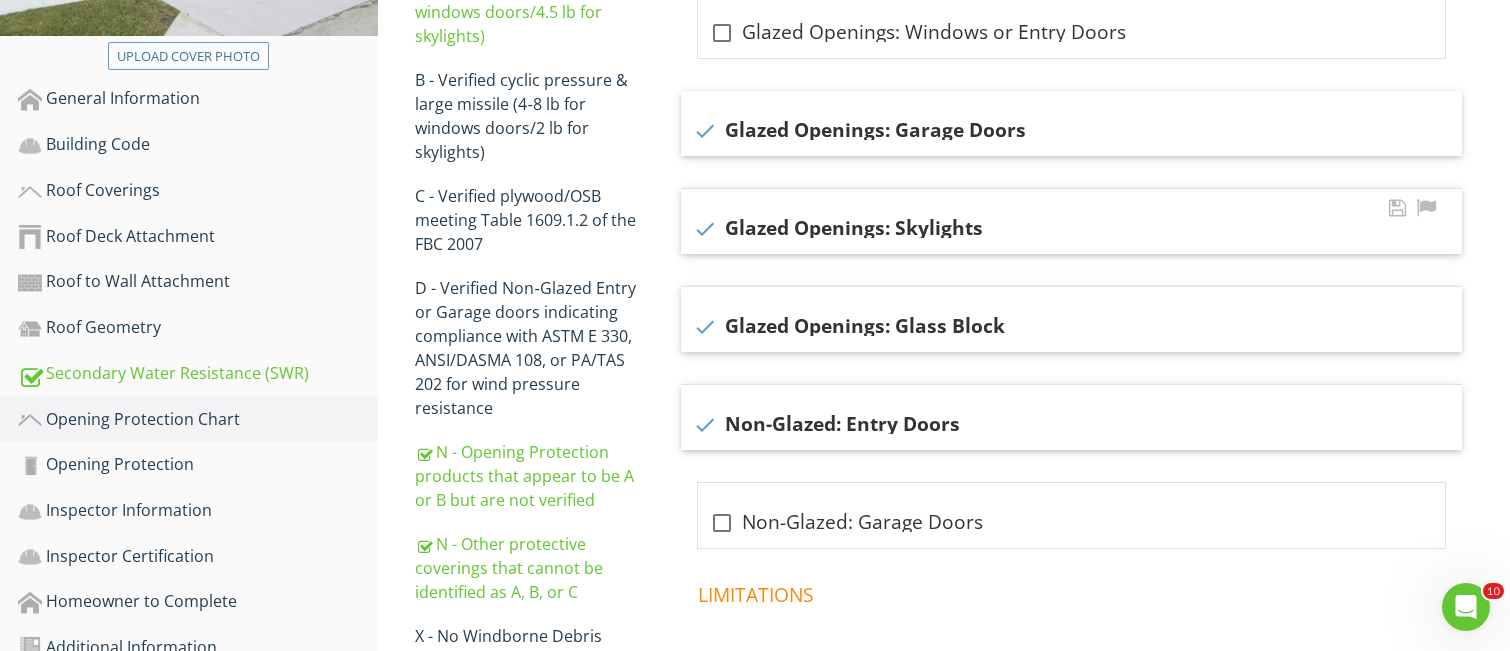 scroll, scrollTop: 480, scrollLeft: 0, axis: vertical 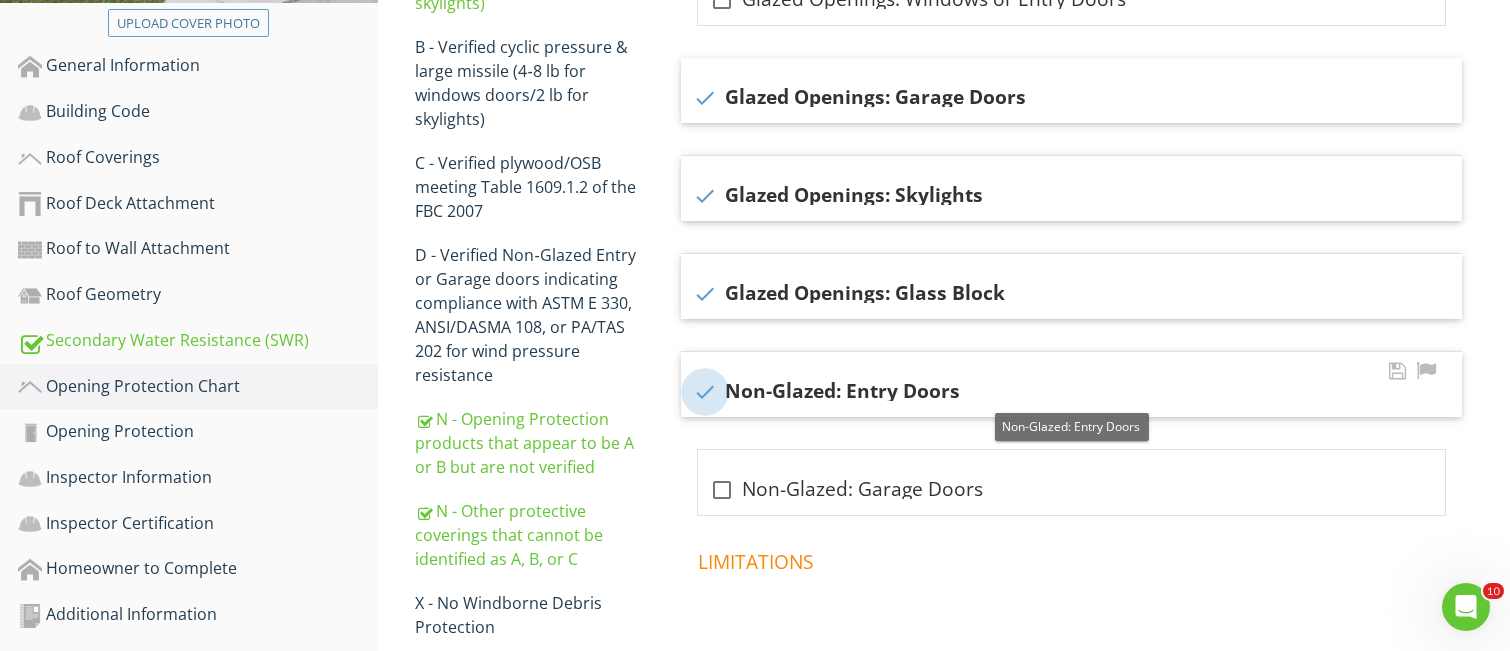 click at bounding box center [705, 392] 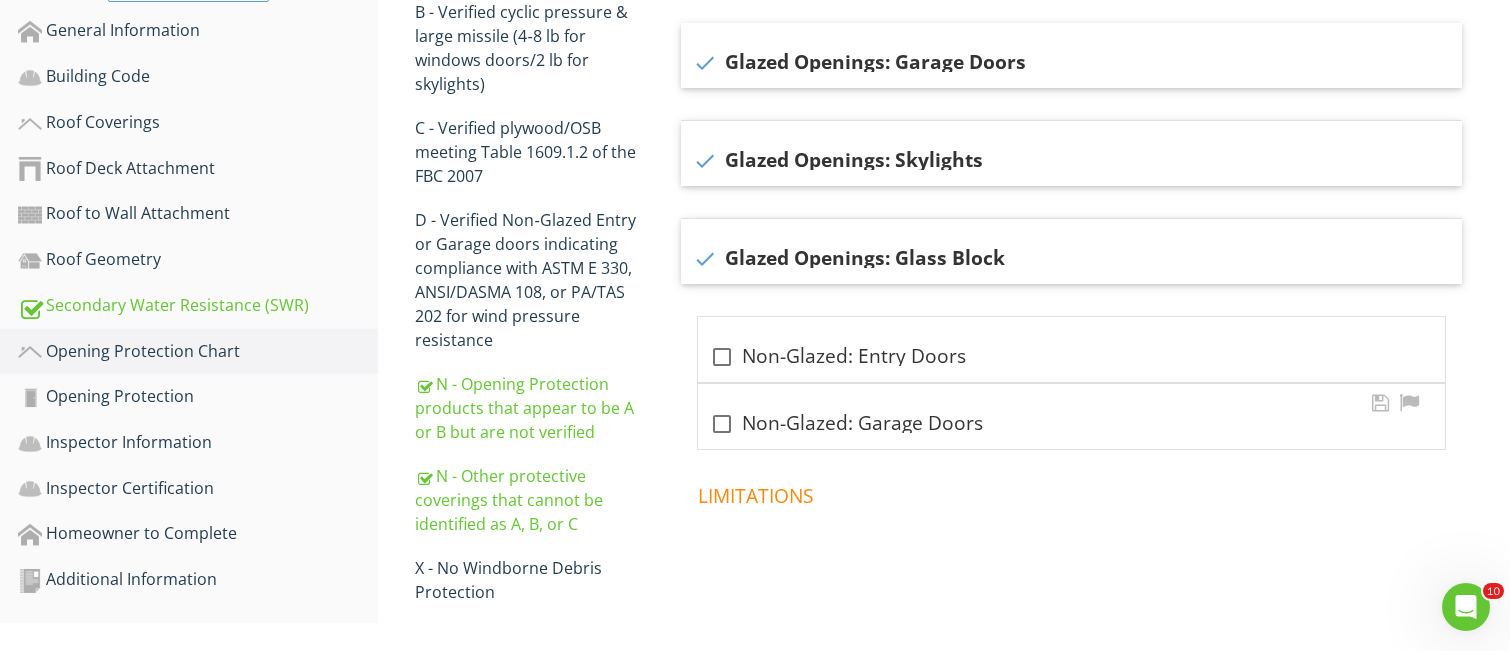 scroll, scrollTop: 534, scrollLeft: 0, axis: vertical 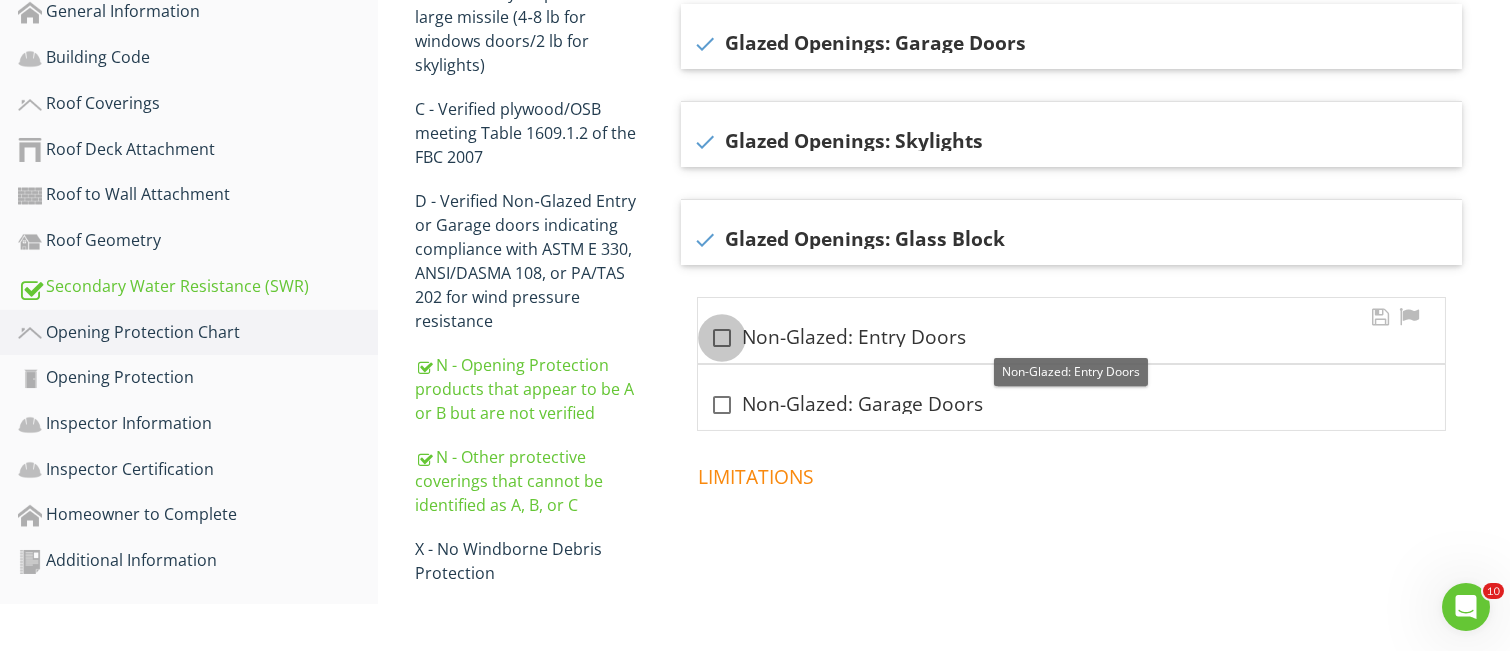 drag, startPoint x: 724, startPoint y: 332, endPoint x: 707, endPoint y: 344, distance: 20.808653 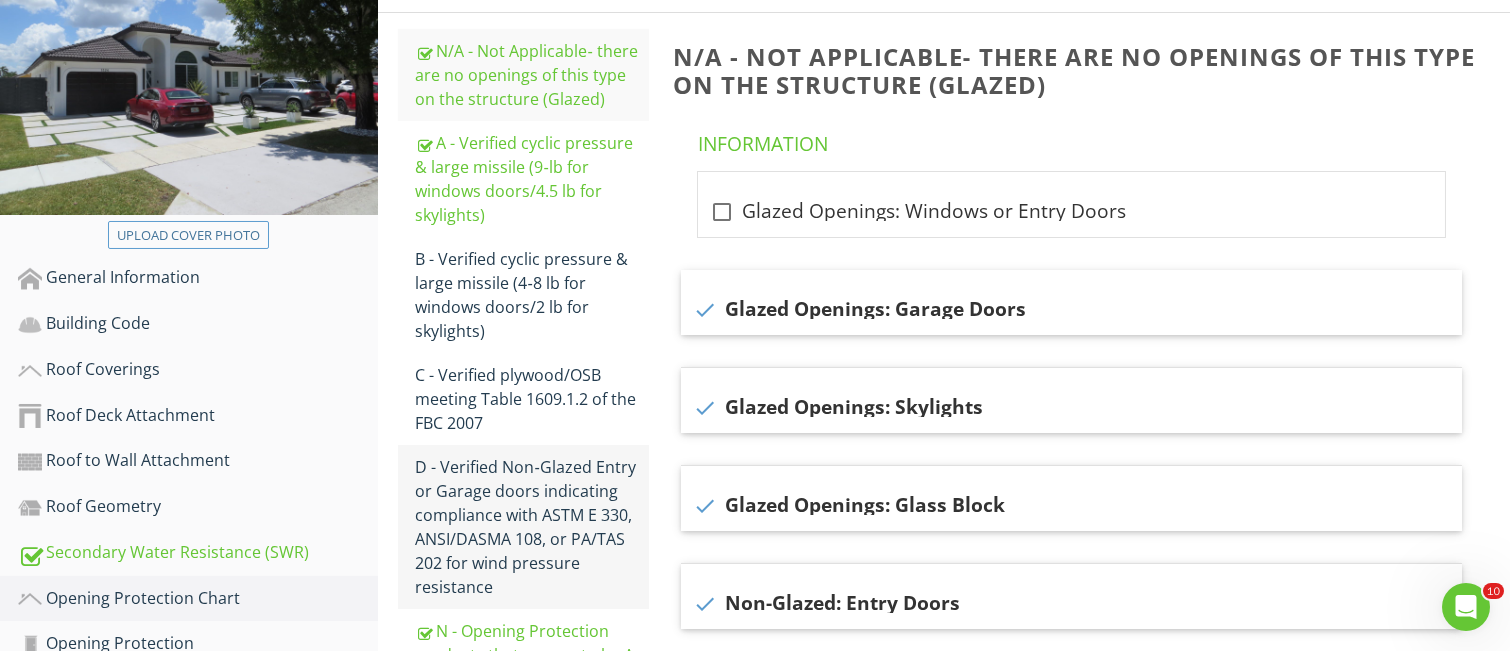 scroll, scrollTop: 135, scrollLeft: 0, axis: vertical 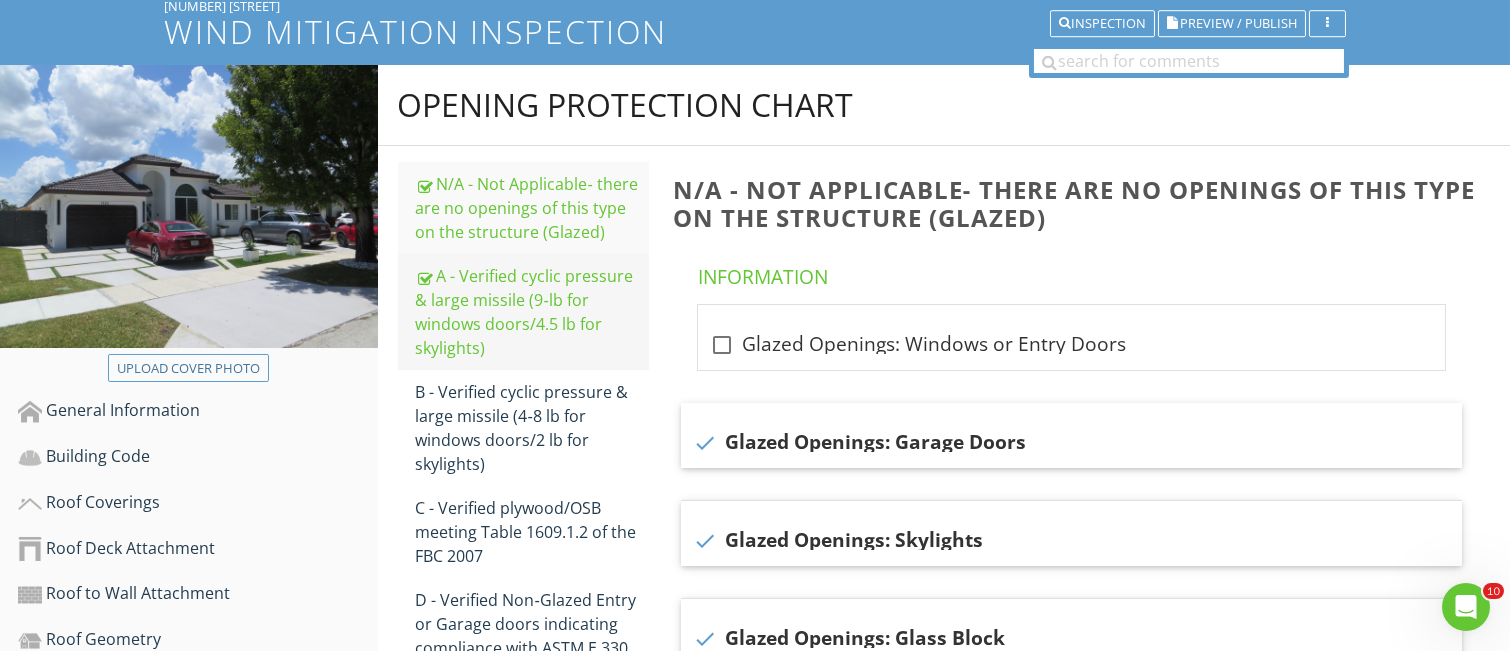 click on "A - Verified cyclic pressure & large missile (9‐lb for windows doors/4.5 lb for skylights)" at bounding box center [532, 312] 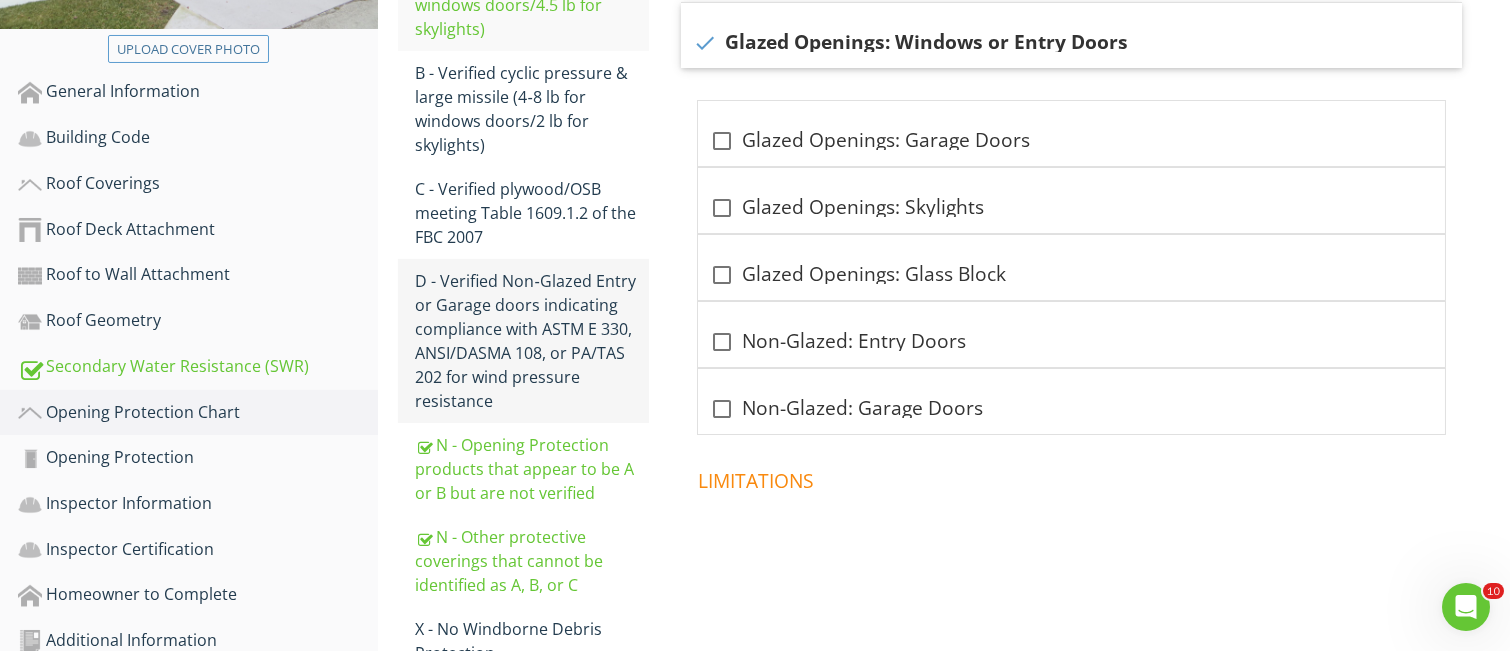scroll, scrollTop: 503, scrollLeft: 0, axis: vertical 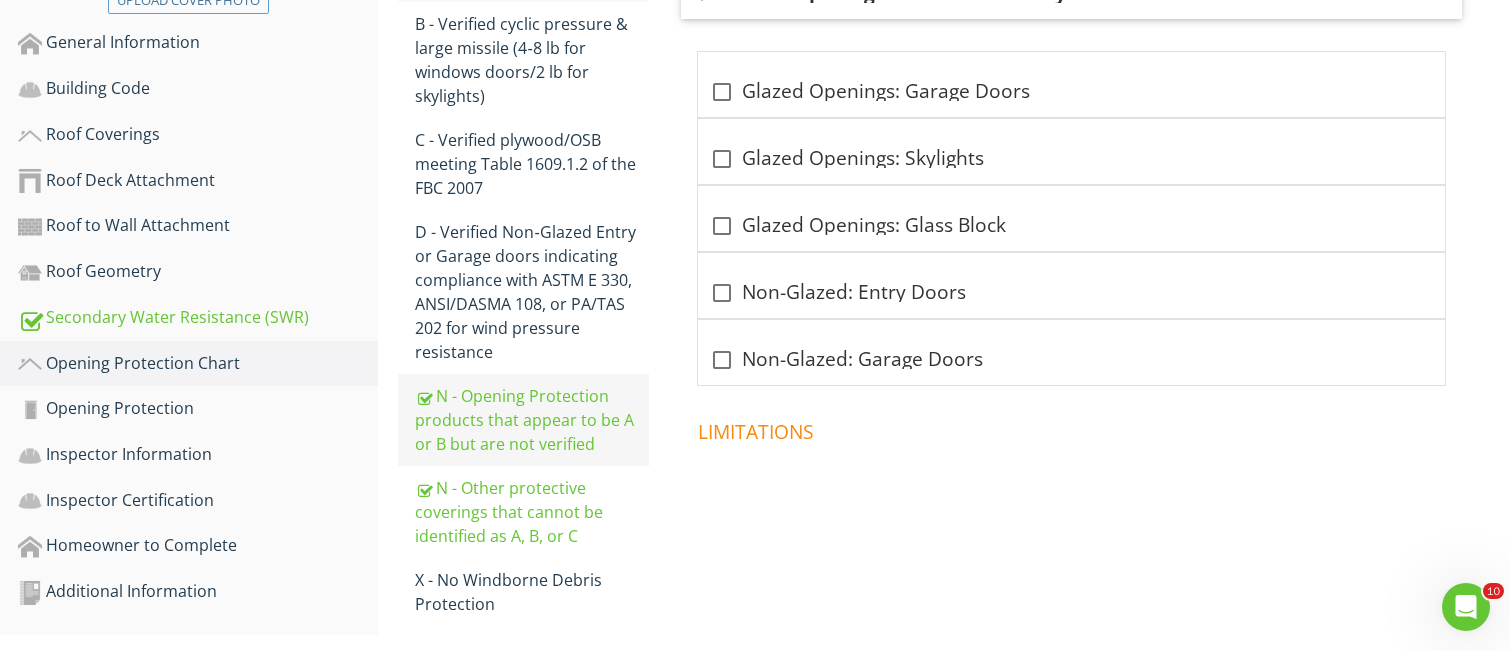 click on "N - Opening Protection products that appear to be A or B but are not verified" at bounding box center (532, 420) 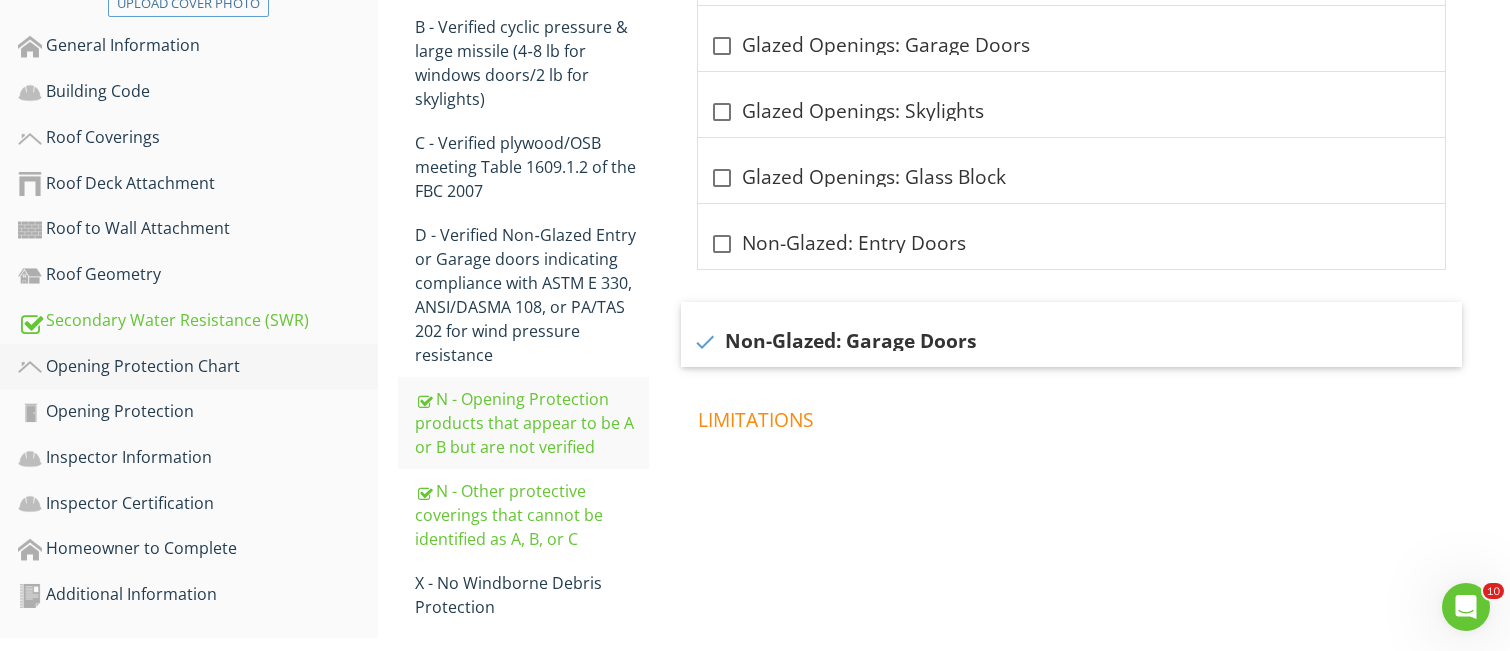 scroll, scrollTop: 503, scrollLeft: 0, axis: vertical 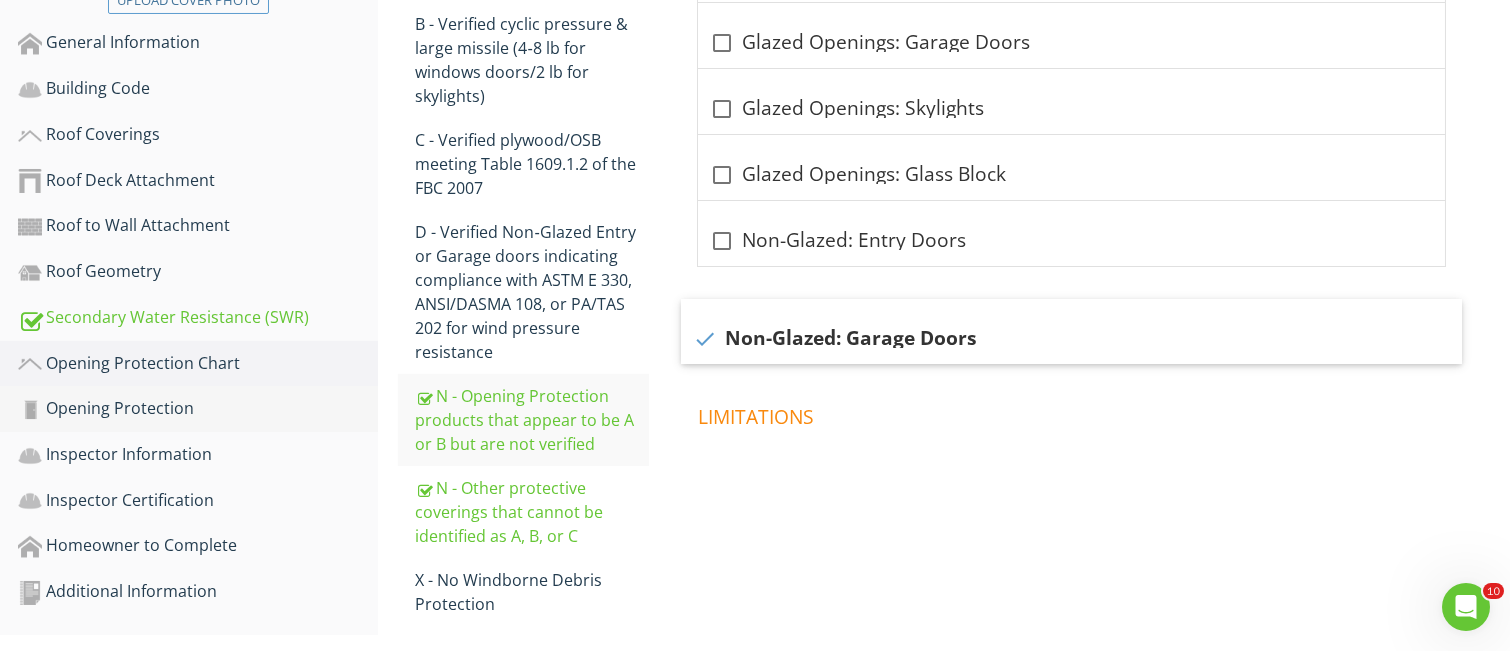 click on "Opening Protection" at bounding box center [198, 409] 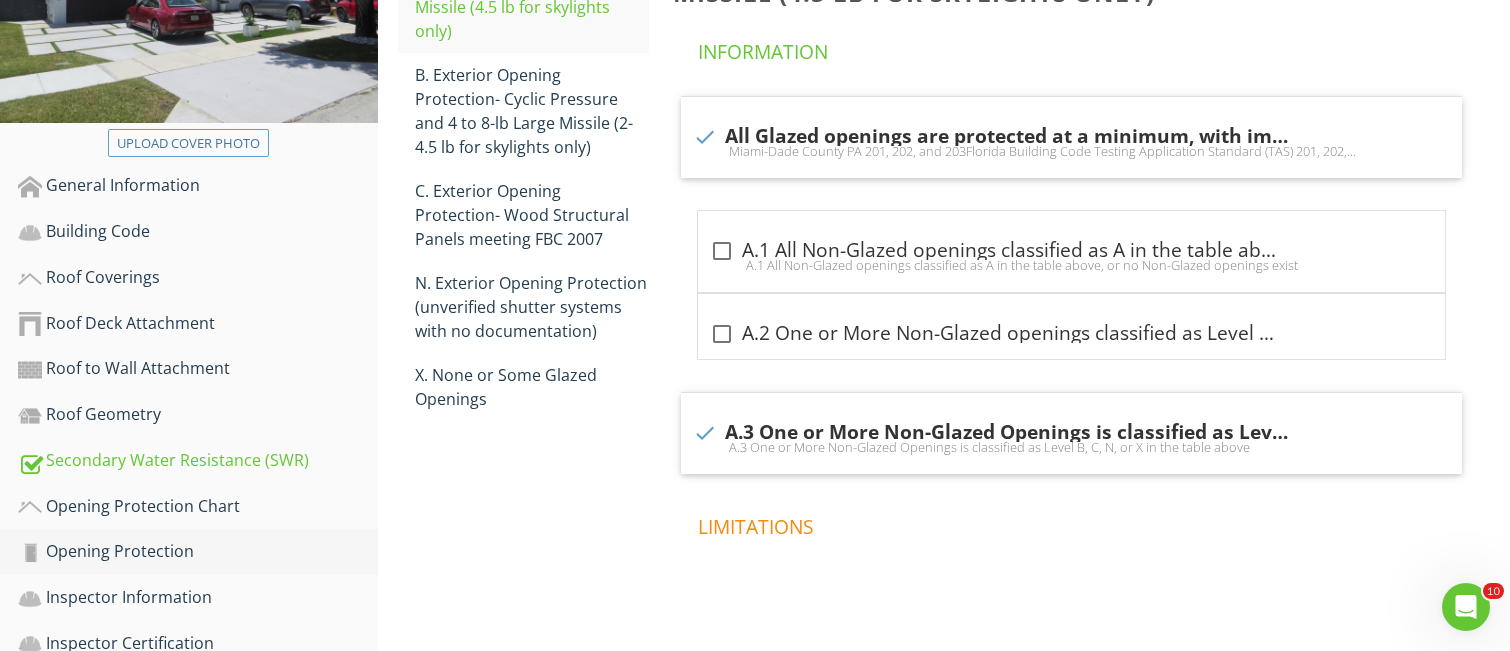 scroll, scrollTop: 480, scrollLeft: 0, axis: vertical 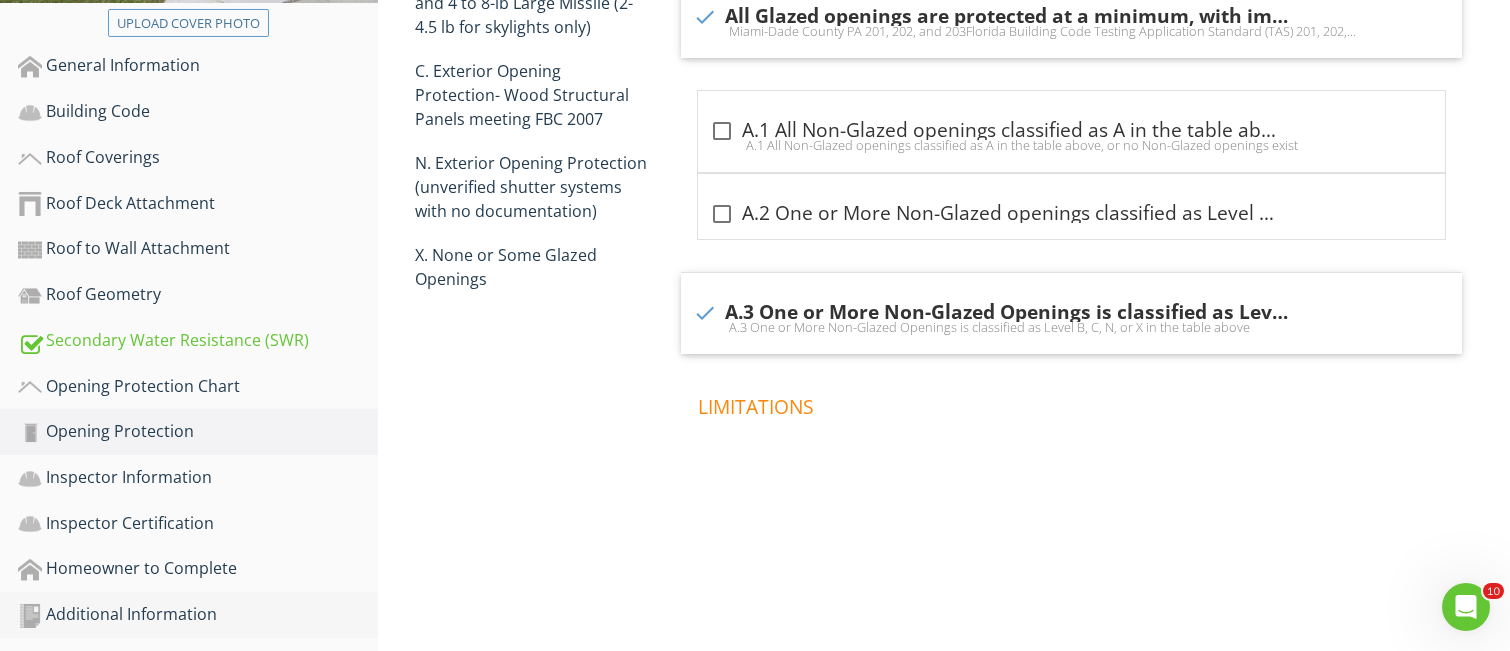 click on "Additional Information" at bounding box center (198, 615) 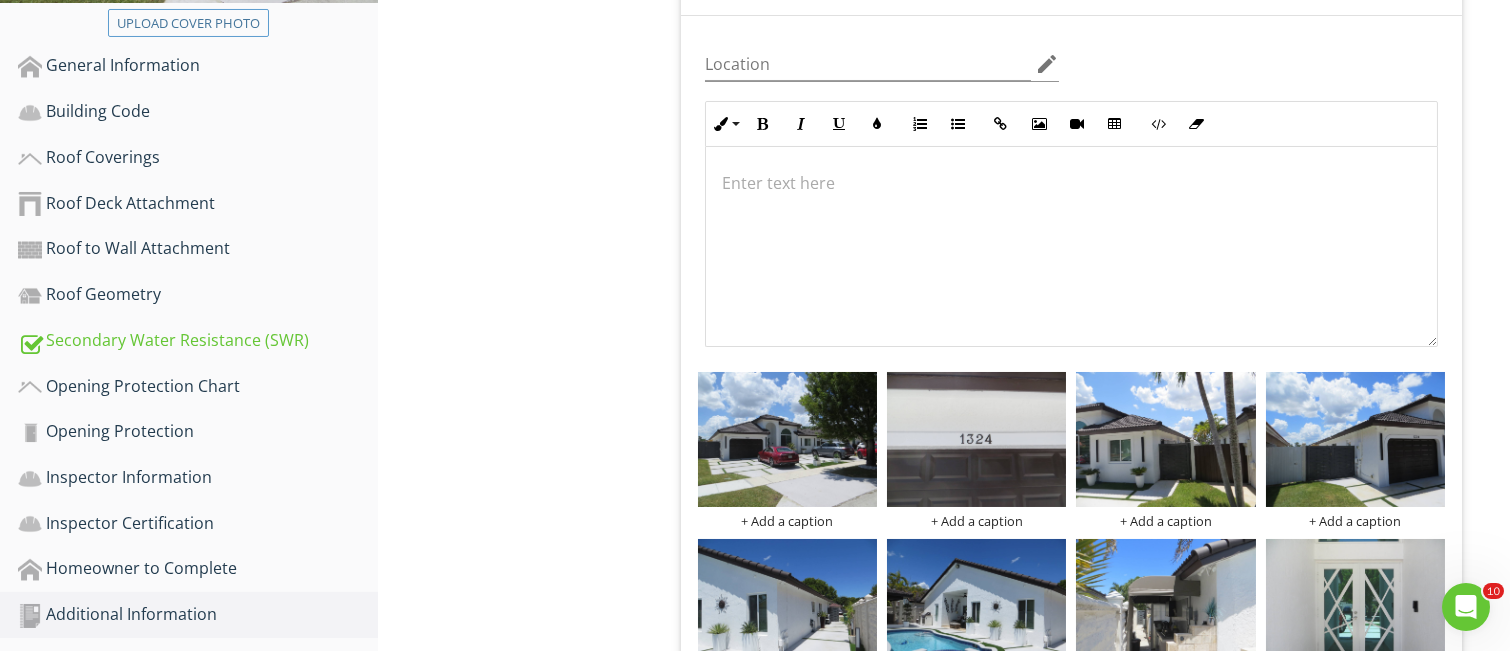 scroll, scrollTop: 0, scrollLeft: 0, axis: both 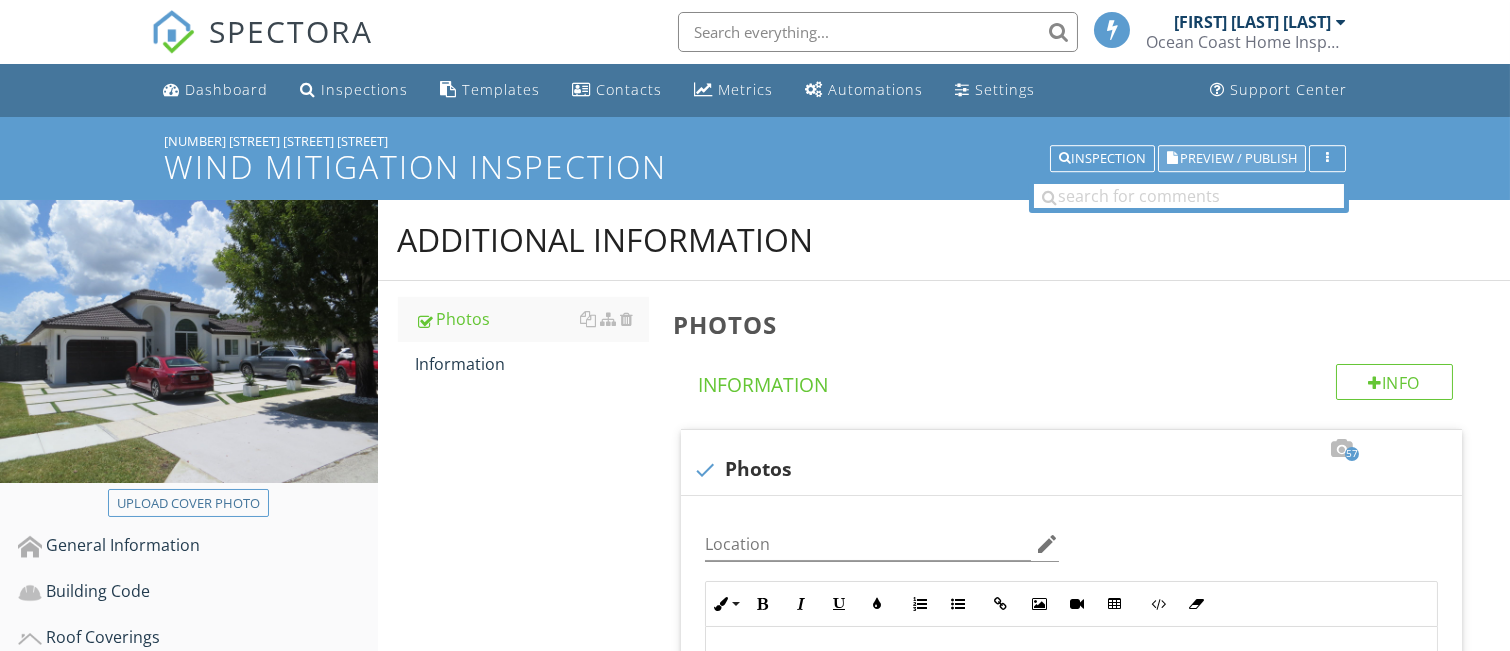 click on "Preview / Publish" at bounding box center (1238, 158) 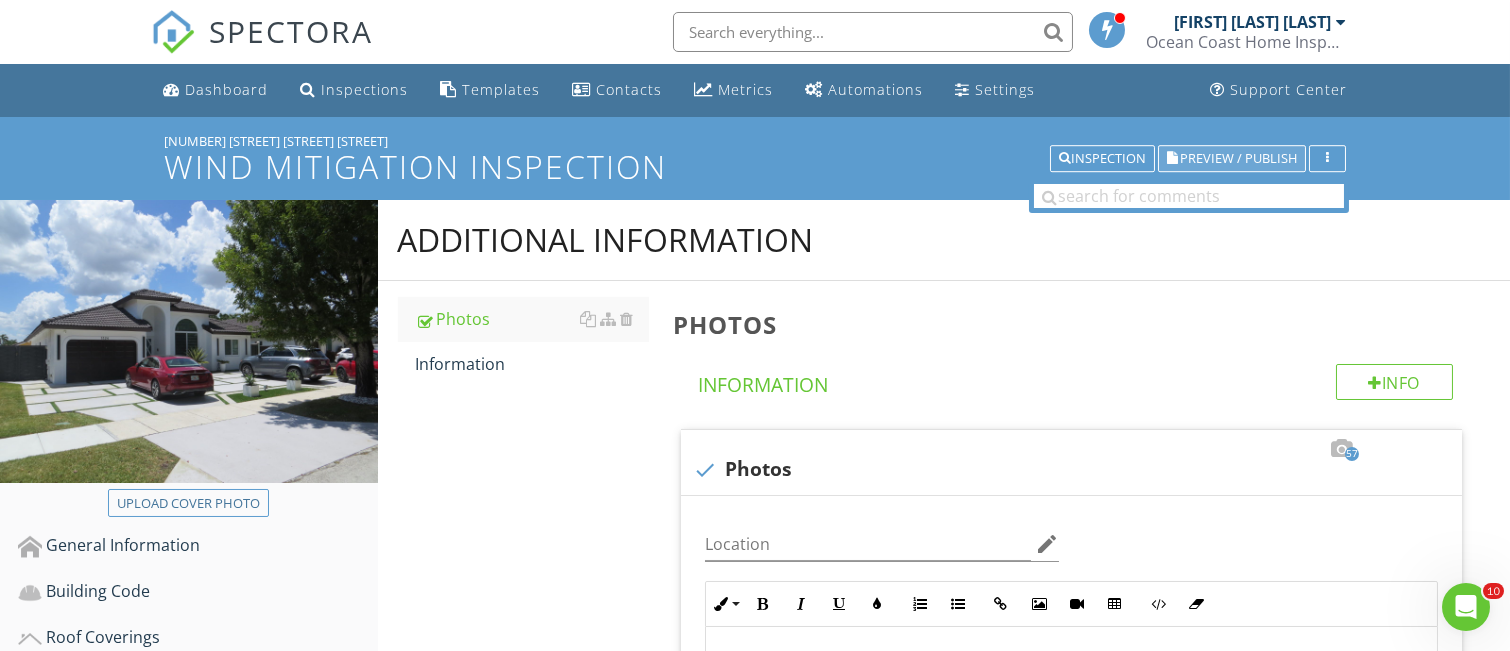 scroll, scrollTop: 0, scrollLeft: 0, axis: both 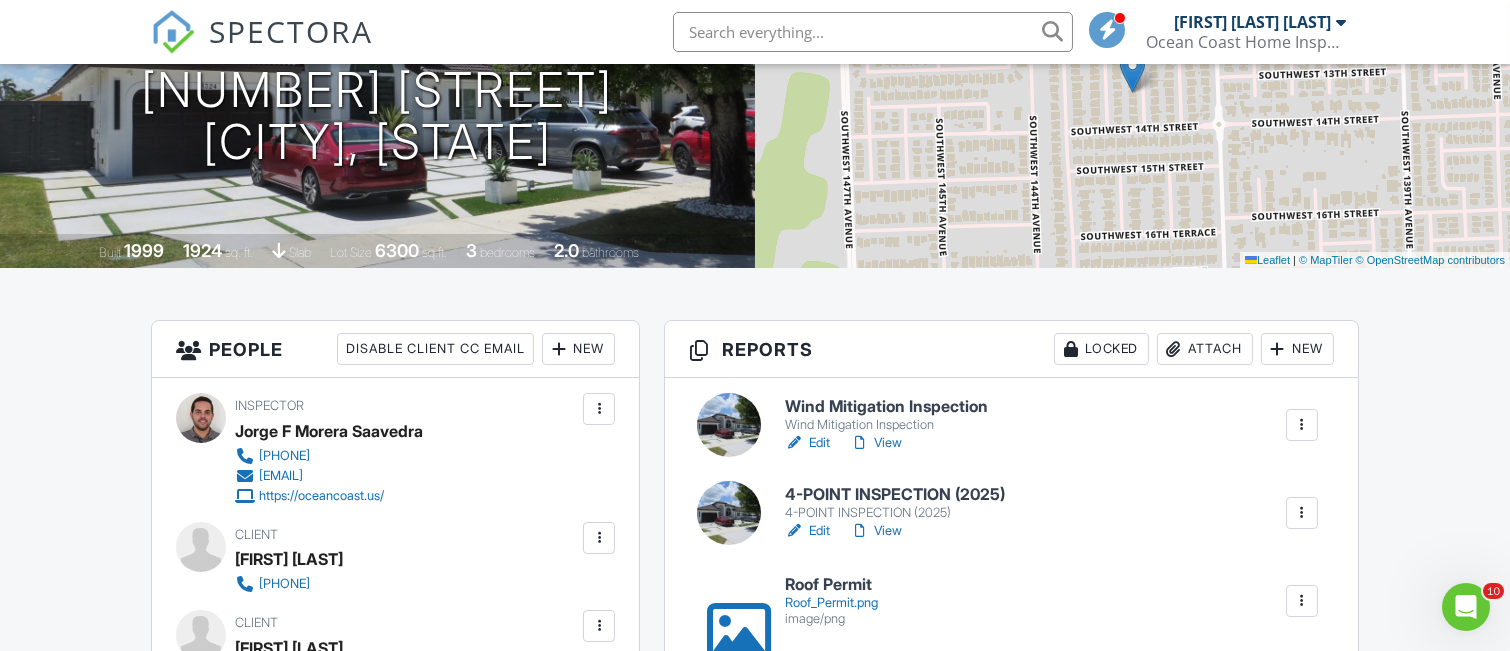 click at bounding box center (729, 513) 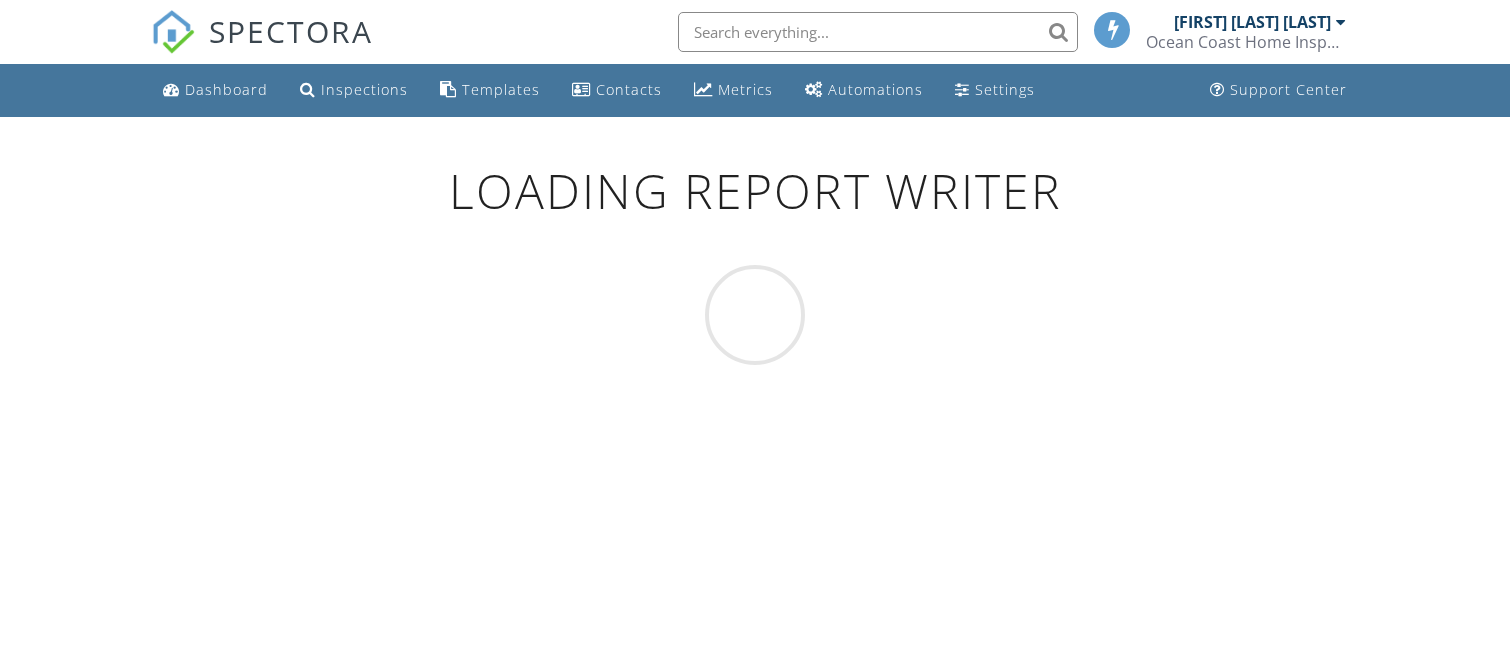 scroll, scrollTop: 0, scrollLeft: 0, axis: both 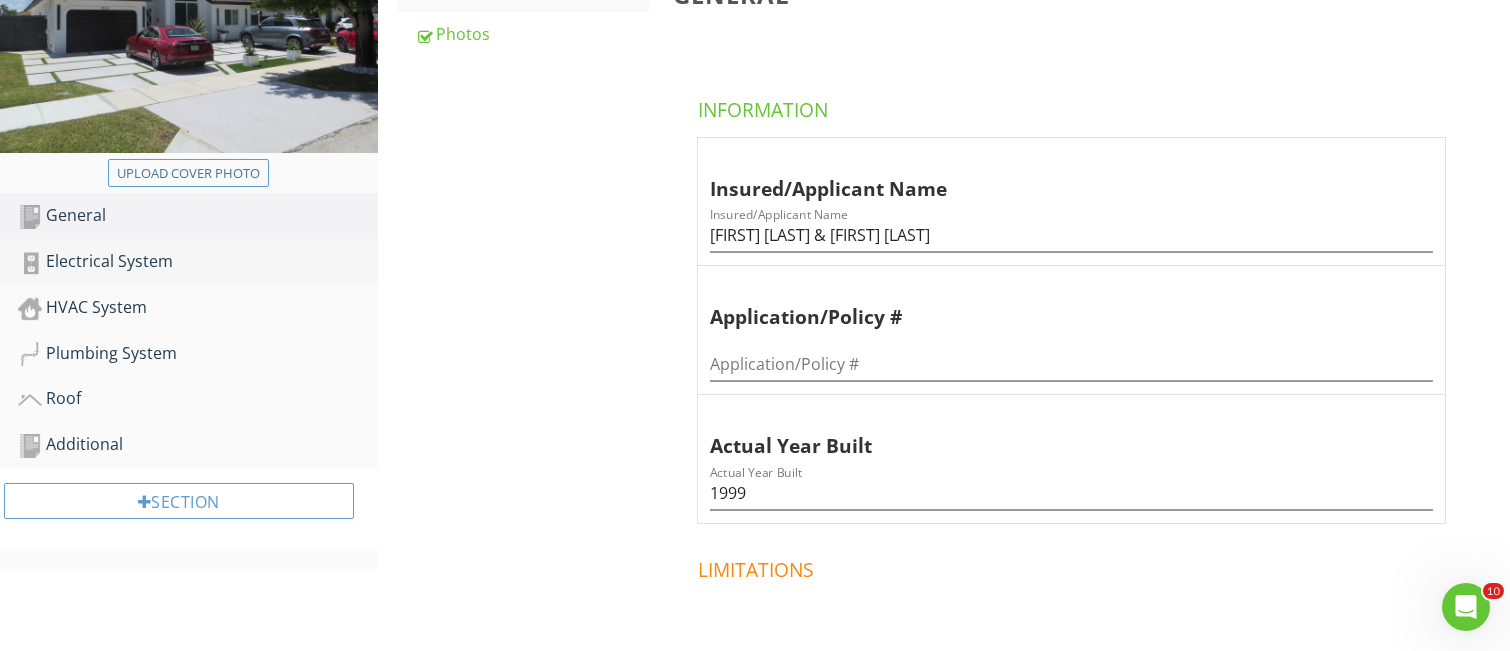 click on "Electrical System" at bounding box center [198, 262] 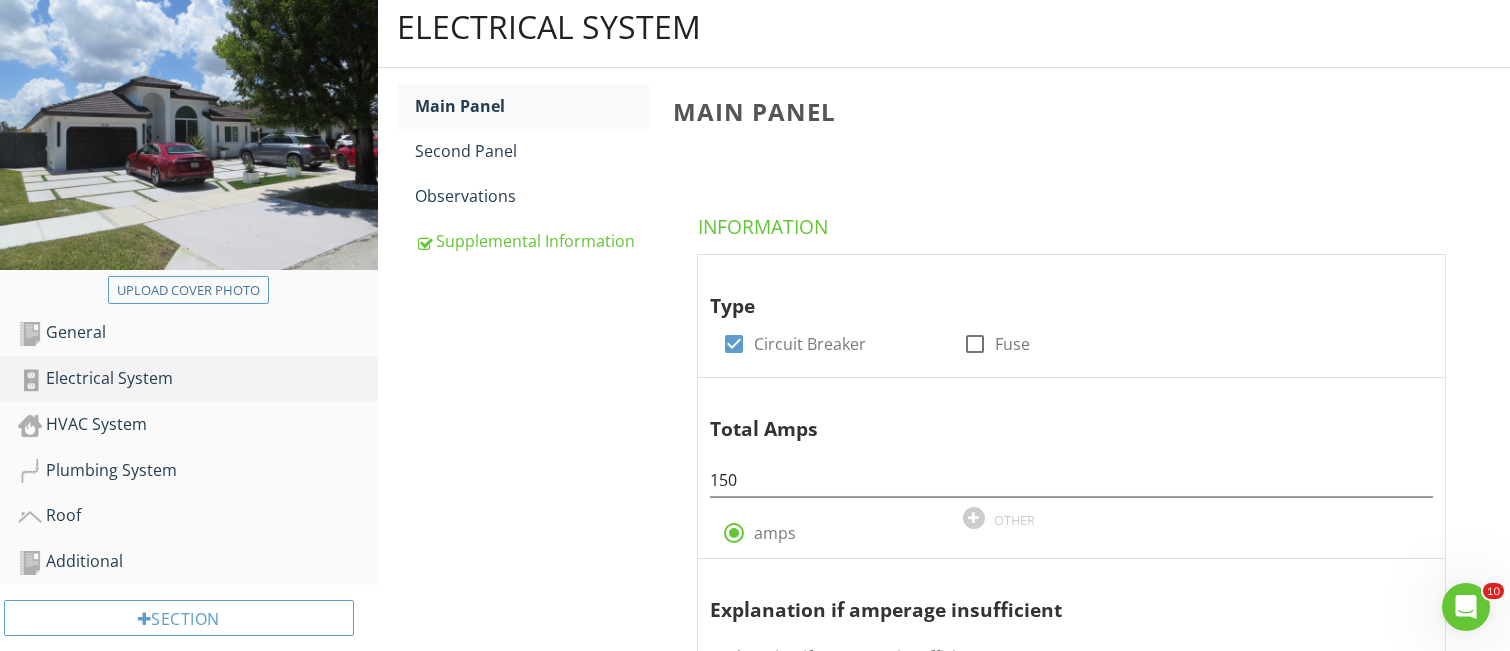 scroll, scrollTop: 159, scrollLeft: 0, axis: vertical 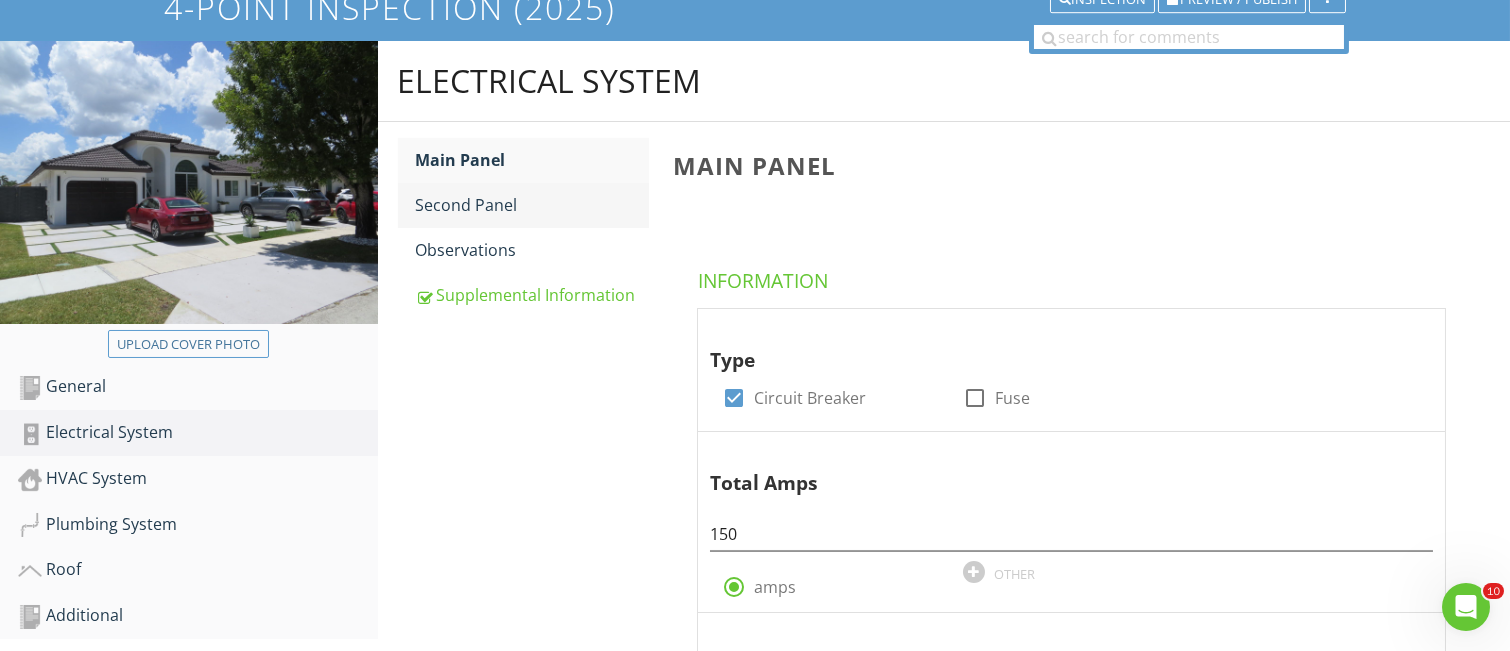 click on "Second Panel" at bounding box center (532, 205) 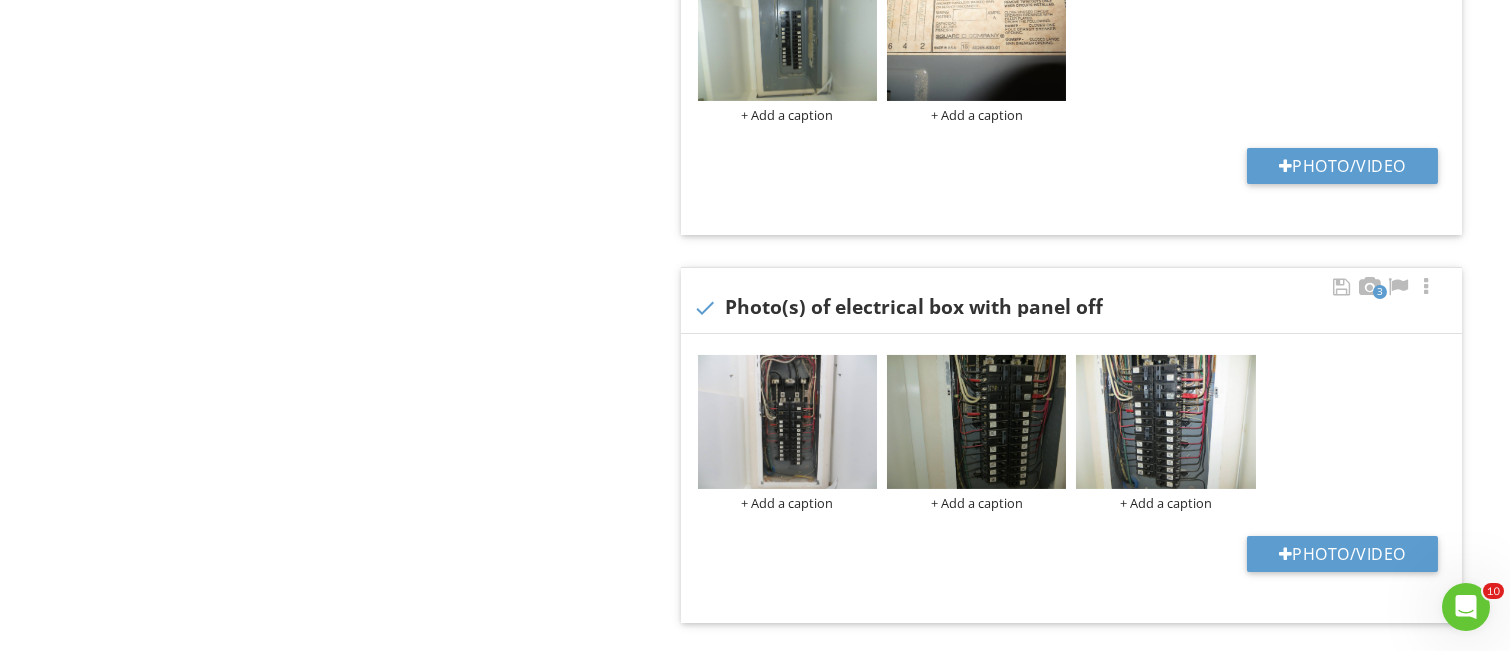 scroll, scrollTop: 1759, scrollLeft: 0, axis: vertical 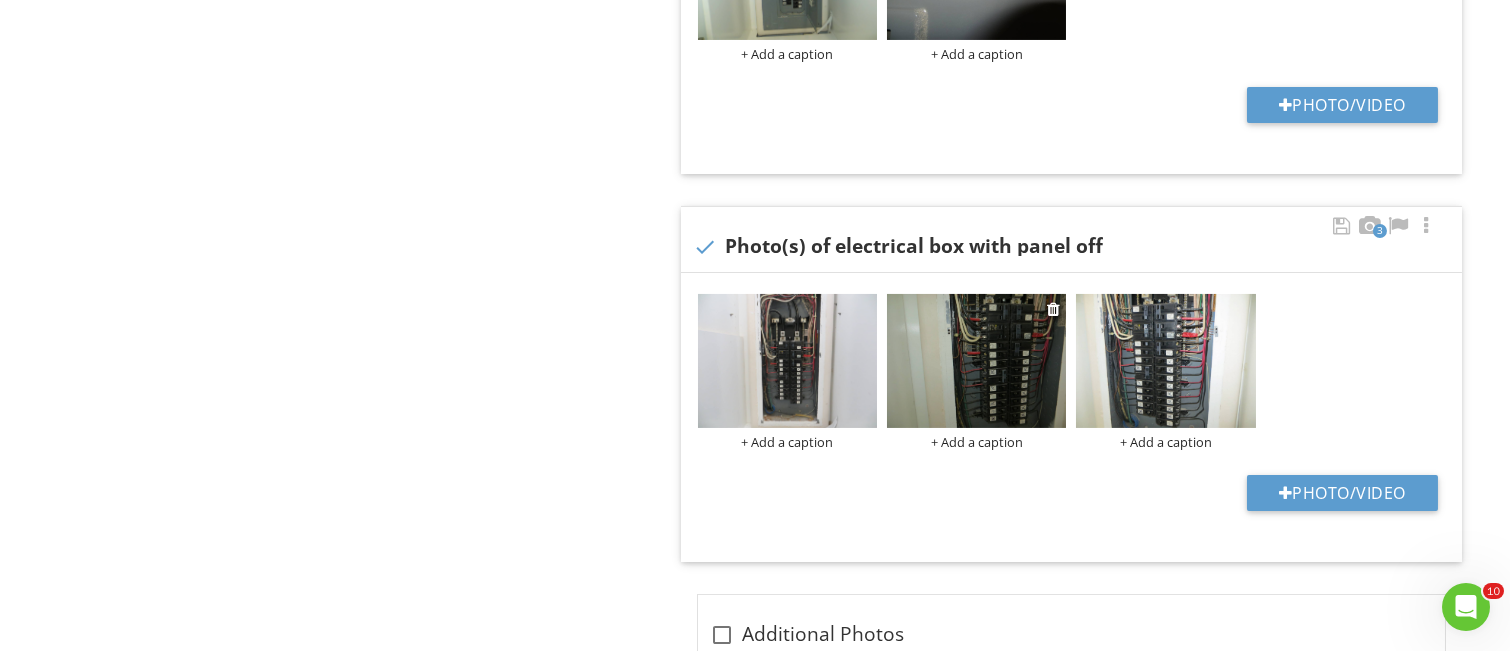 click at bounding box center [976, 361] 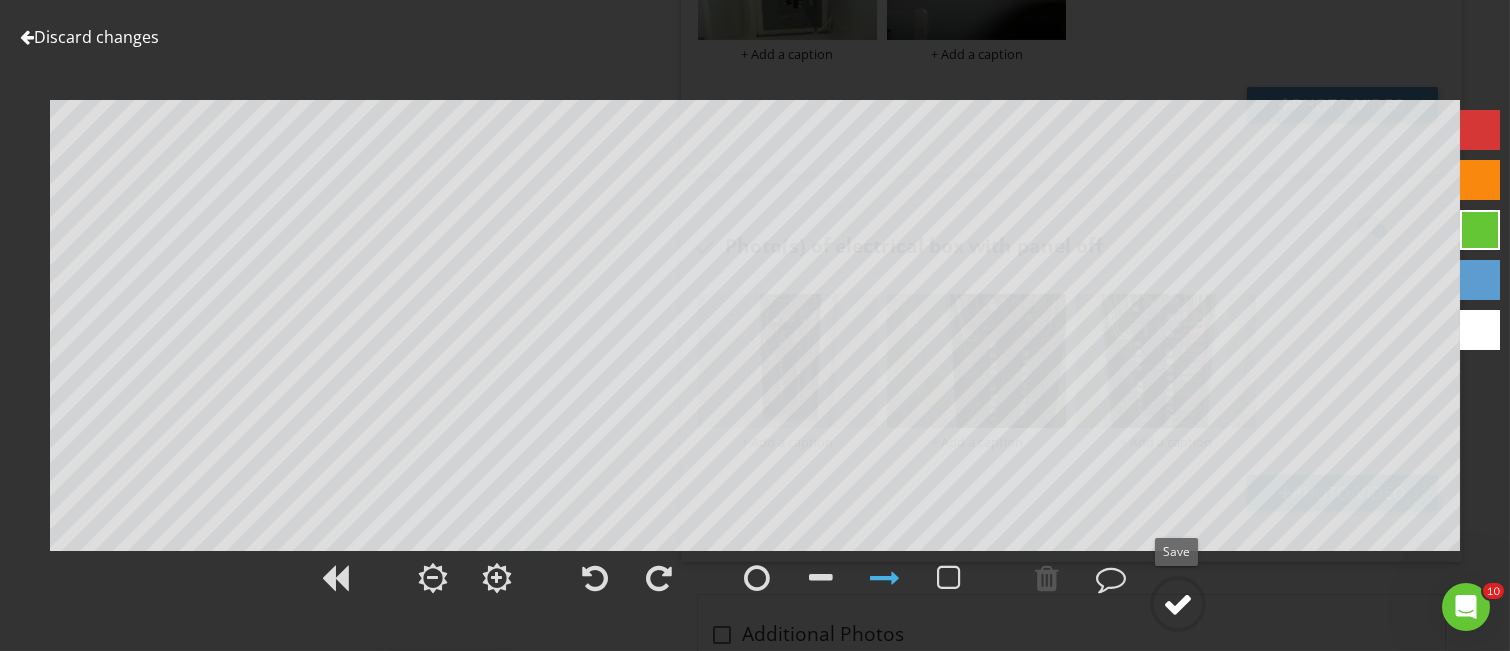 click at bounding box center (1178, 604) 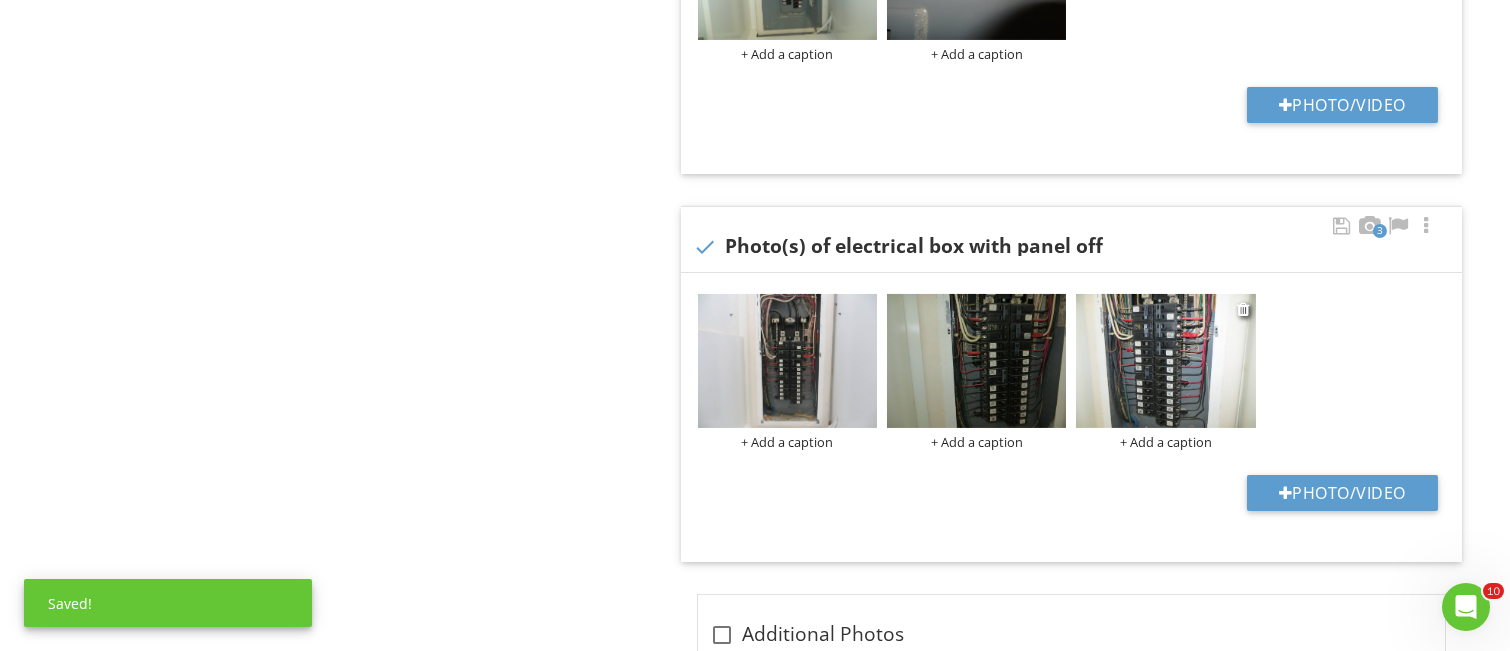 click at bounding box center [1165, 361] 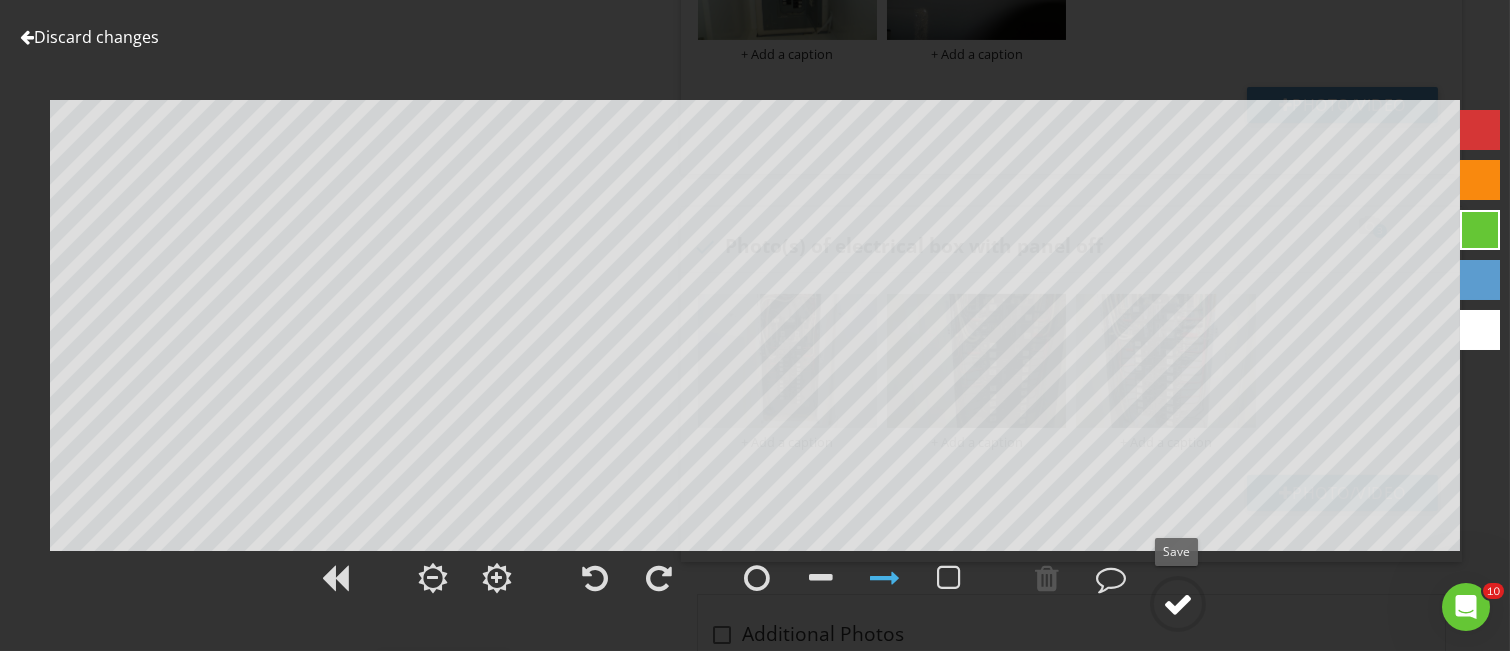 click at bounding box center [1178, 604] 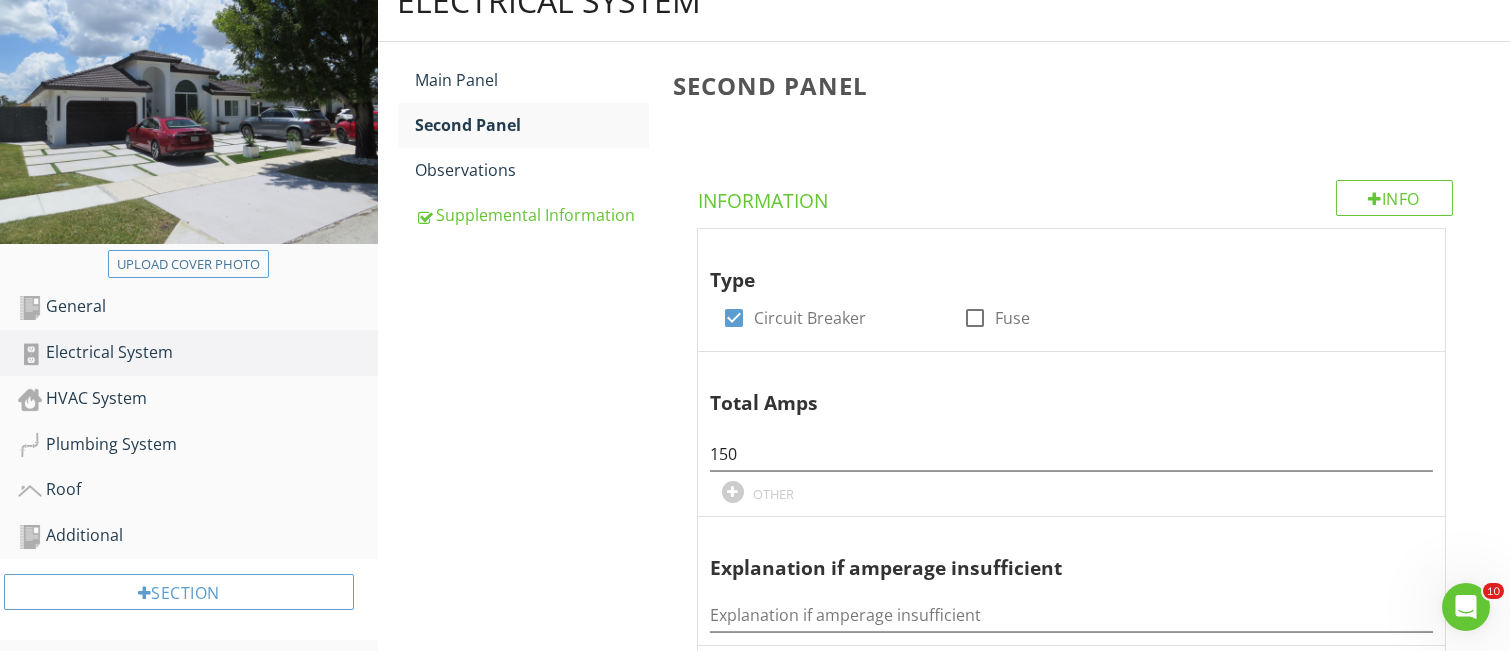 scroll, scrollTop: 0, scrollLeft: 0, axis: both 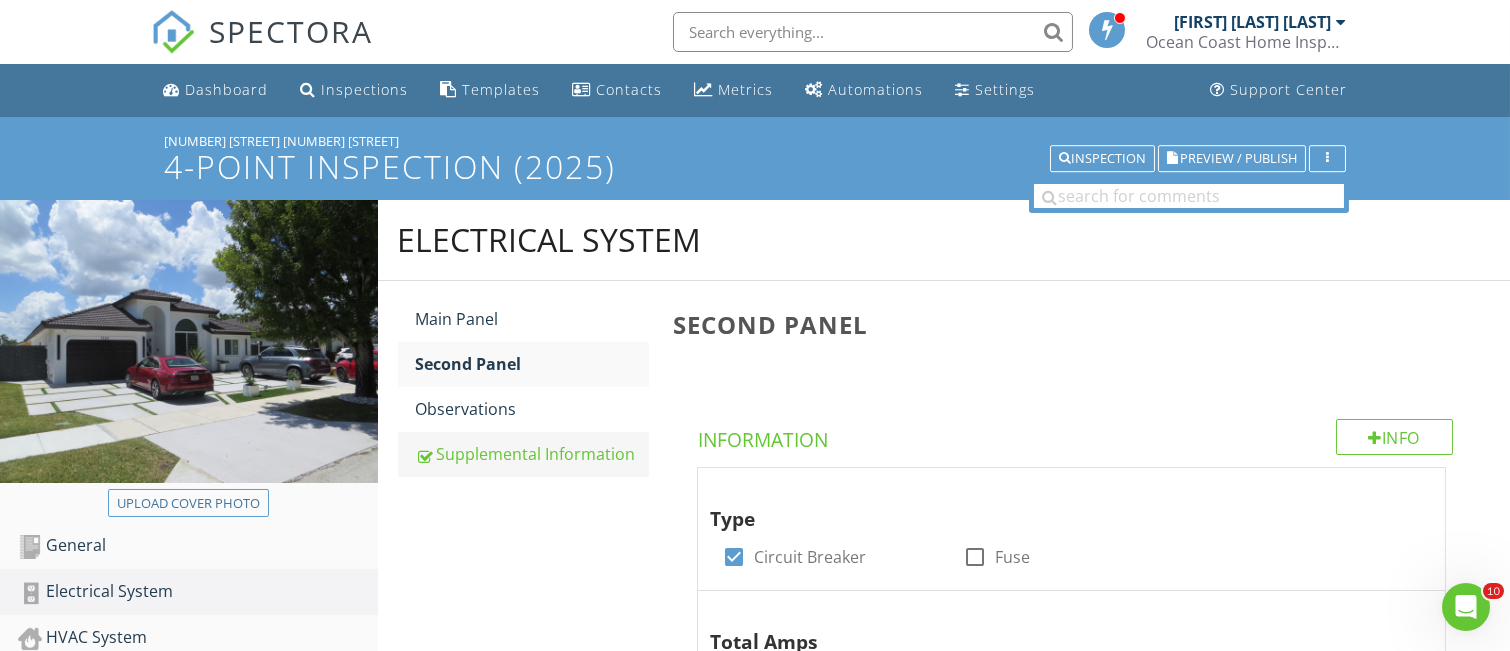 click on "Supplemental Information" at bounding box center [532, 454] 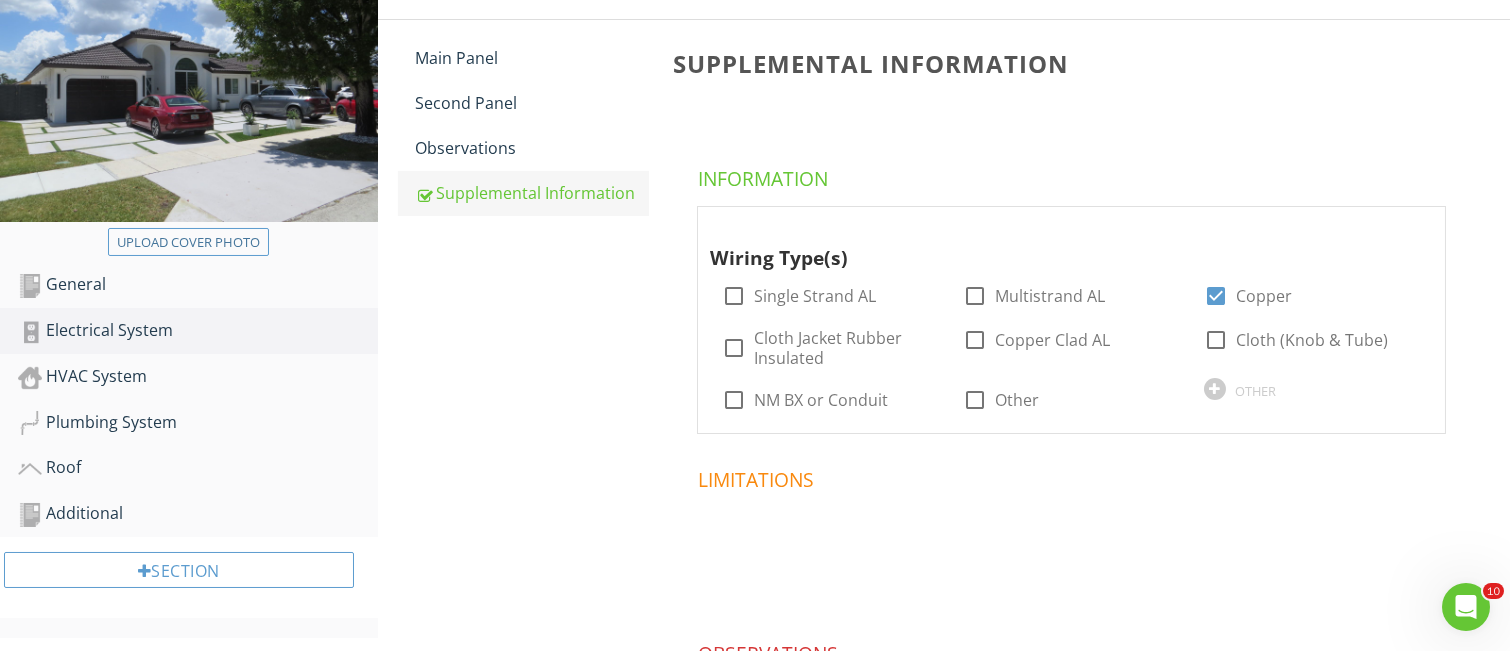 scroll, scrollTop: 266, scrollLeft: 0, axis: vertical 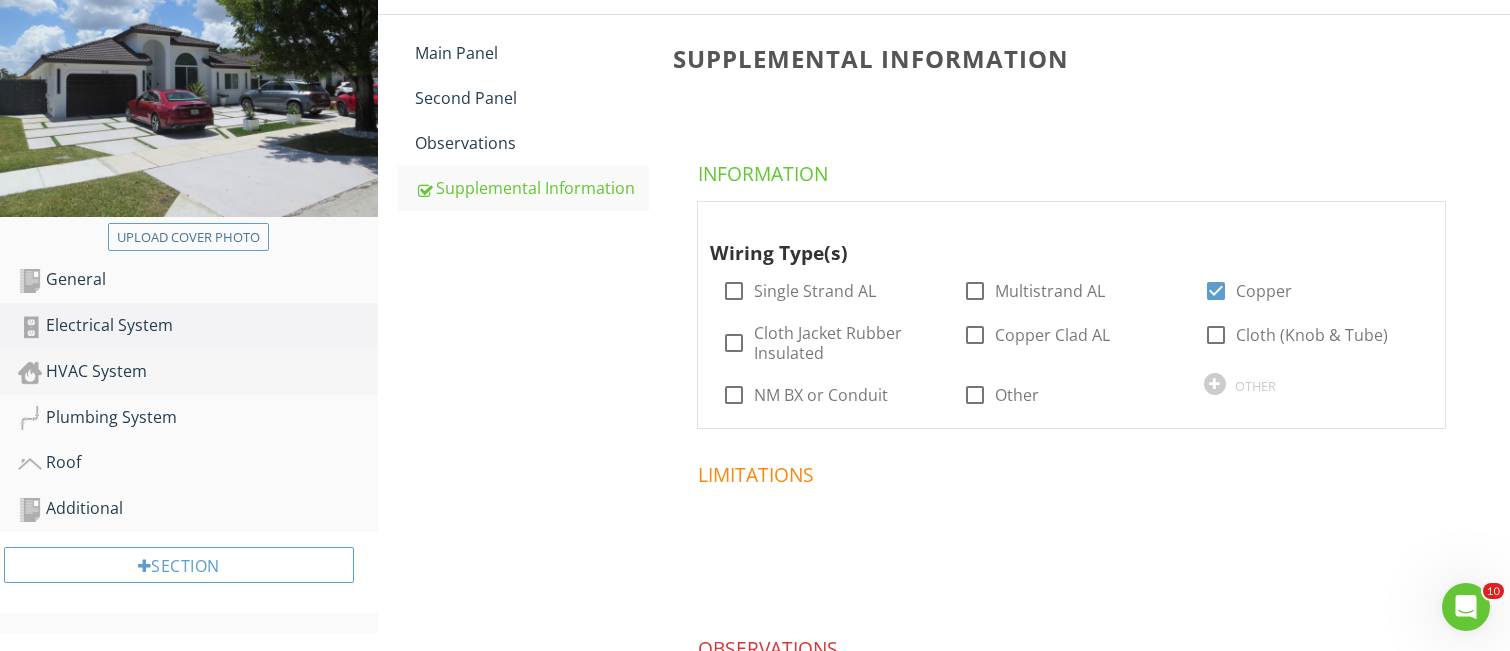 click on "HVAC System" at bounding box center (198, 372) 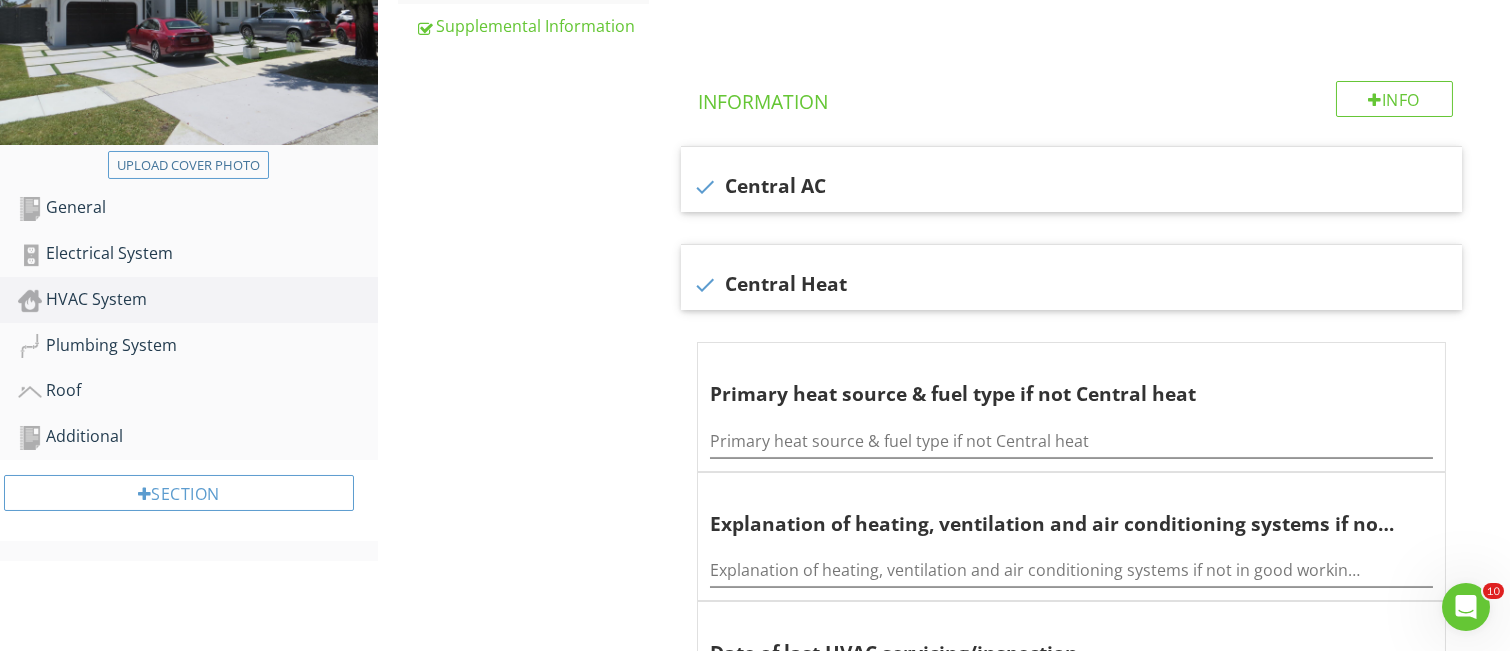 scroll, scrollTop: 133, scrollLeft: 0, axis: vertical 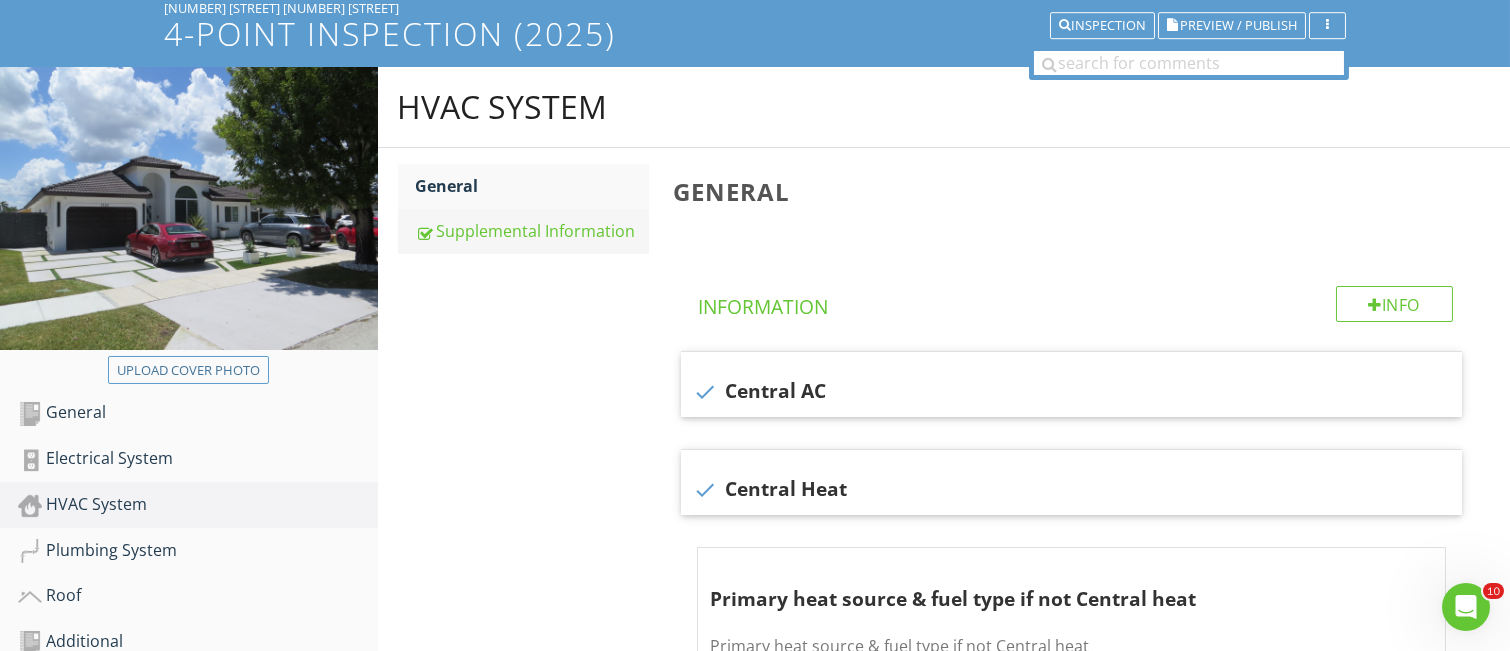 click on "Supplemental Information" at bounding box center (532, 231) 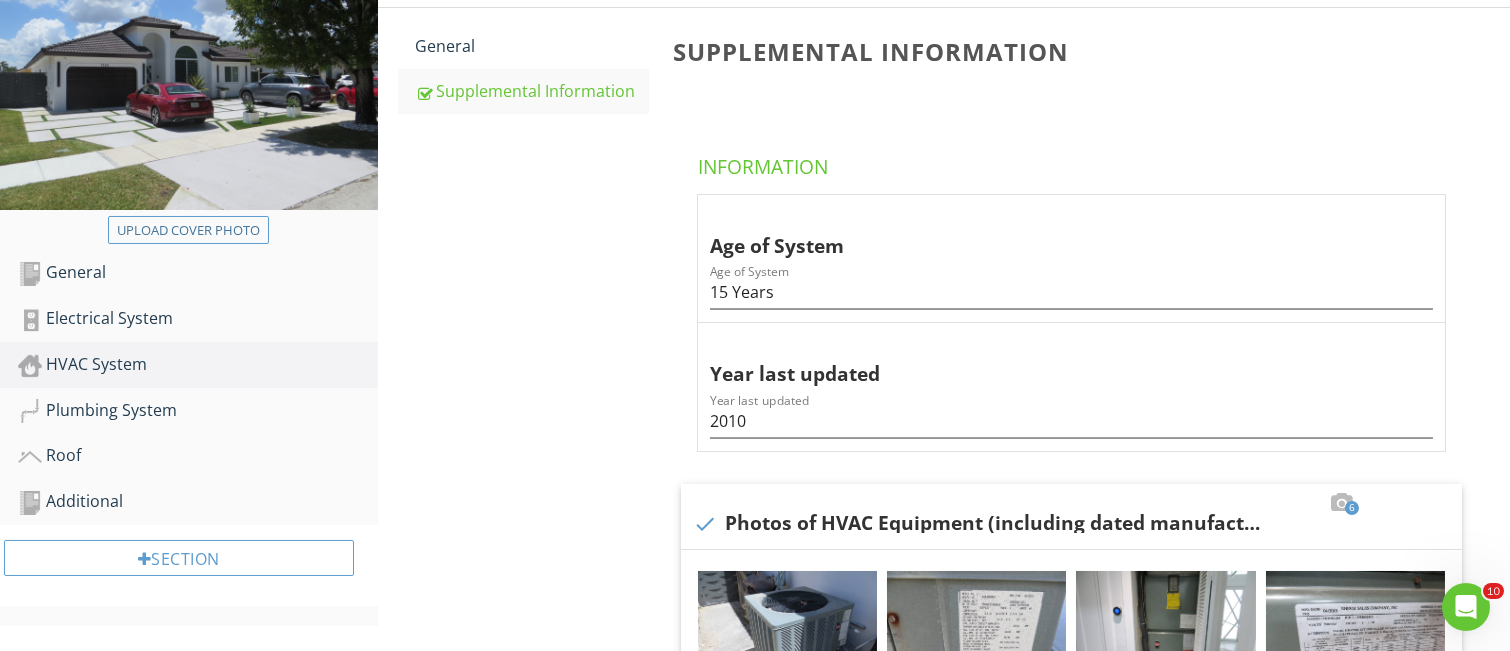 scroll, scrollTop: 266, scrollLeft: 0, axis: vertical 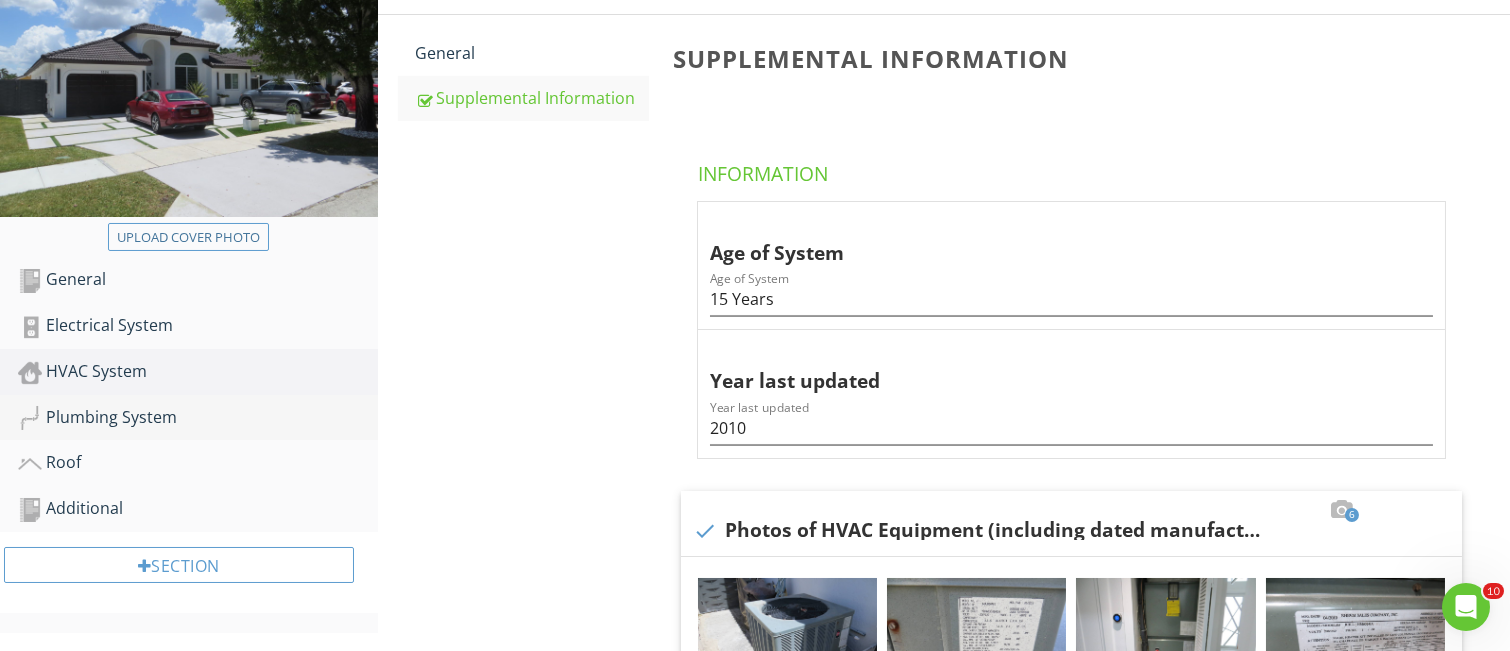 click on "Plumbing System" at bounding box center [198, 418] 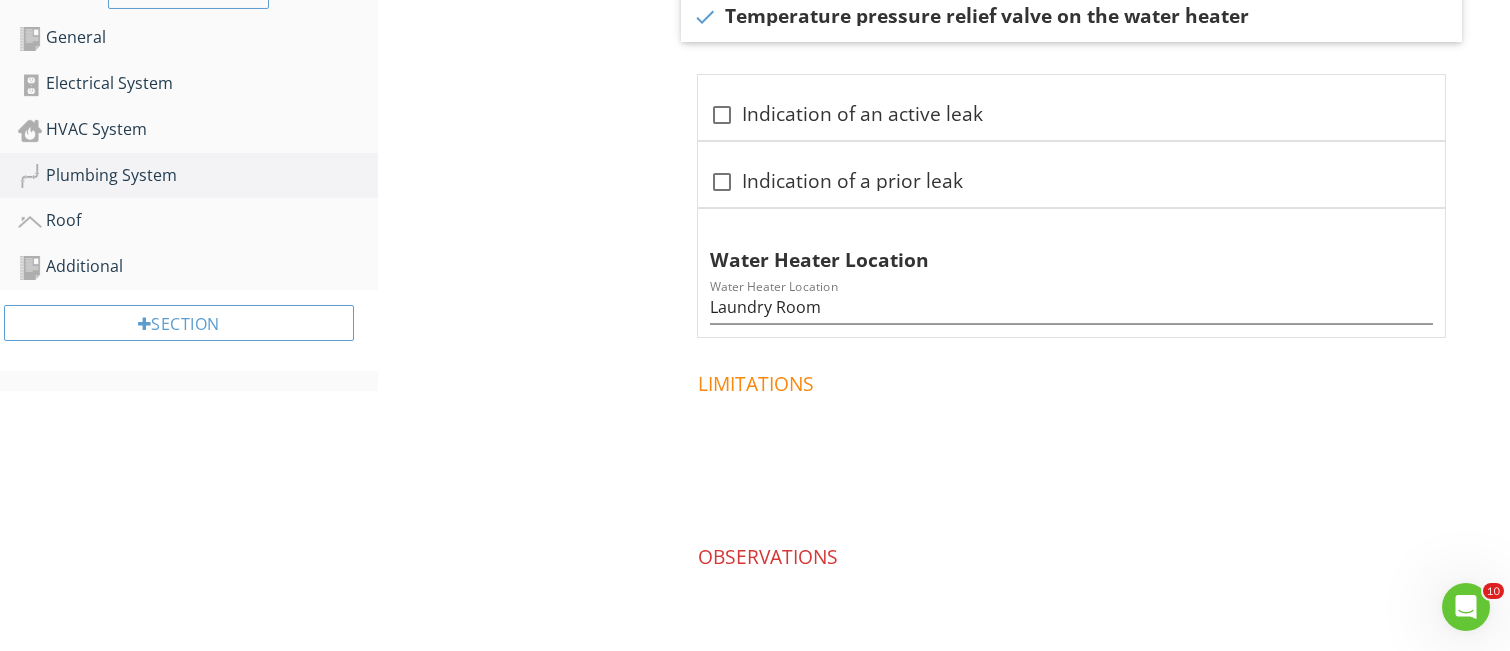 scroll, scrollTop: 533, scrollLeft: 0, axis: vertical 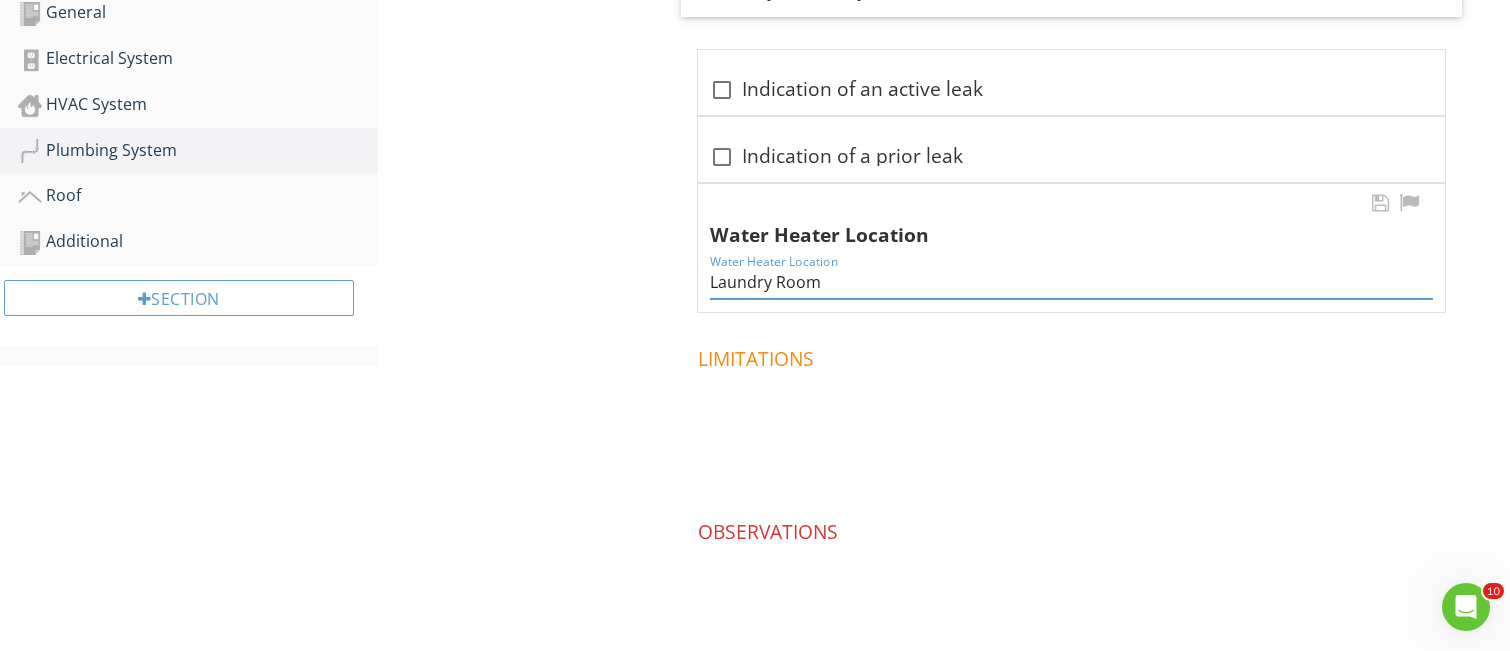 drag, startPoint x: 713, startPoint y: 281, endPoint x: 864, endPoint y: 297, distance: 151.84532 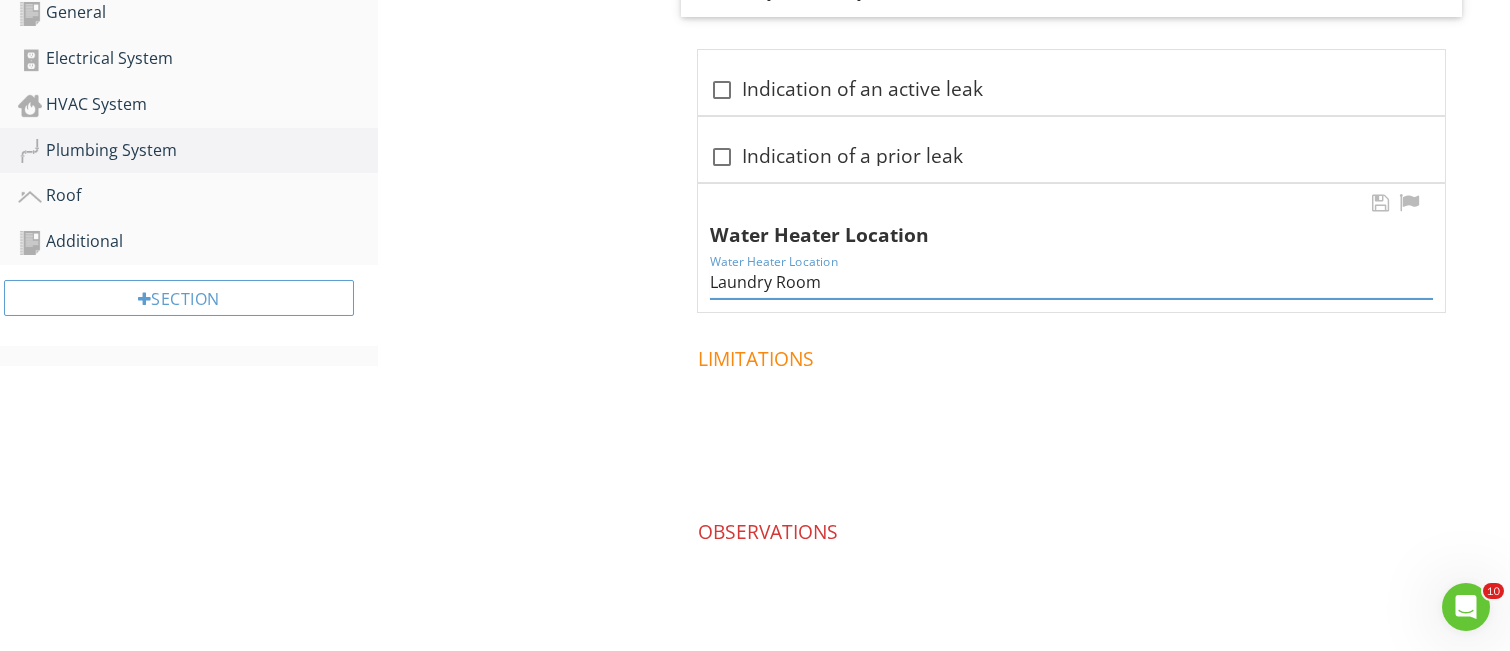 click on "Laundry Room" at bounding box center (1071, 282) 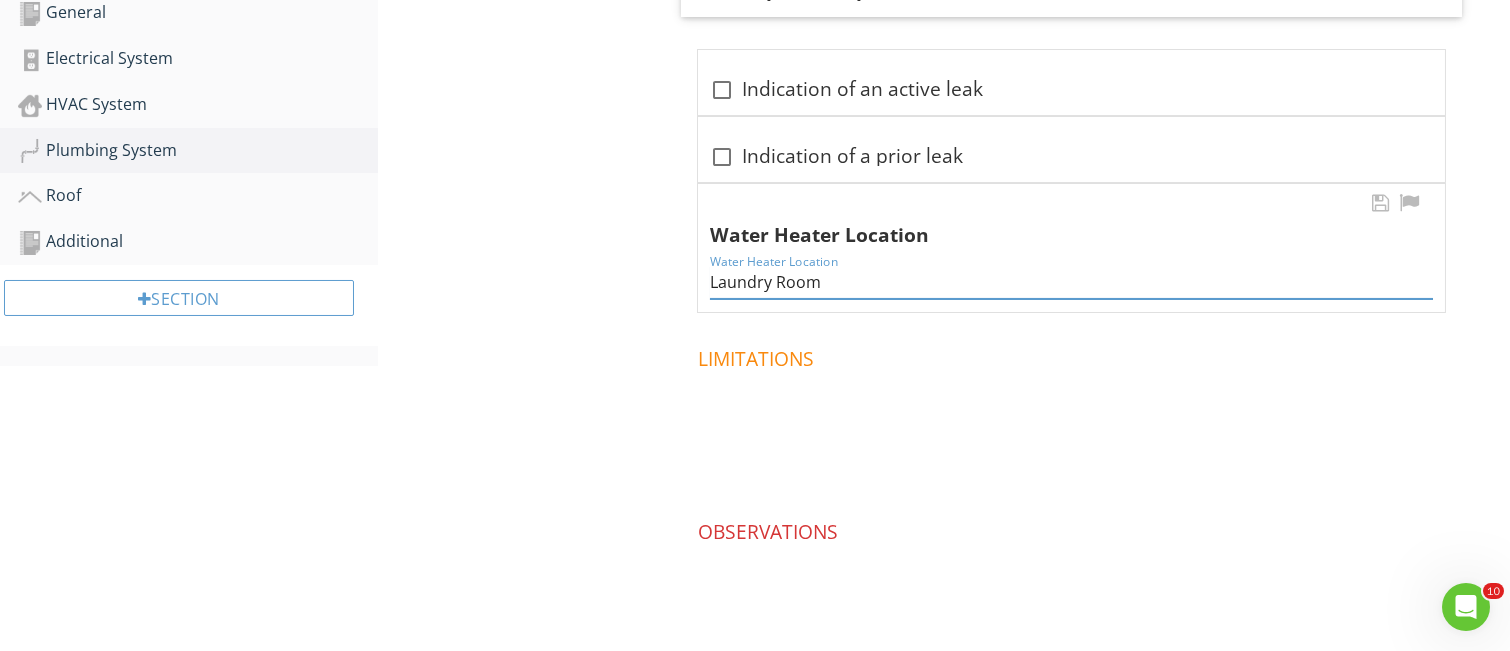paste on "(Water heater is tankless)" 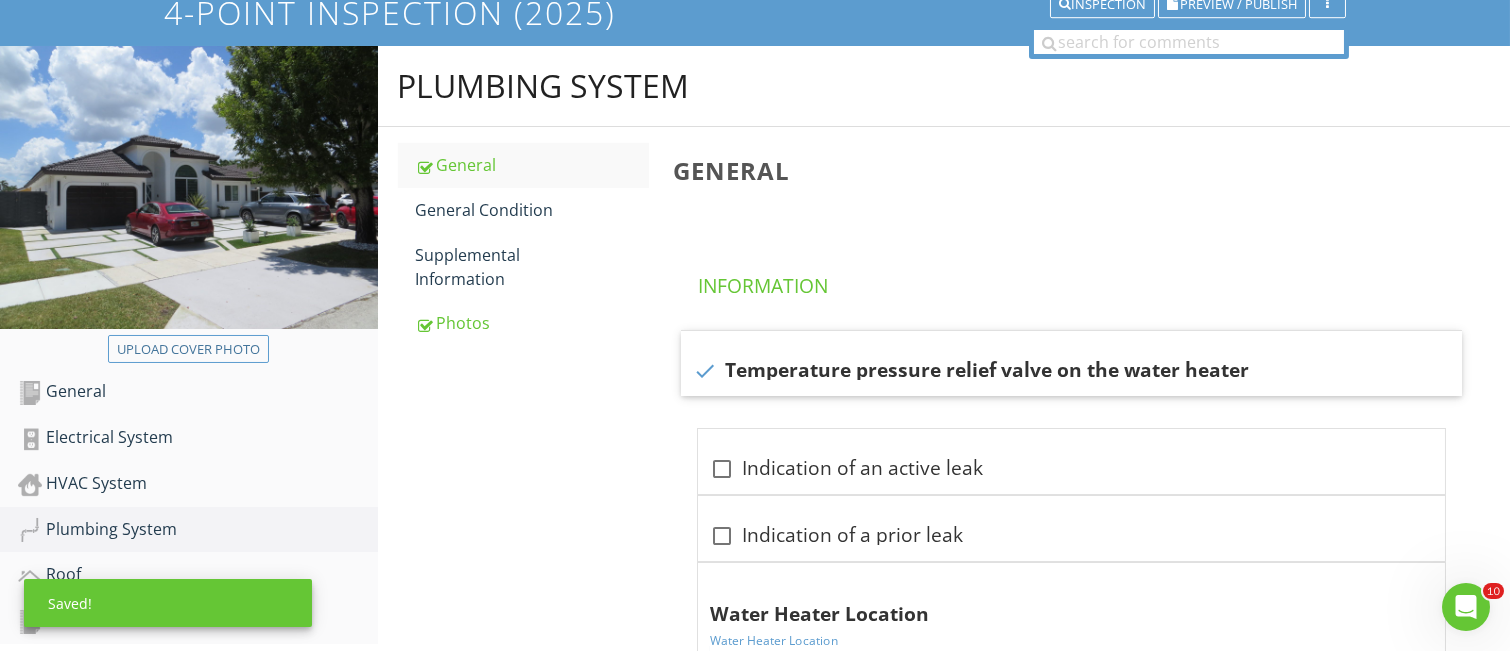 scroll, scrollTop: 133, scrollLeft: 0, axis: vertical 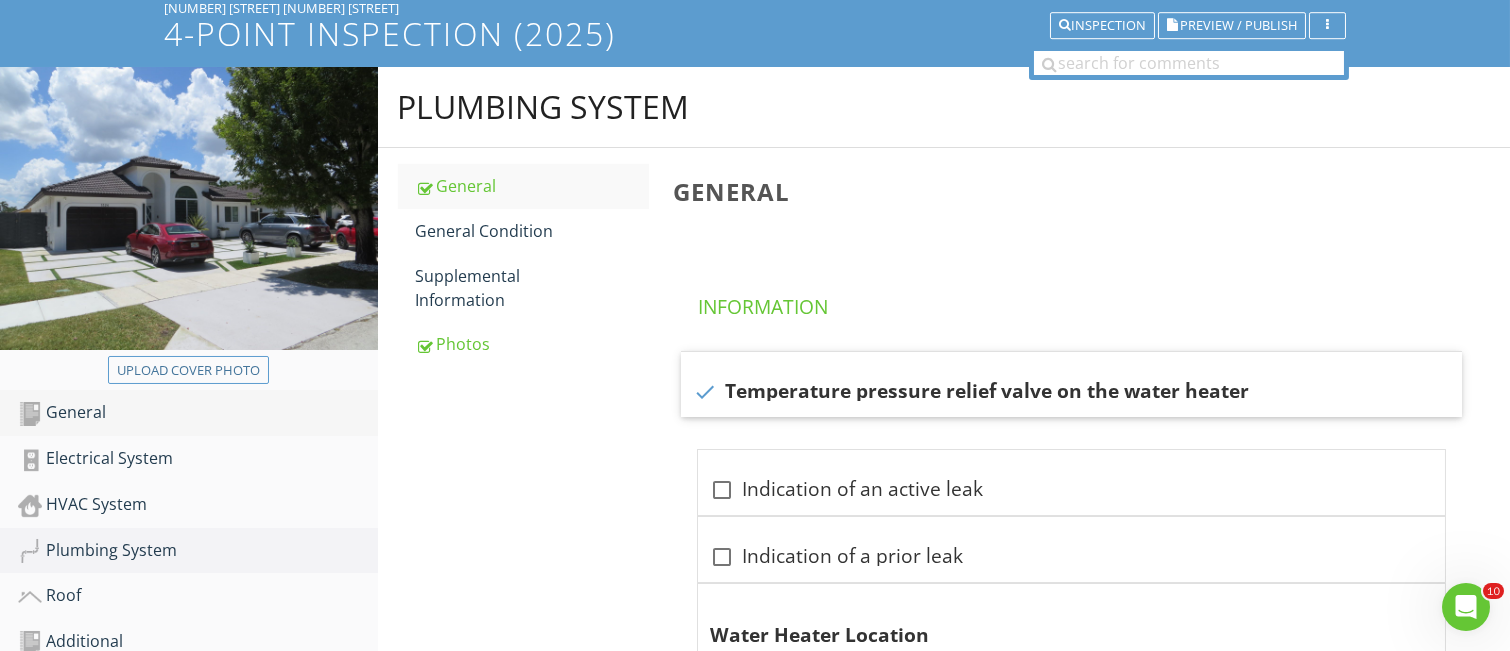 type on "Laundry Room (Water heater is tankless)" 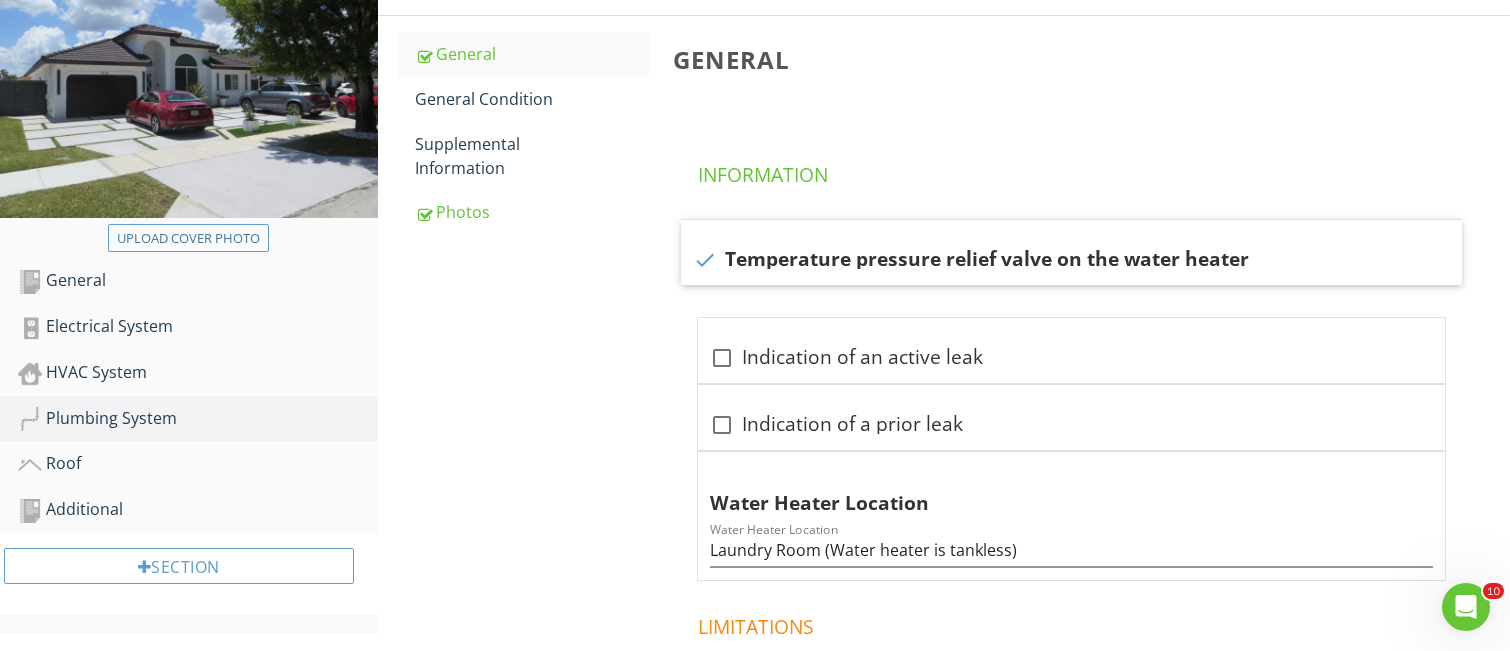 scroll, scrollTop: 266, scrollLeft: 0, axis: vertical 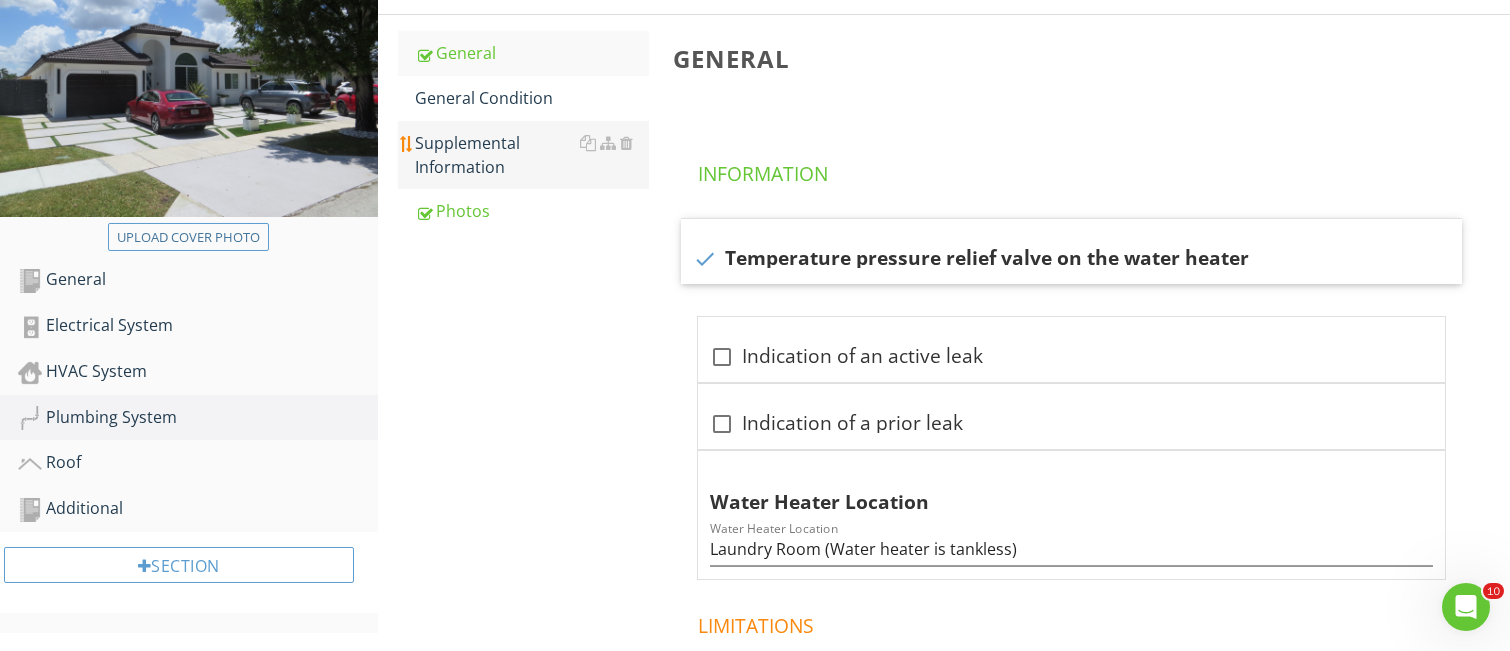 click on "Supplemental Information" at bounding box center (532, 155) 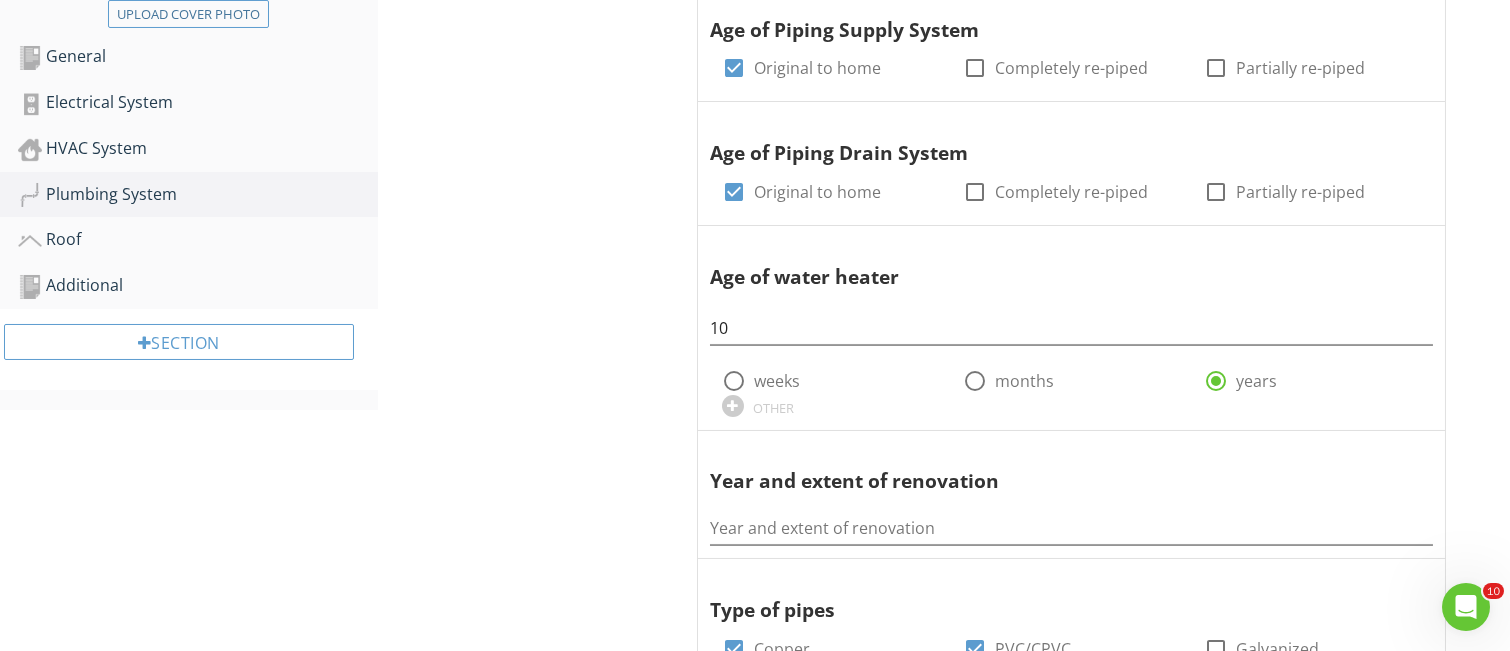 scroll, scrollTop: 266, scrollLeft: 0, axis: vertical 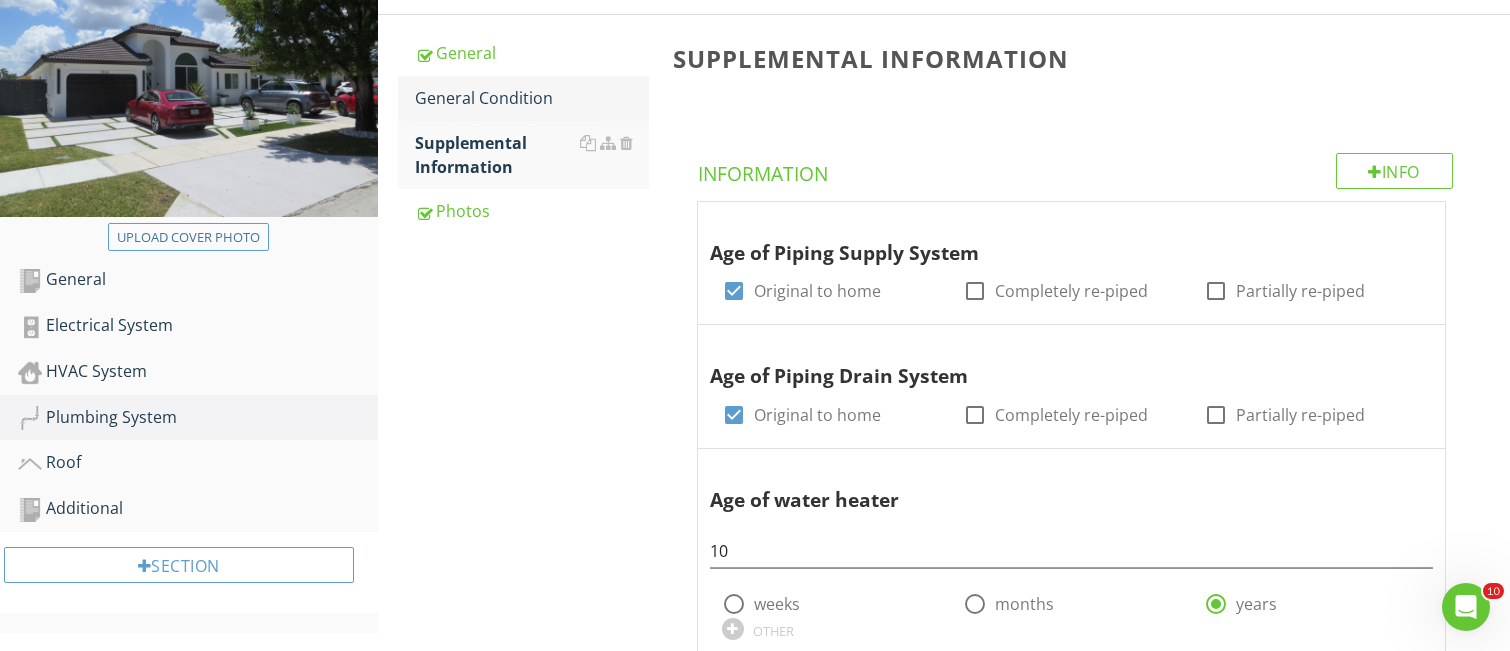 click on "General Condition" at bounding box center [532, 98] 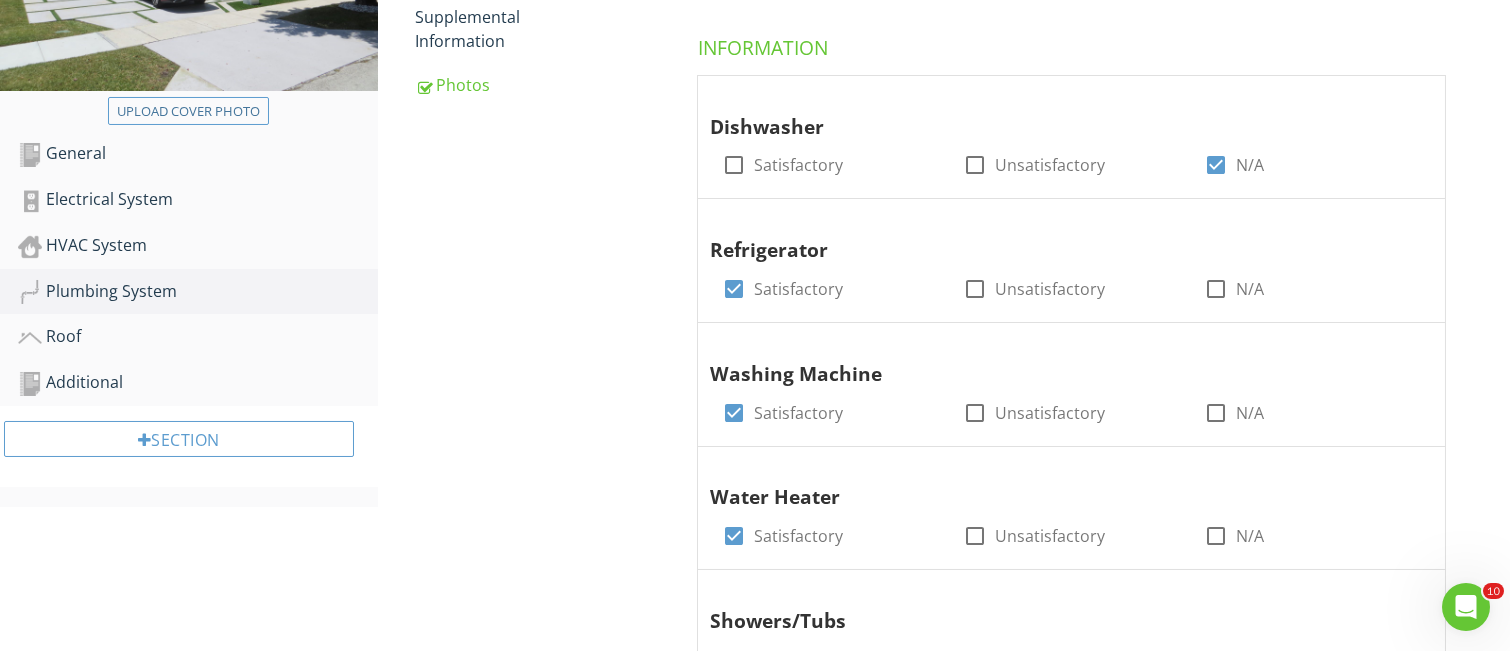 scroll, scrollTop: 108, scrollLeft: 0, axis: vertical 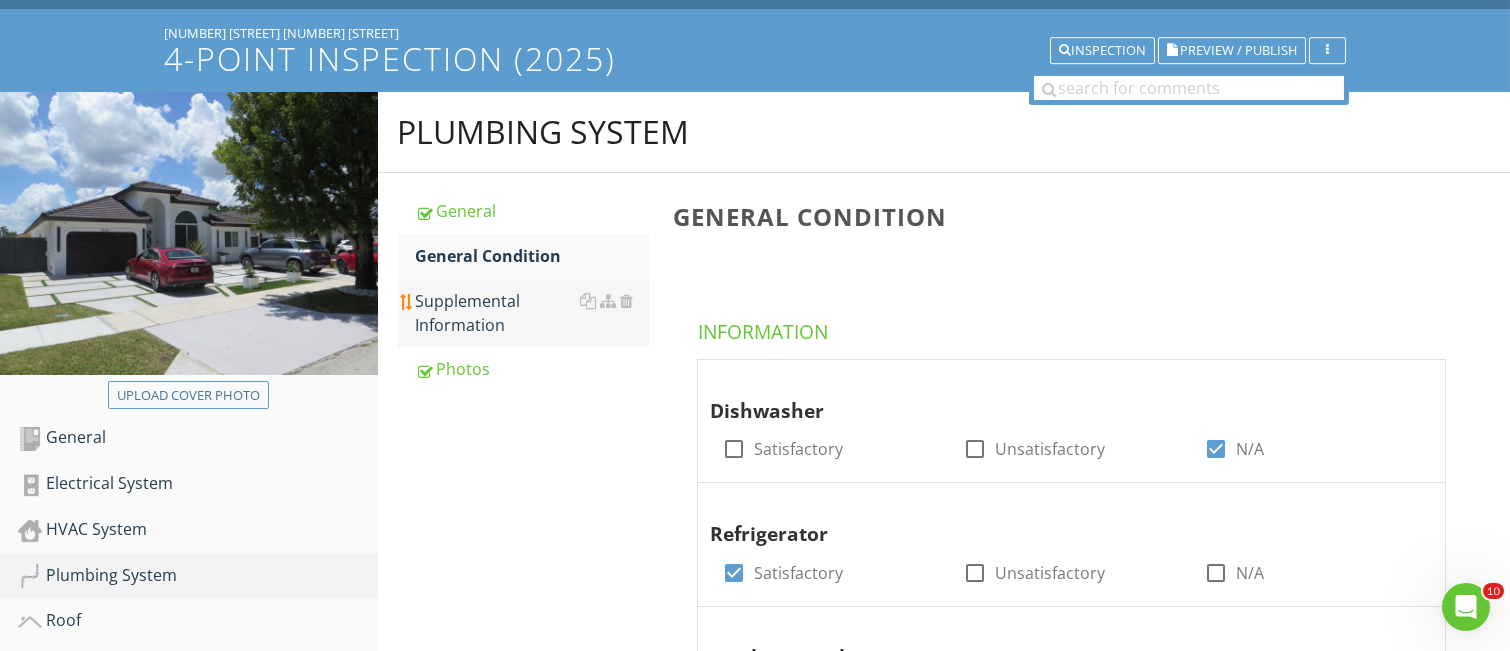 click on "Supplemental Information" at bounding box center (532, 313) 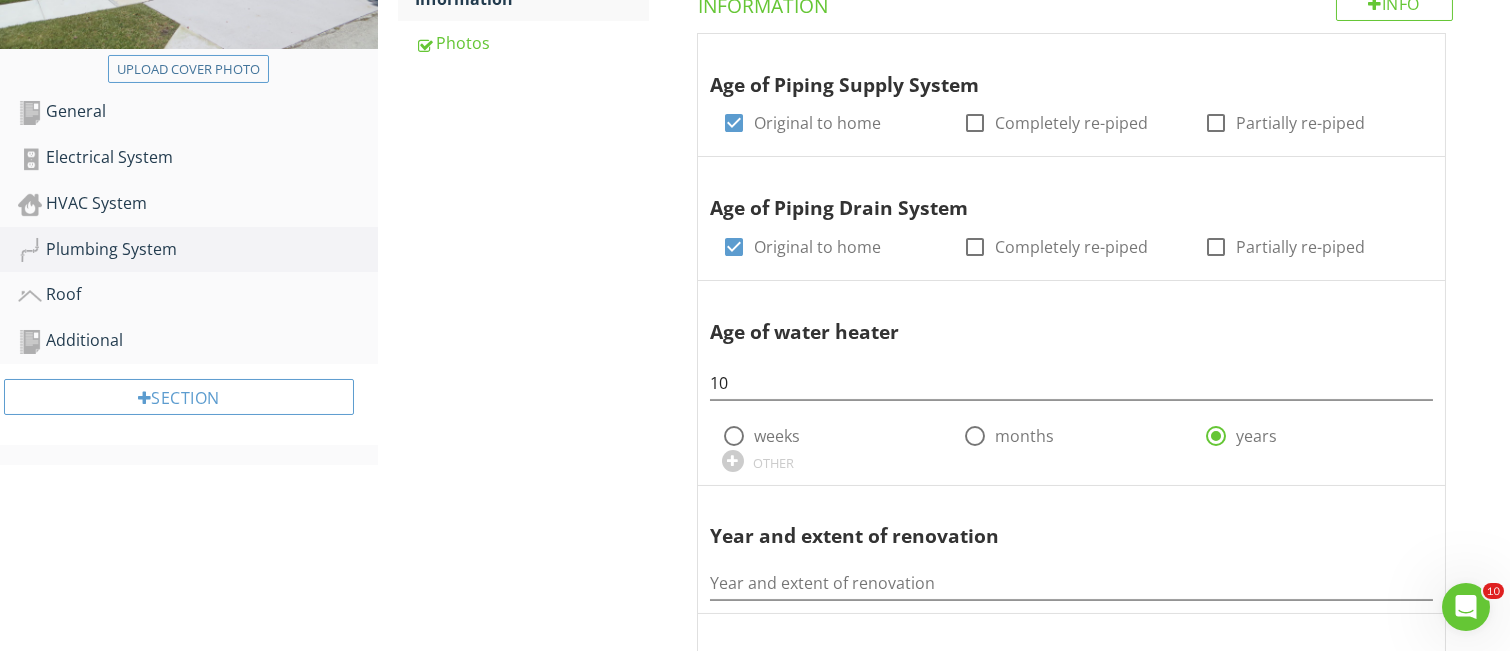scroll, scrollTop: 374, scrollLeft: 0, axis: vertical 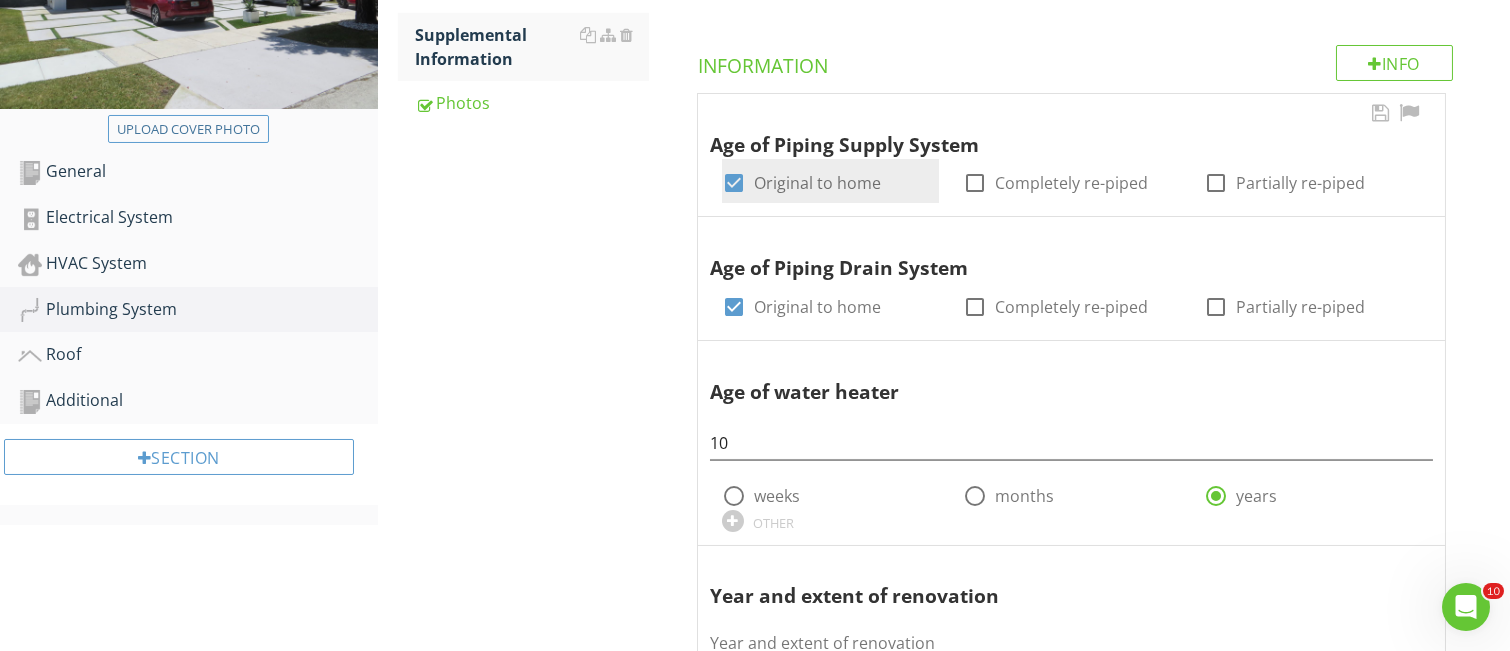 click at bounding box center [734, 183] 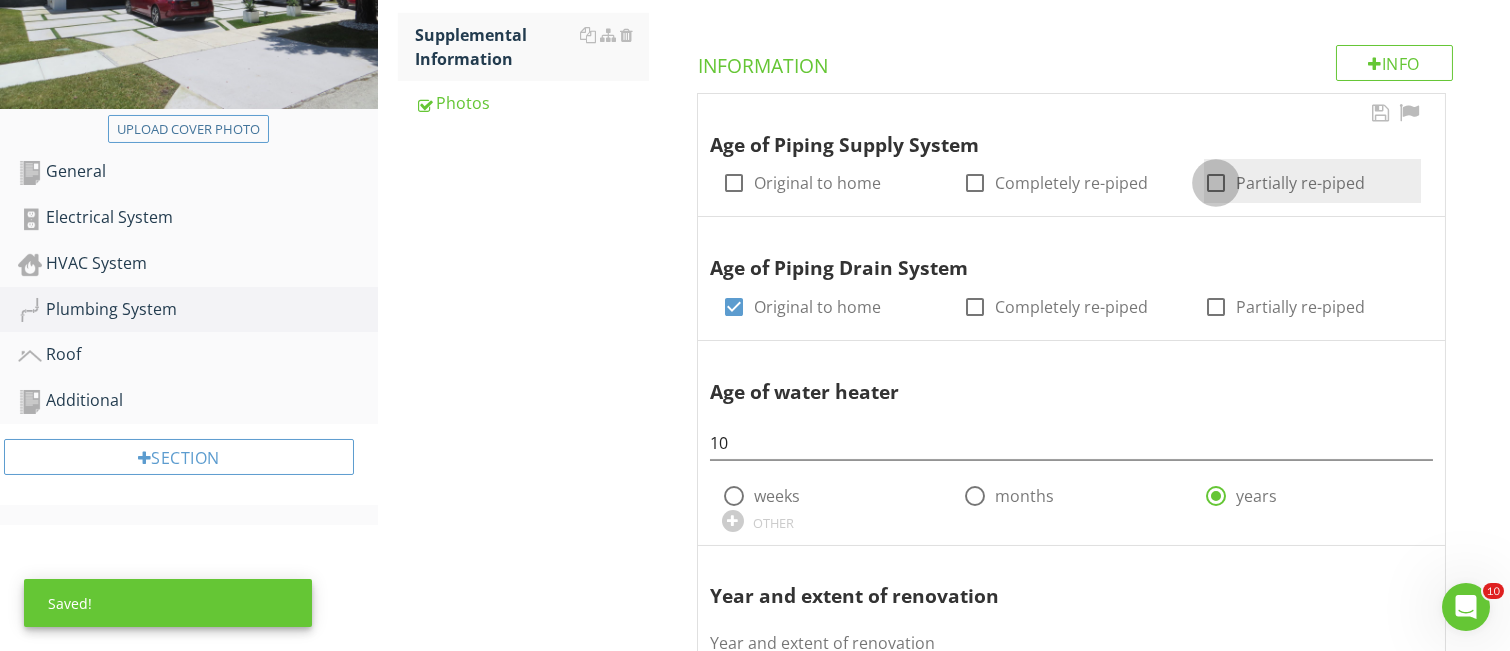 click at bounding box center (1216, 183) 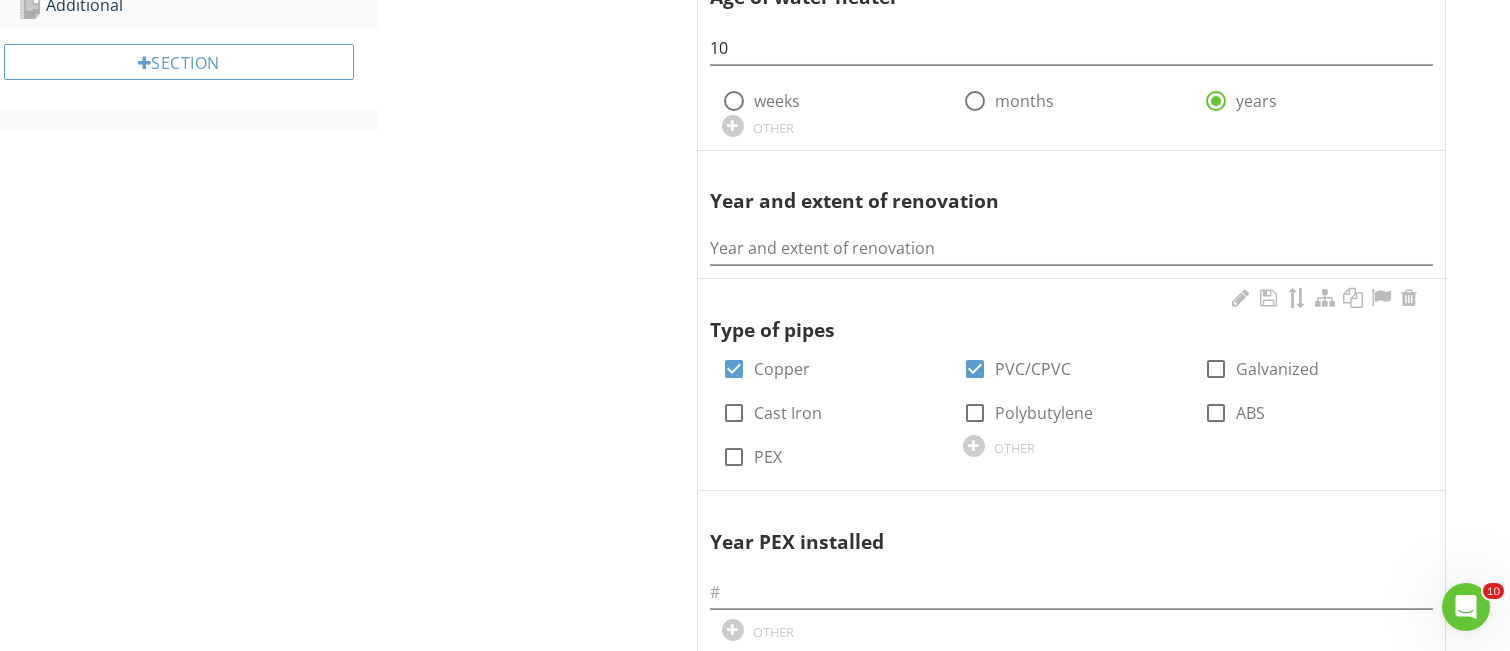 scroll, scrollTop: 774, scrollLeft: 0, axis: vertical 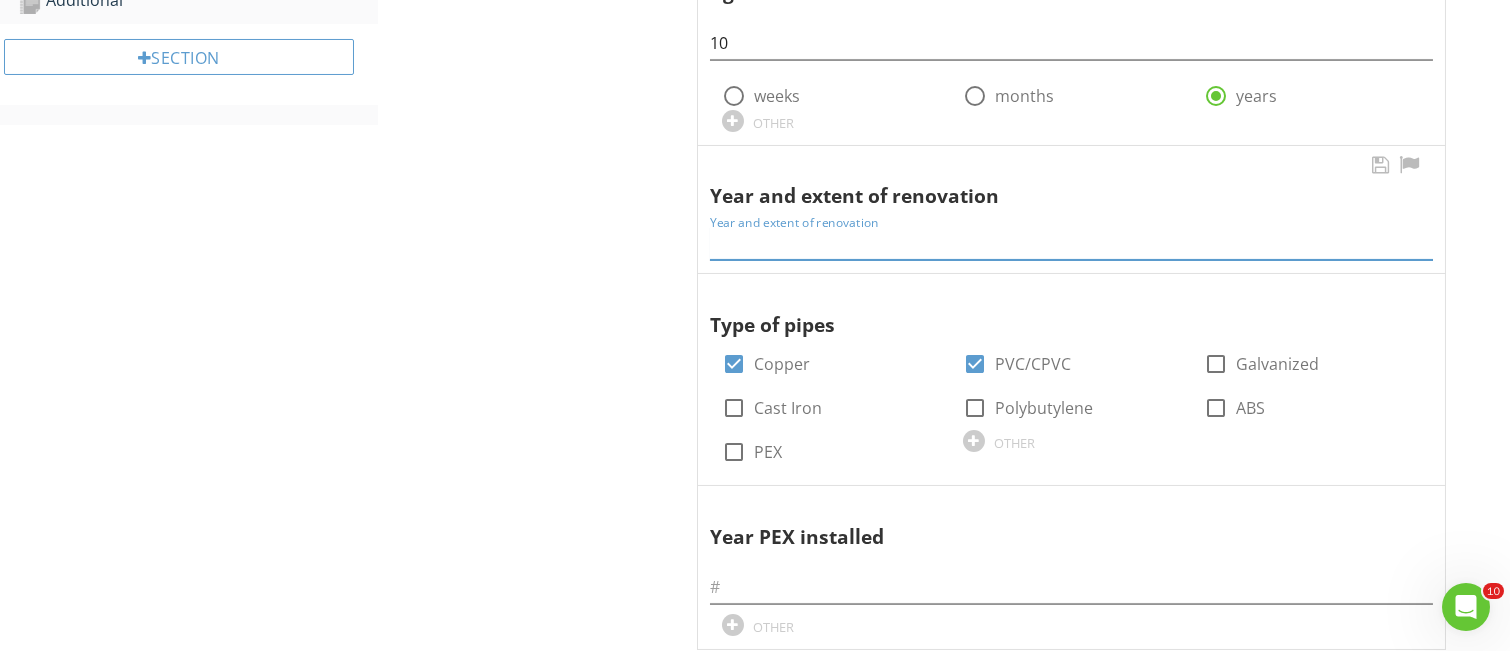 paste on "Kitchen and bathrooms were renovated in 2022" 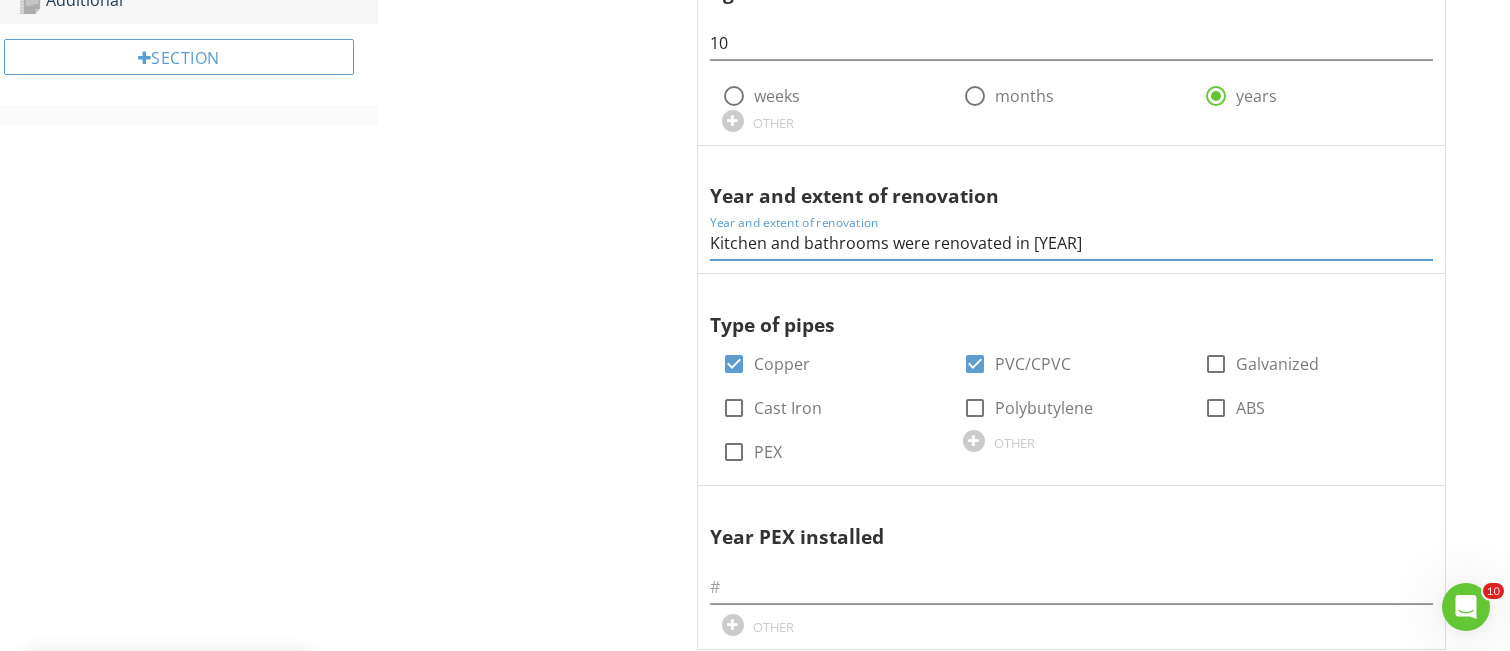 type on "Kitchen and bathrooms were renovated in 2022" 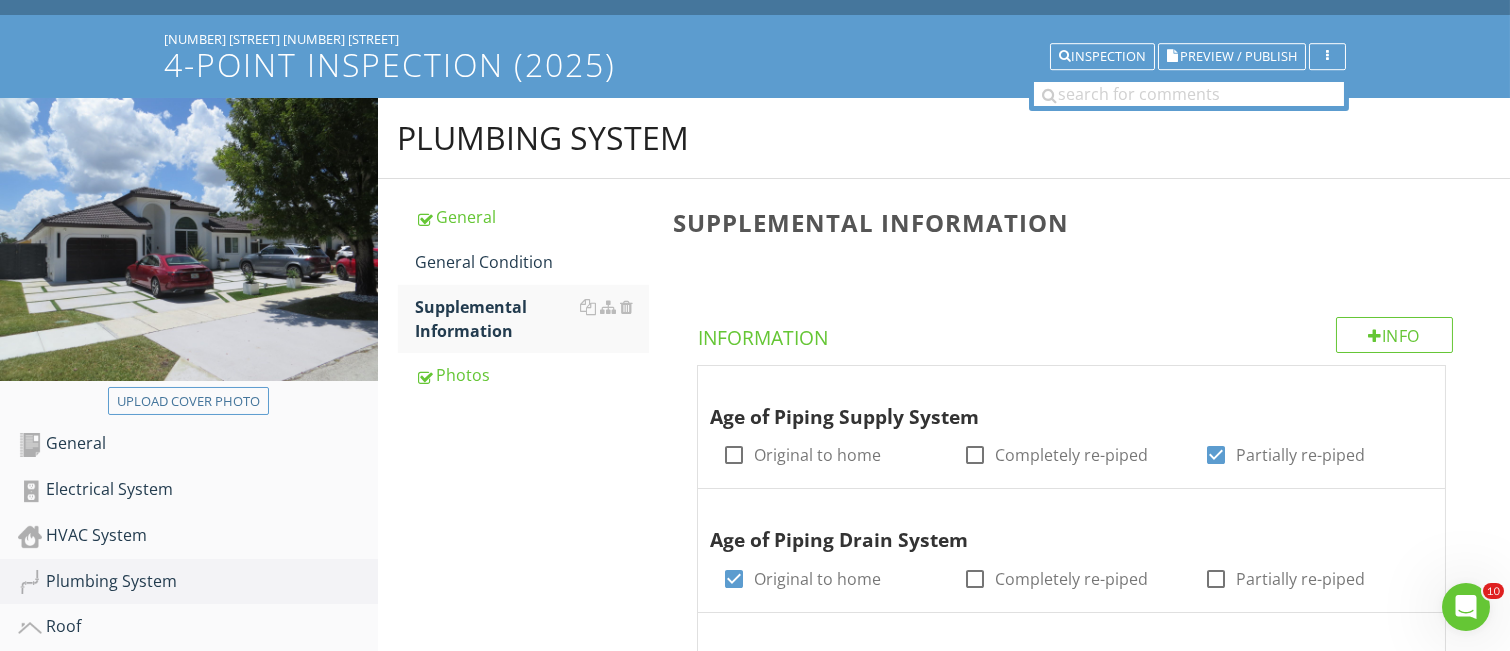 scroll, scrollTop: 100, scrollLeft: 0, axis: vertical 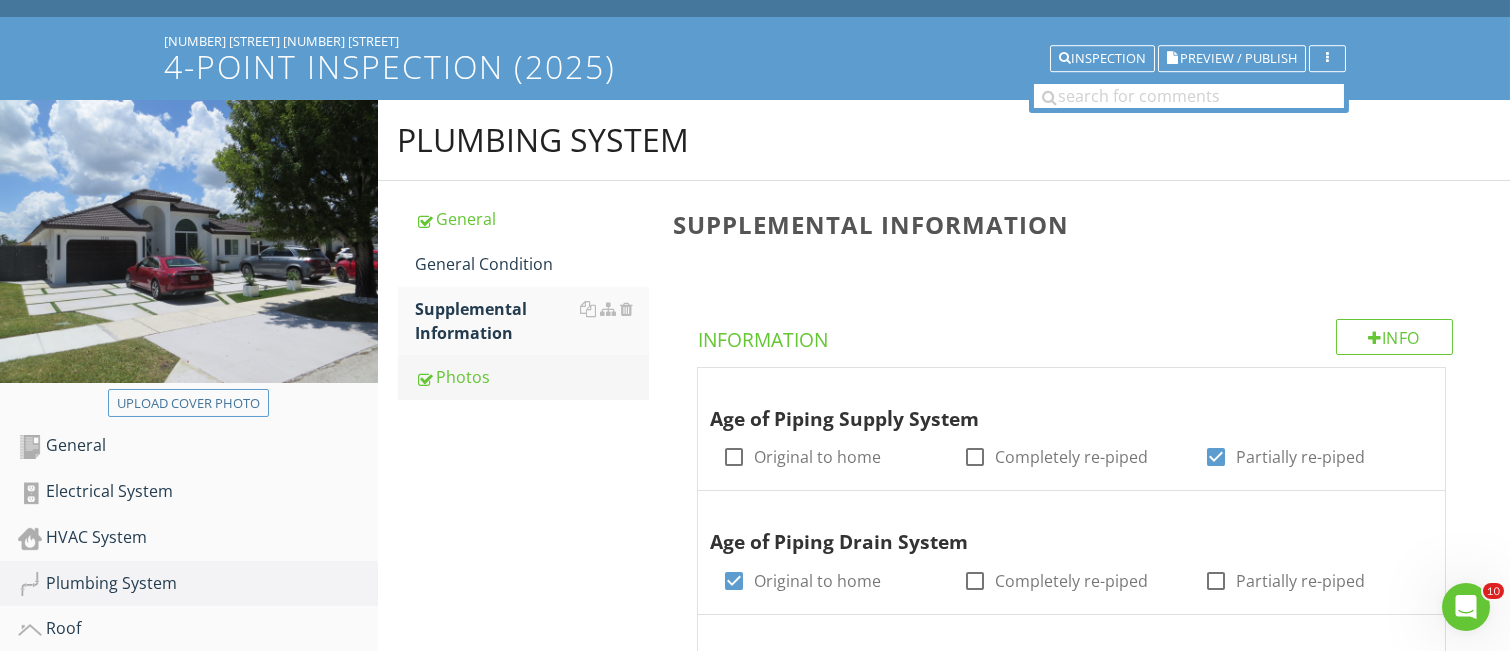 click on "Photos" at bounding box center [532, 377] 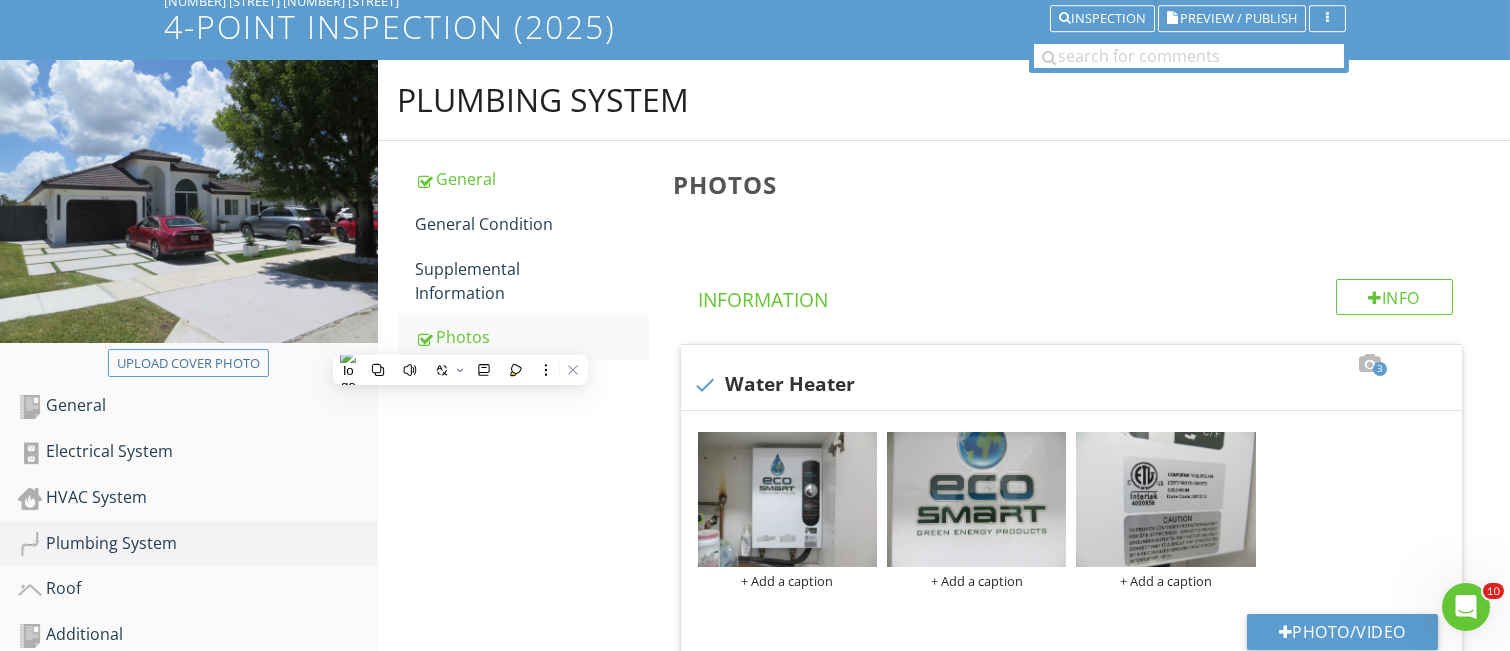 scroll, scrollTop: 105, scrollLeft: 0, axis: vertical 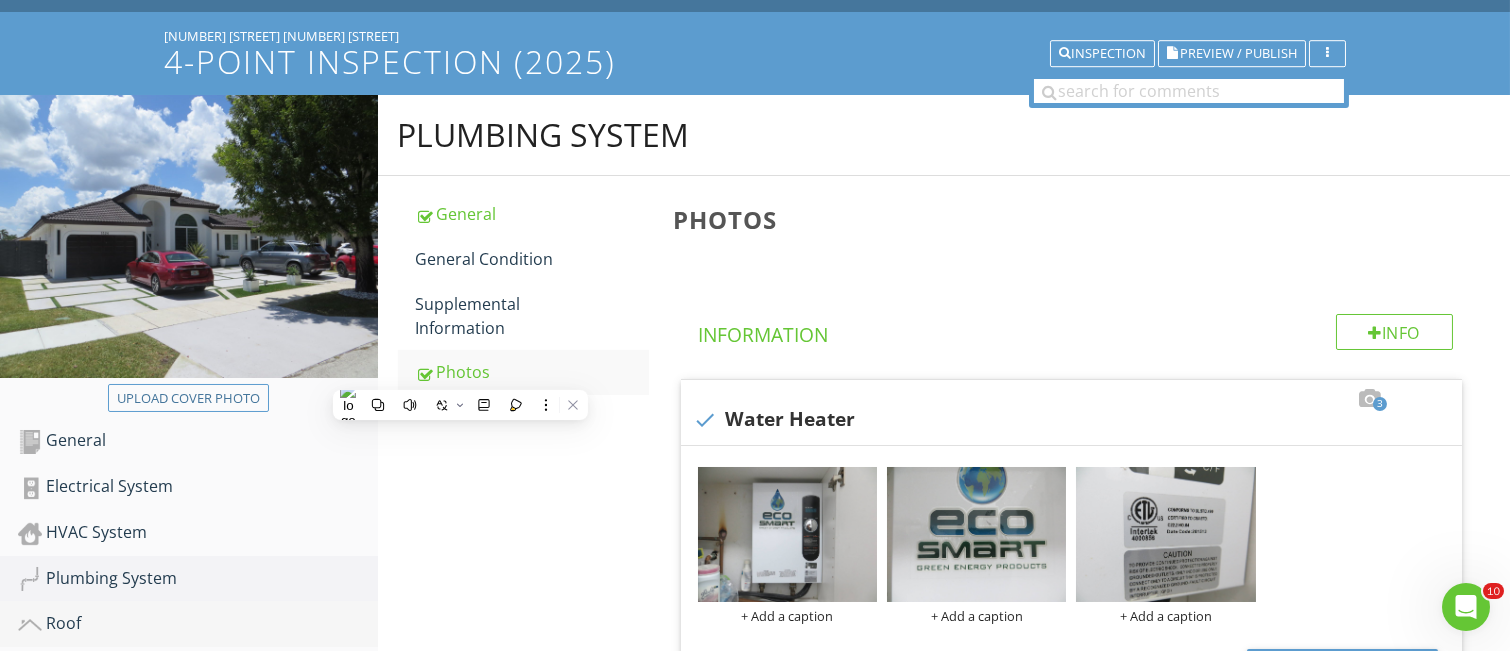 click on "Roof" at bounding box center [198, 624] 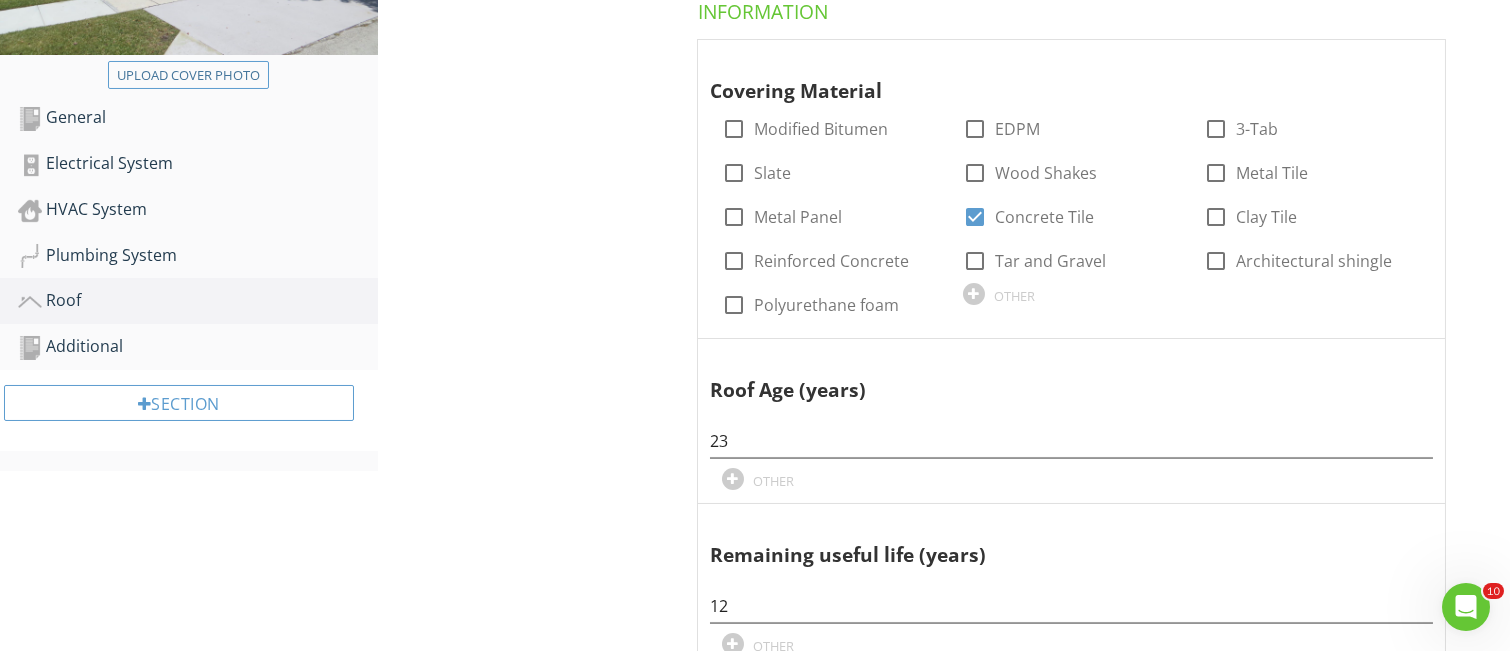 scroll, scrollTop: 371, scrollLeft: 0, axis: vertical 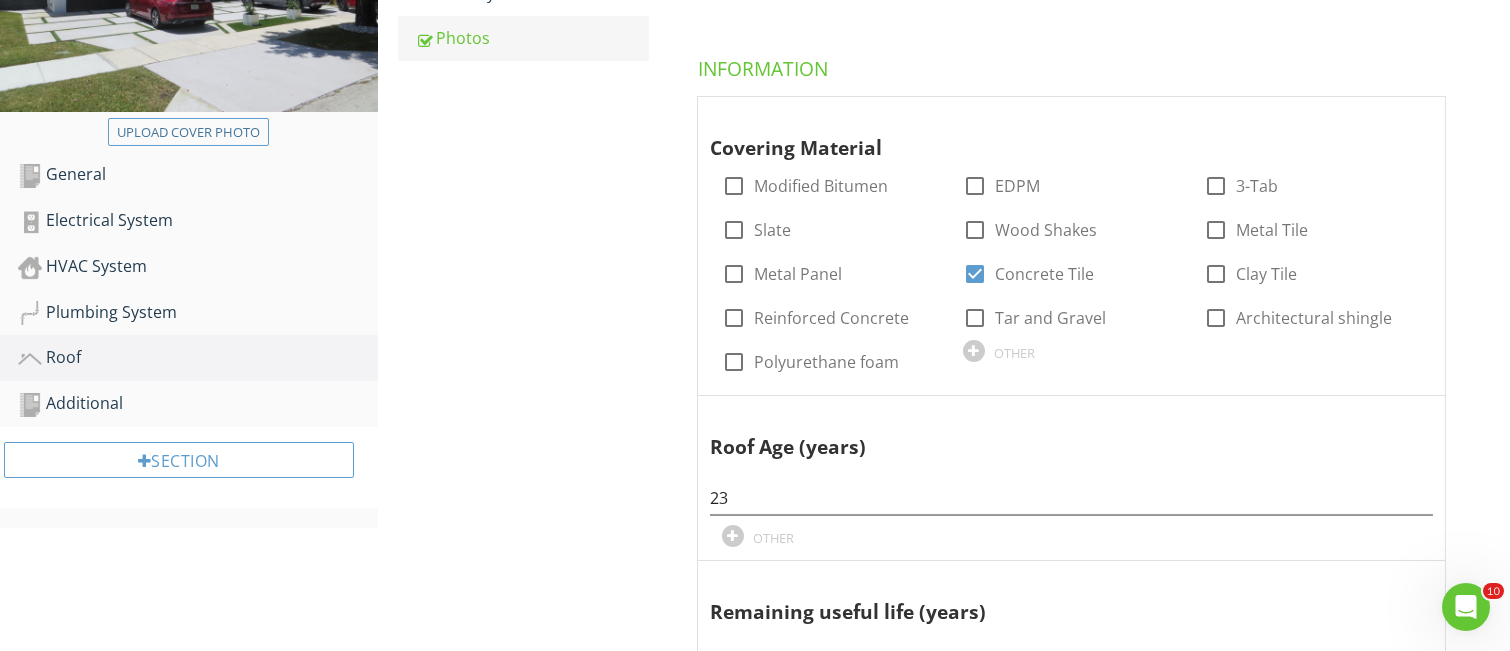 click on "Photos" at bounding box center (532, 38) 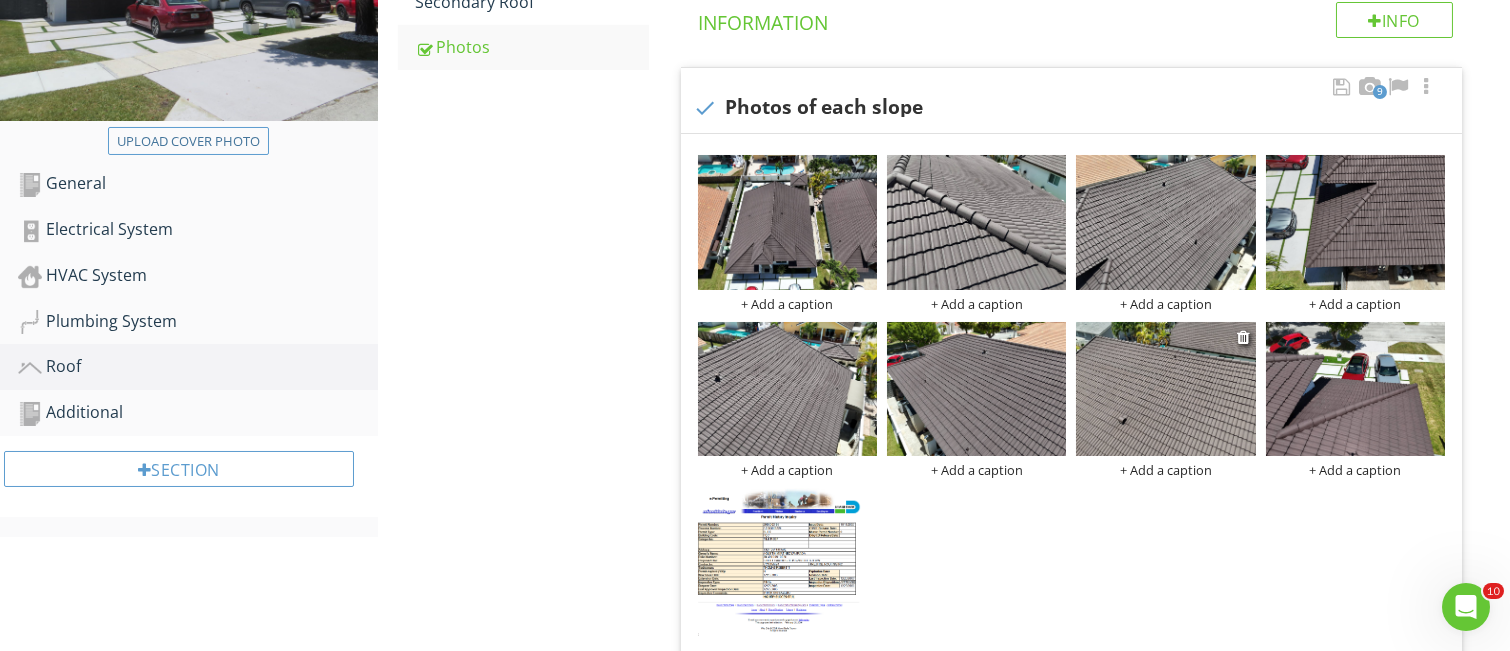 scroll, scrollTop: 400, scrollLeft: 0, axis: vertical 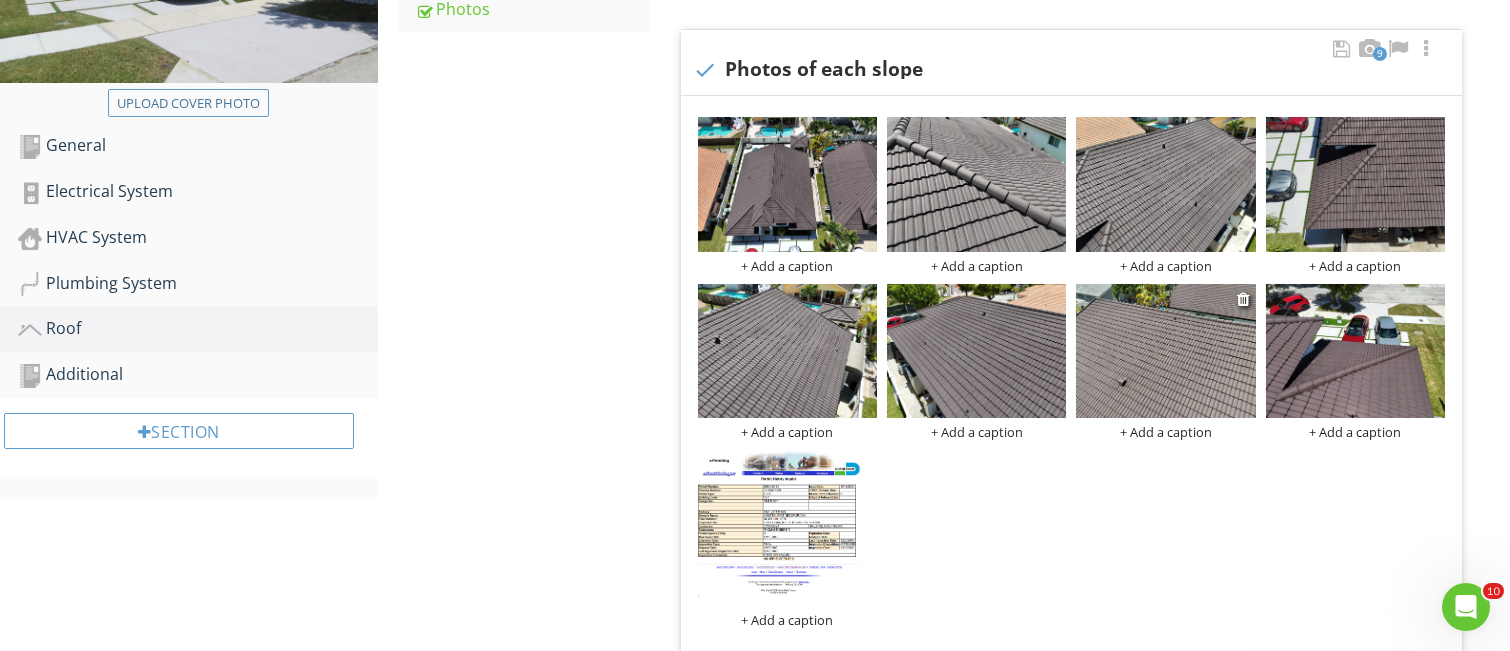 click at bounding box center [1165, 351] 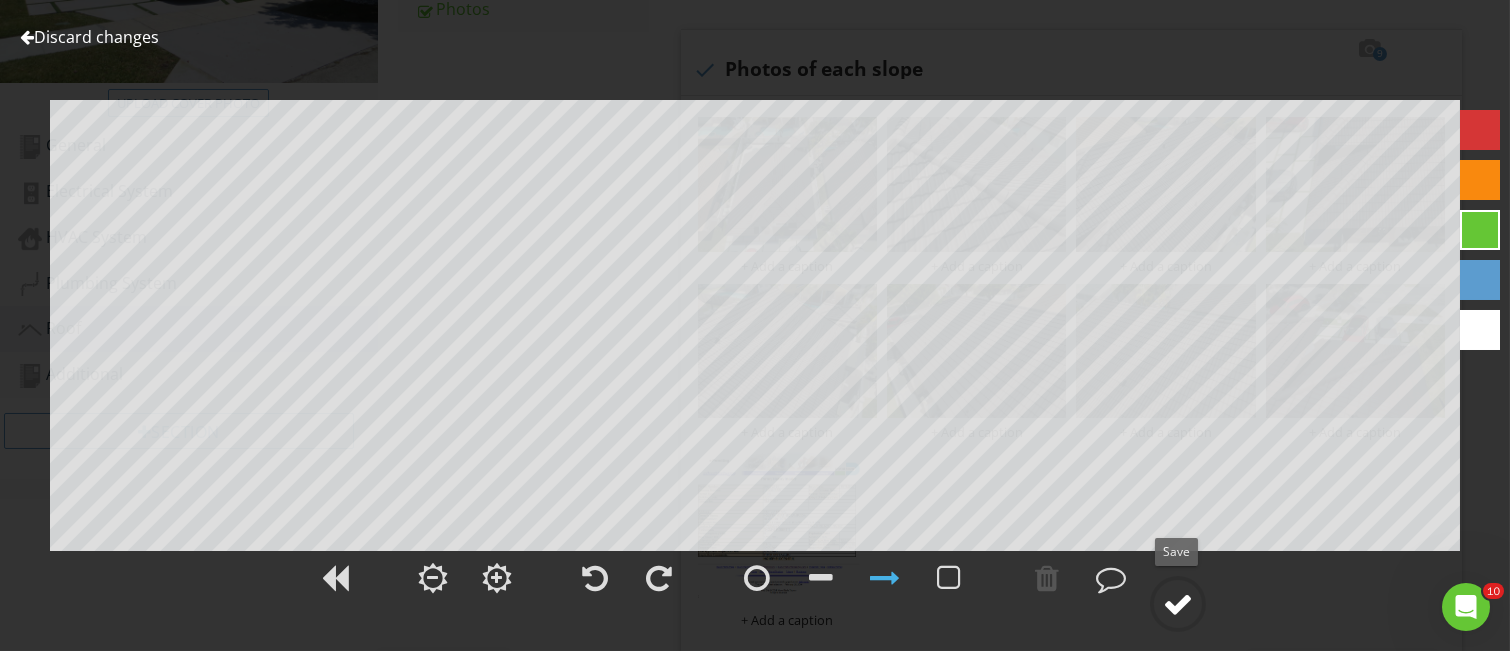 click at bounding box center (1178, 604) 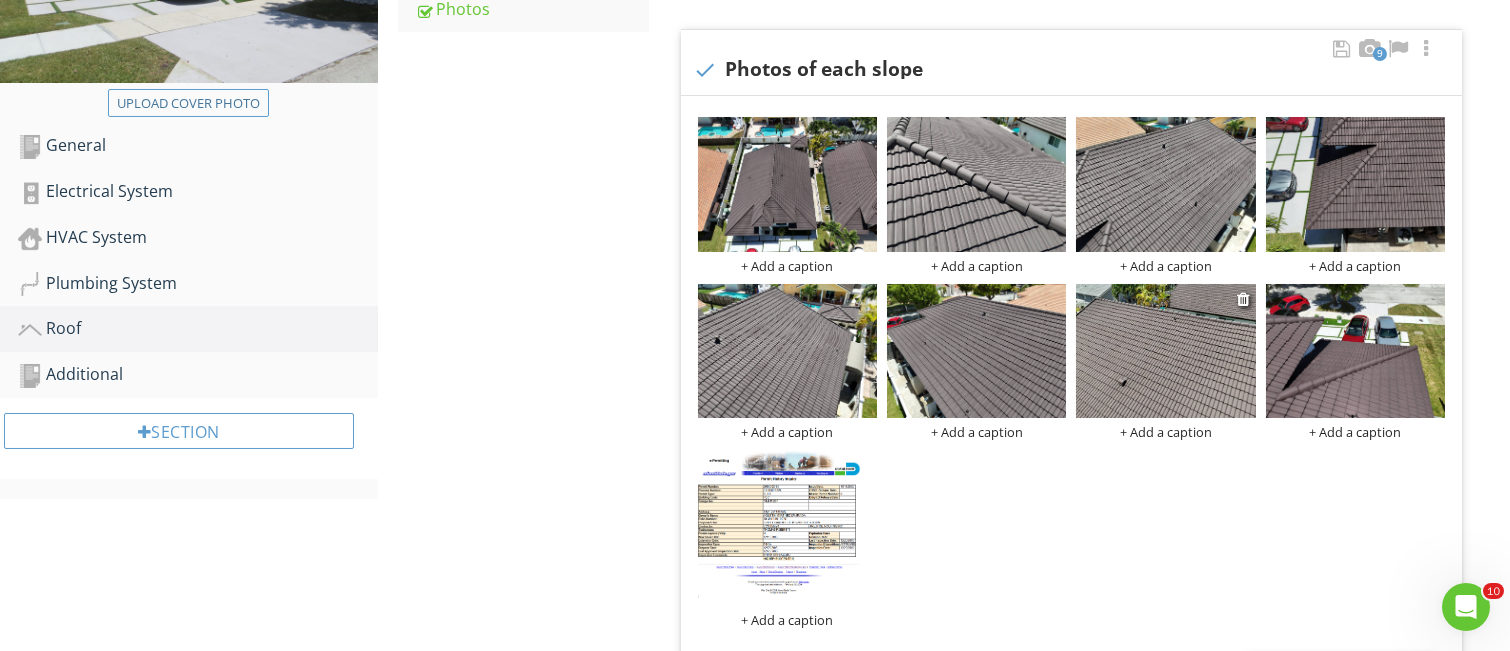 click at bounding box center (1165, 351) 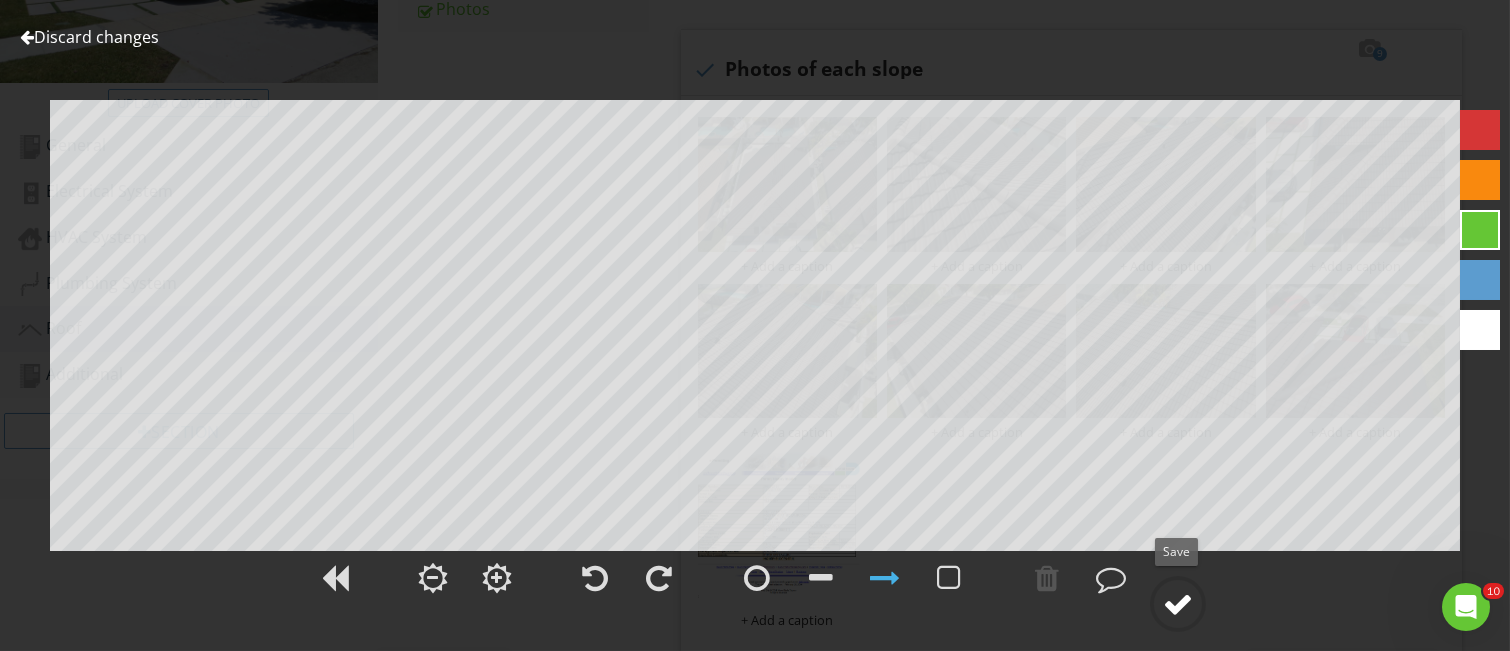 click at bounding box center (1178, 604) 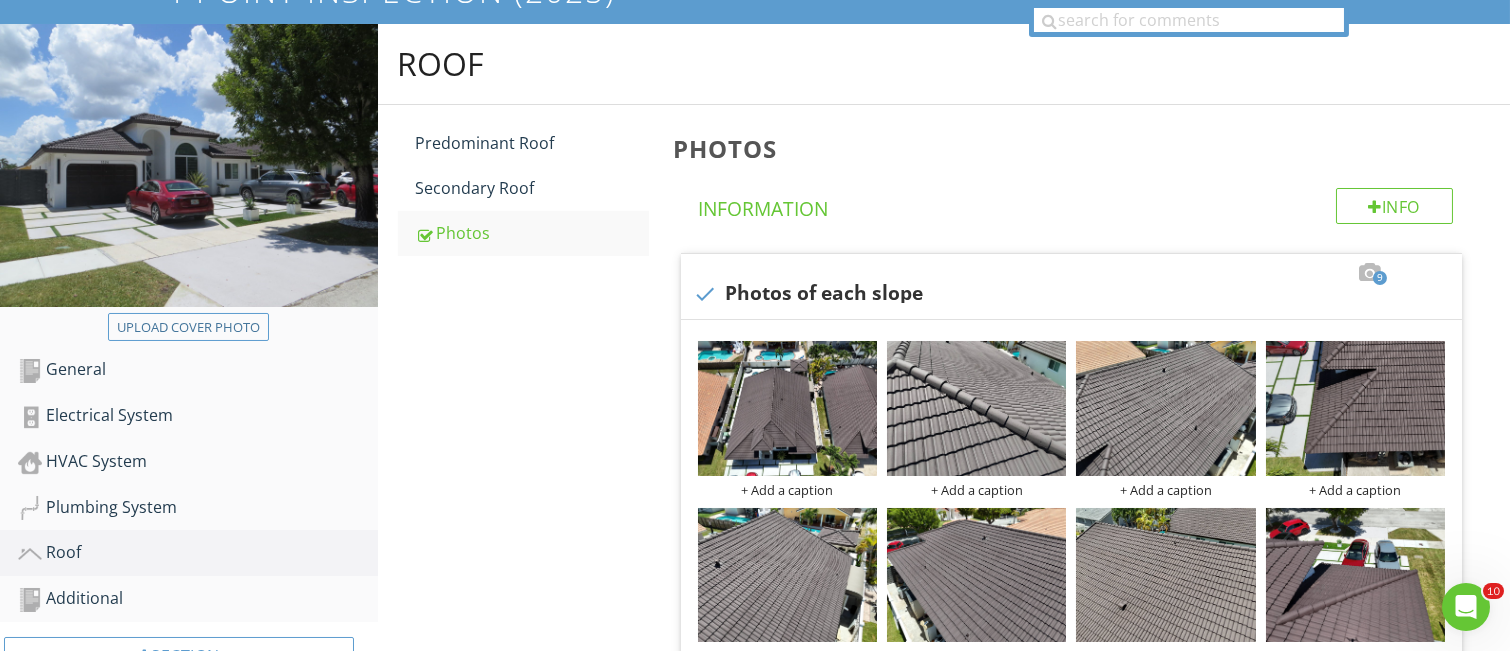 scroll, scrollTop: 0, scrollLeft: 0, axis: both 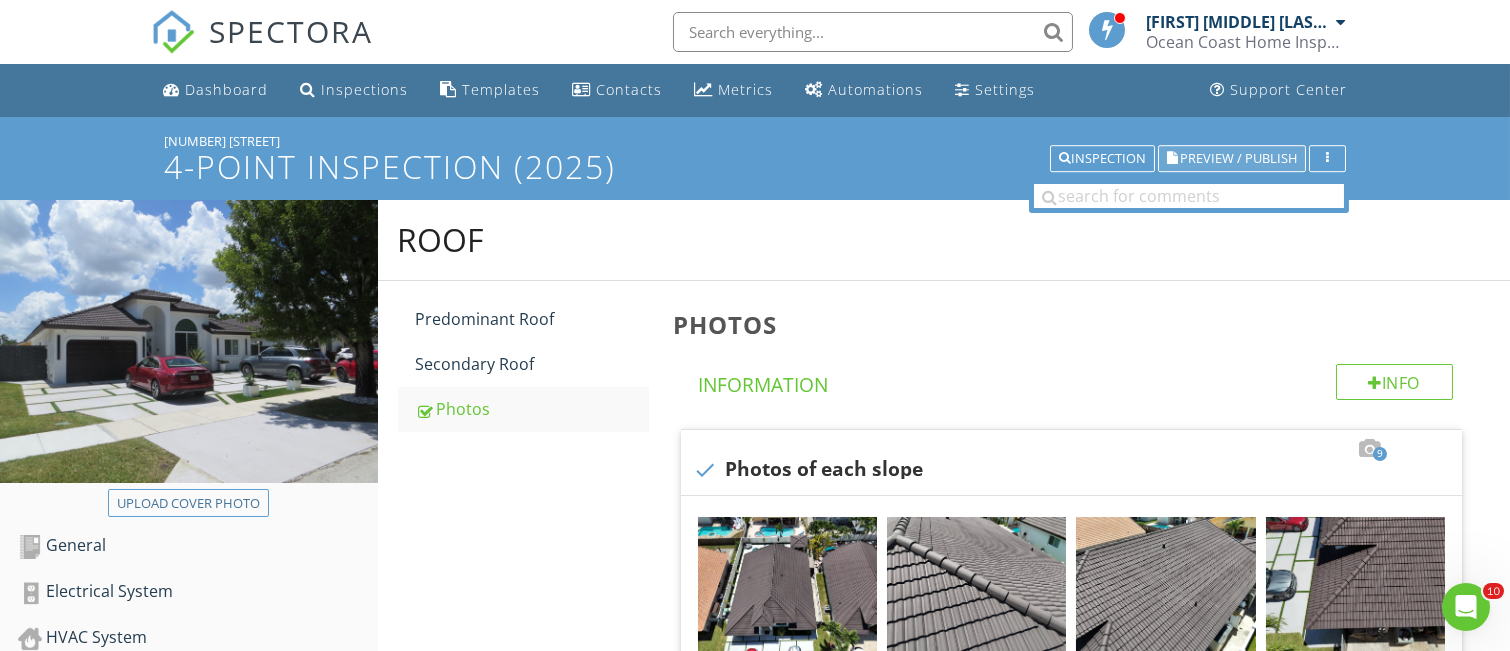 click on "Preview / Publish" at bounding box center (1238, 158) 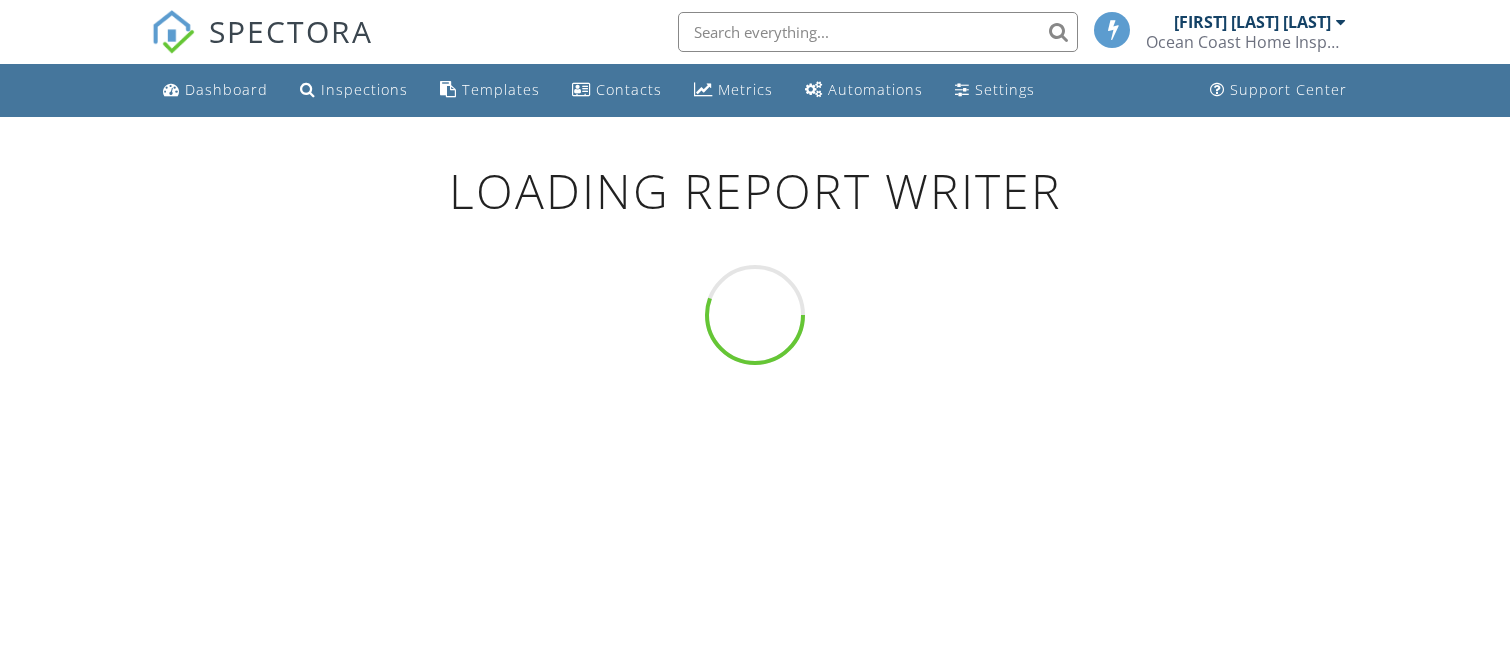 scroll, scrollTop: 0, scrollLeft: 0, axis: both 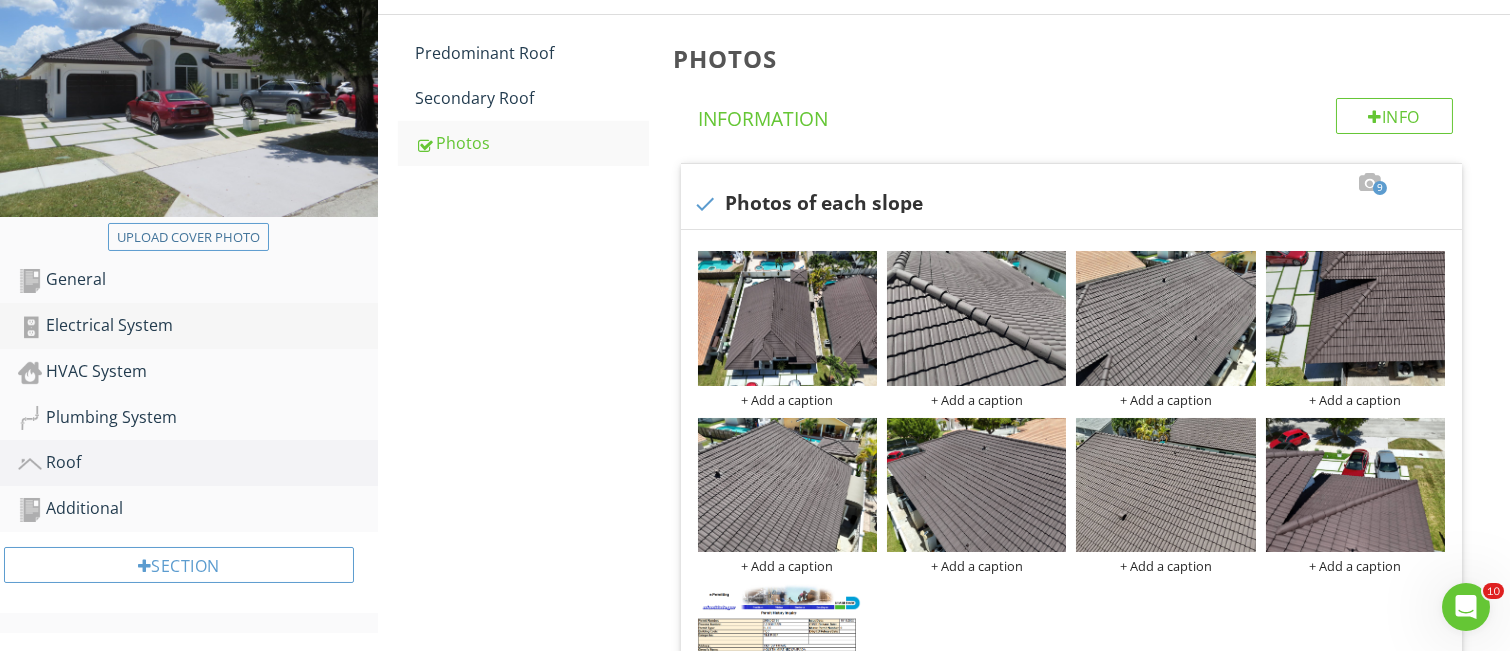 click on "Electrical System" at bounding box center [198, 326] 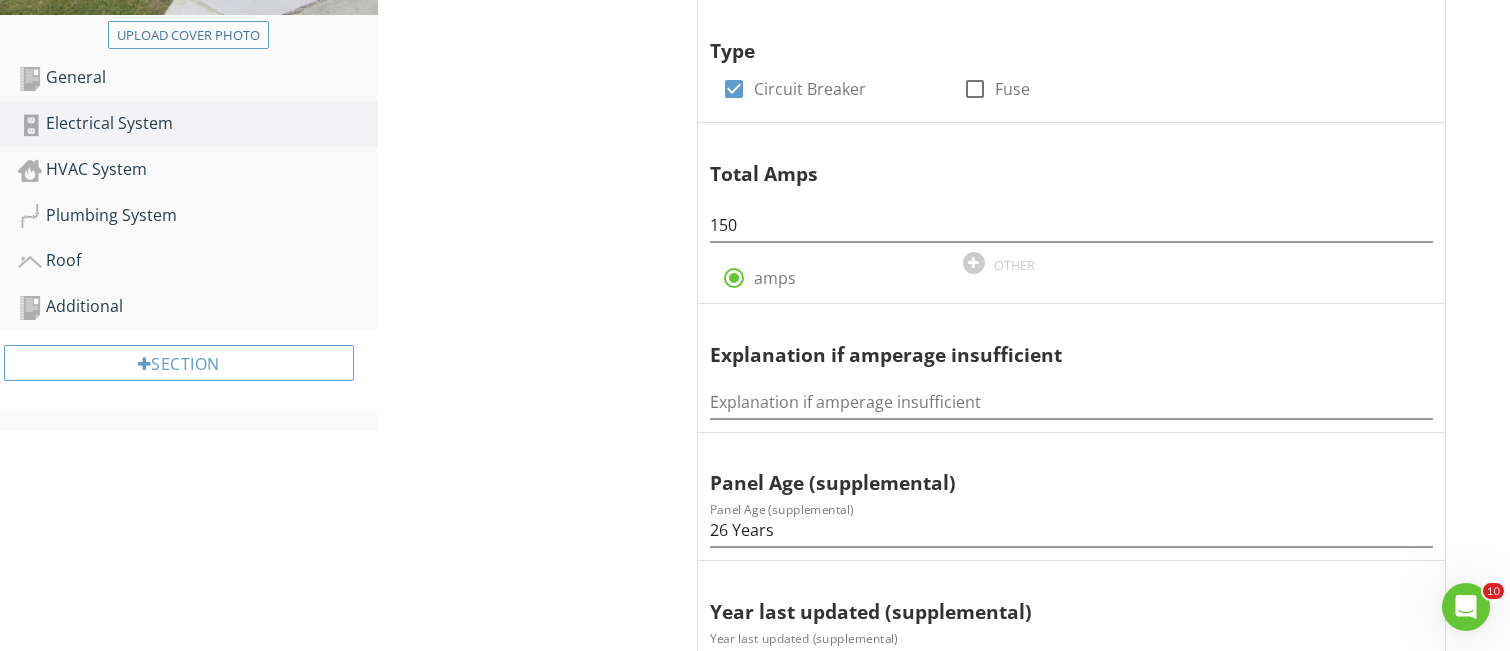 scroll, scrollTop: 266, scrollLeft: 0, axis: vertical 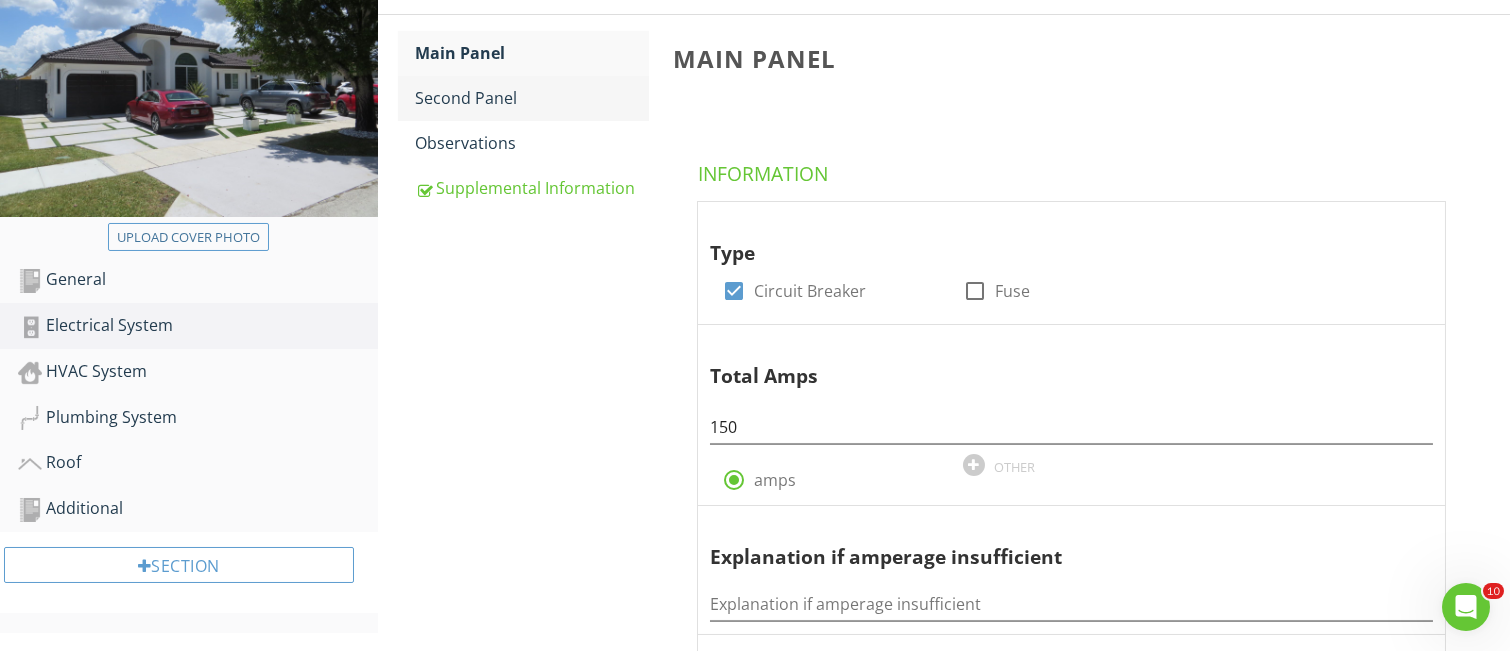 click on "Second Panel" at bounding box center (532, 98) 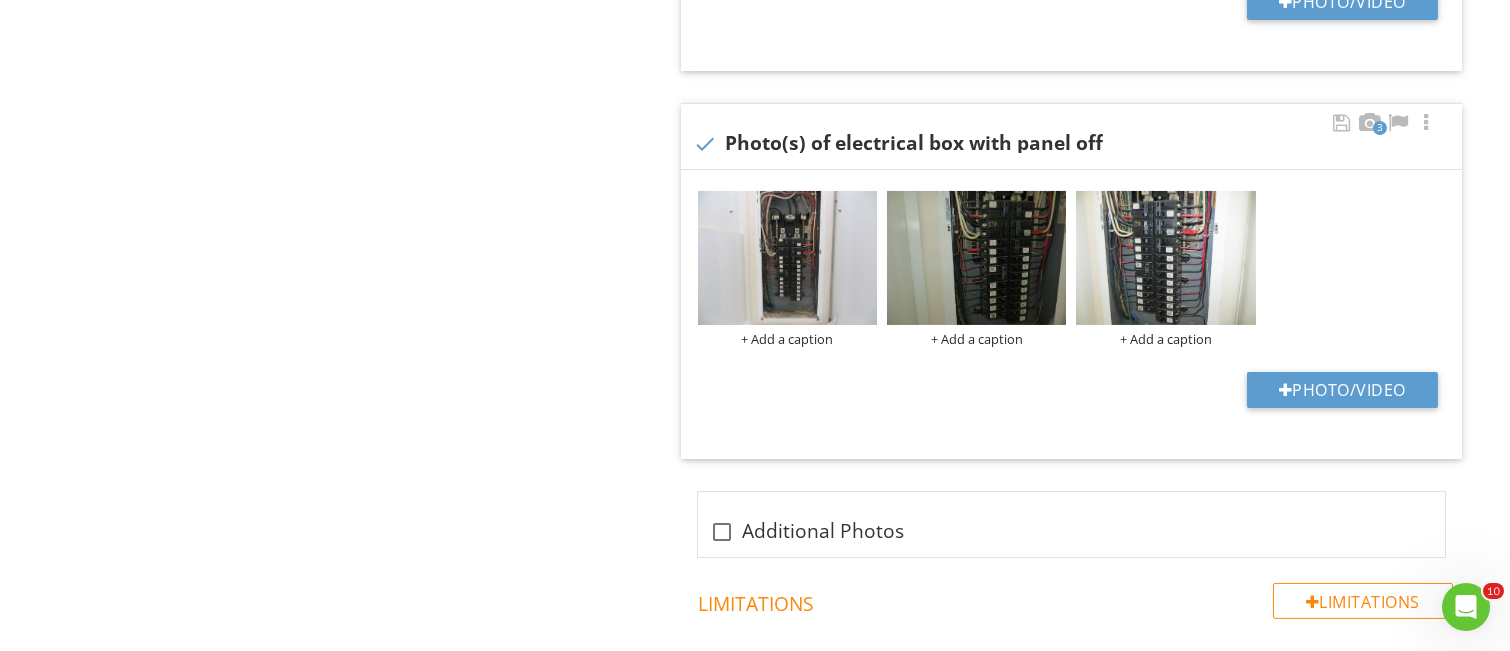 scroll, scrollTop: 1866, scrollLeft: 0, axis: vertical 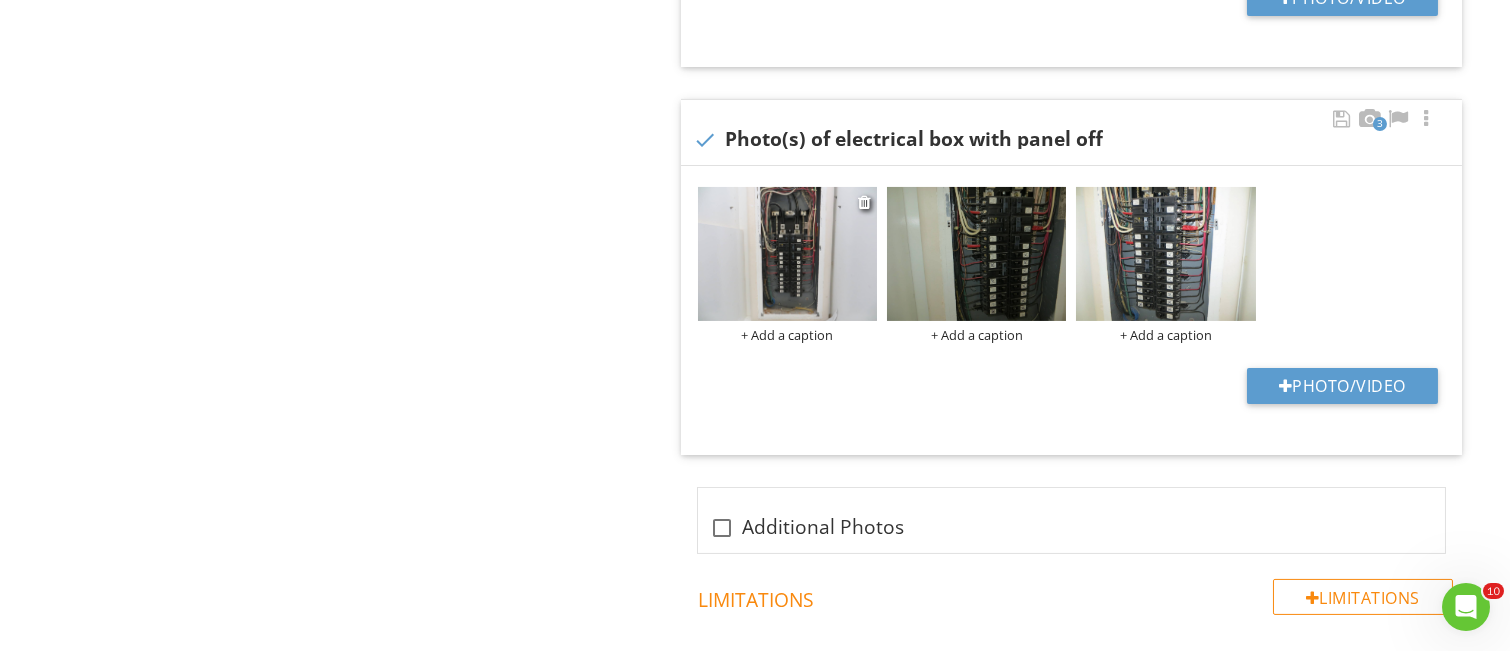 click at bounding box center (787, 254) 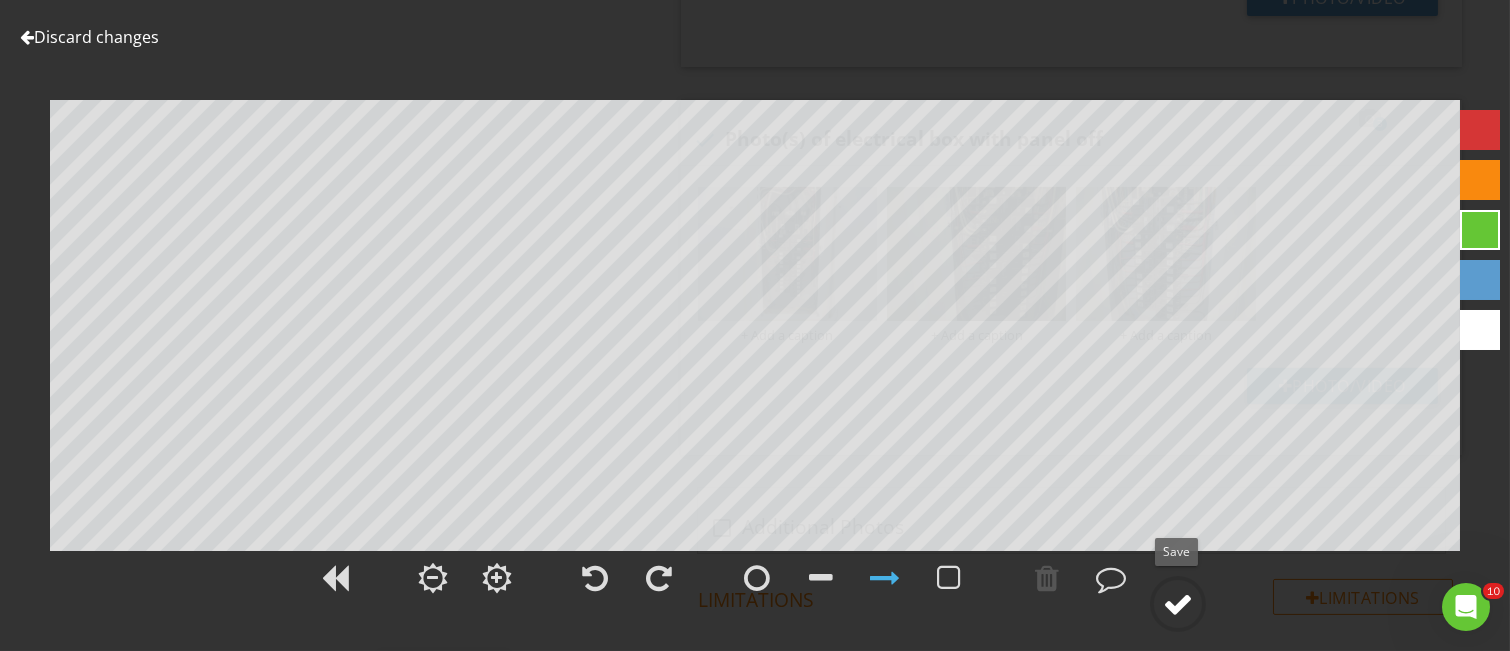 drag, startPoint x: 1181, startPoint y: 609, endPoint x: 1171, endPoint y: 607, distance: 10.198039 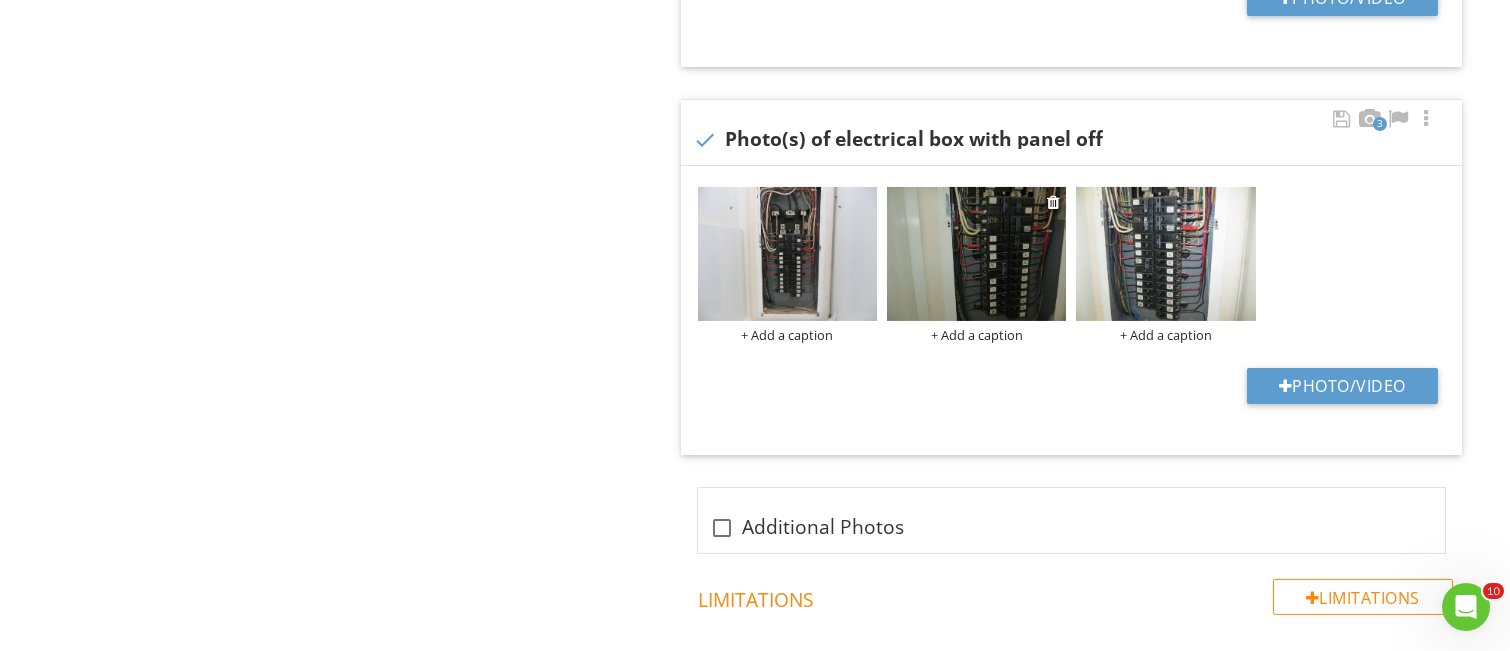 click at bounding box center [976, 254] 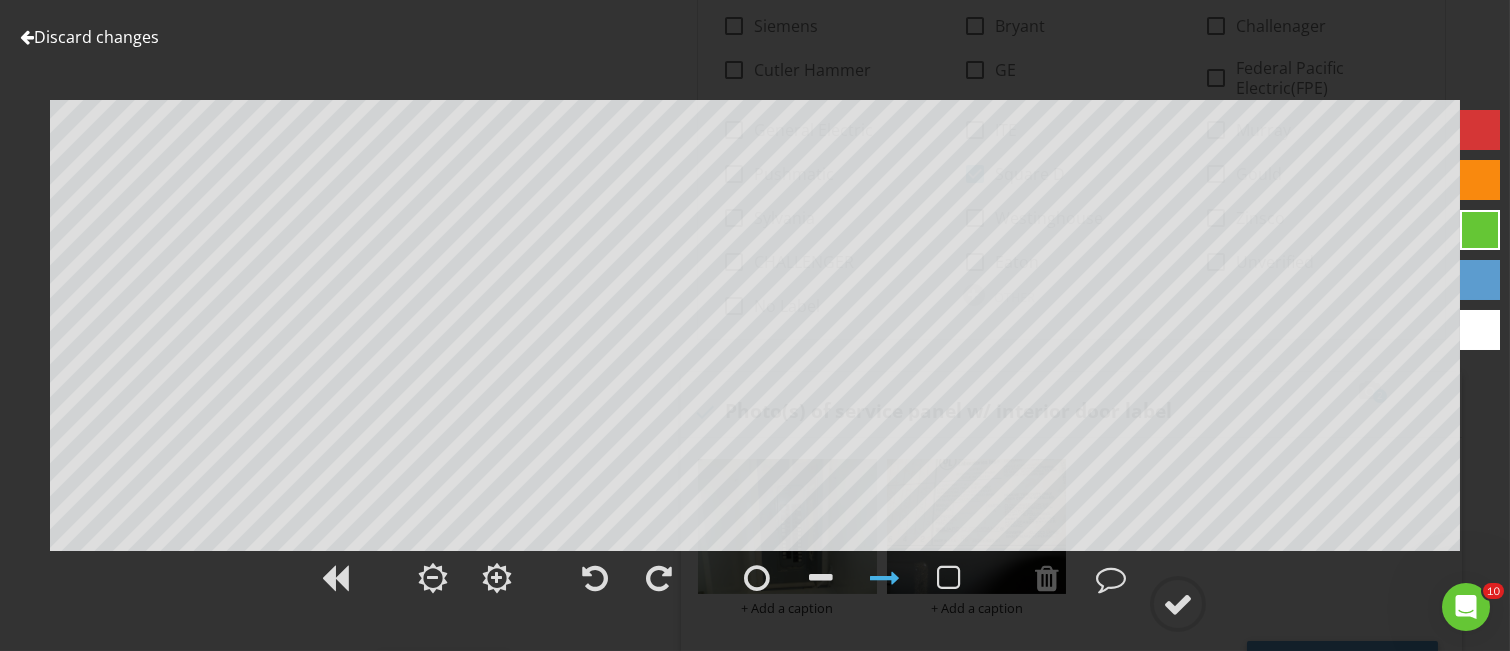 scroll, scrollTop: 1200, scrollLeft: 0, axis: vertical 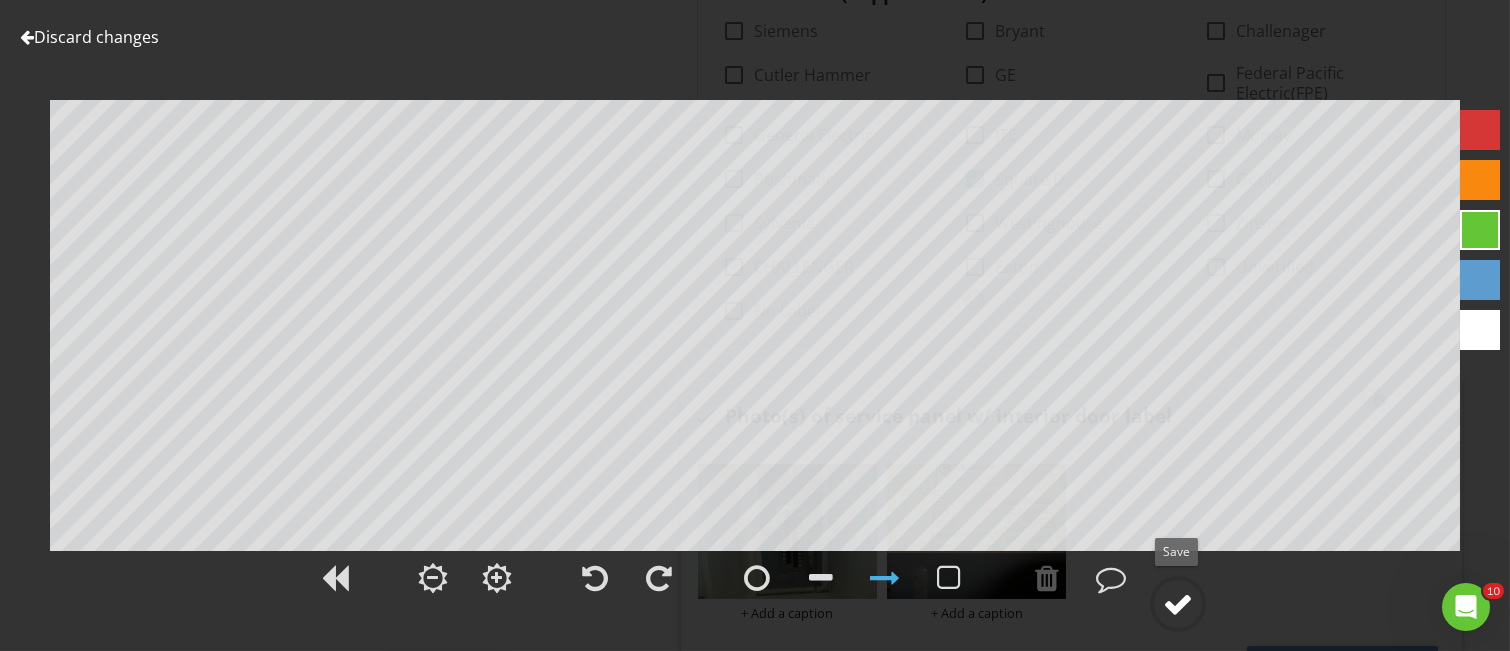 click at bounding box center (1178, 604) 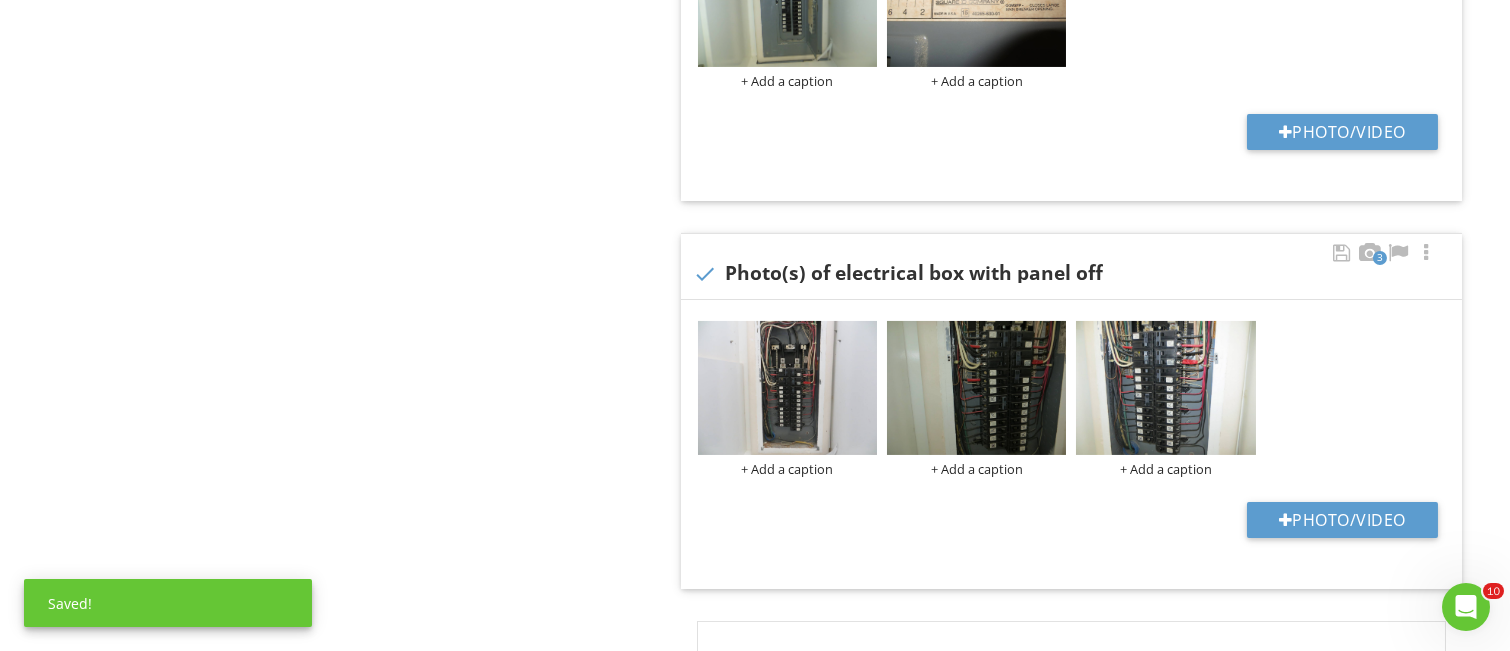 scroll, scrollTop: 1733, scrollLeft: 0, axis: vertical 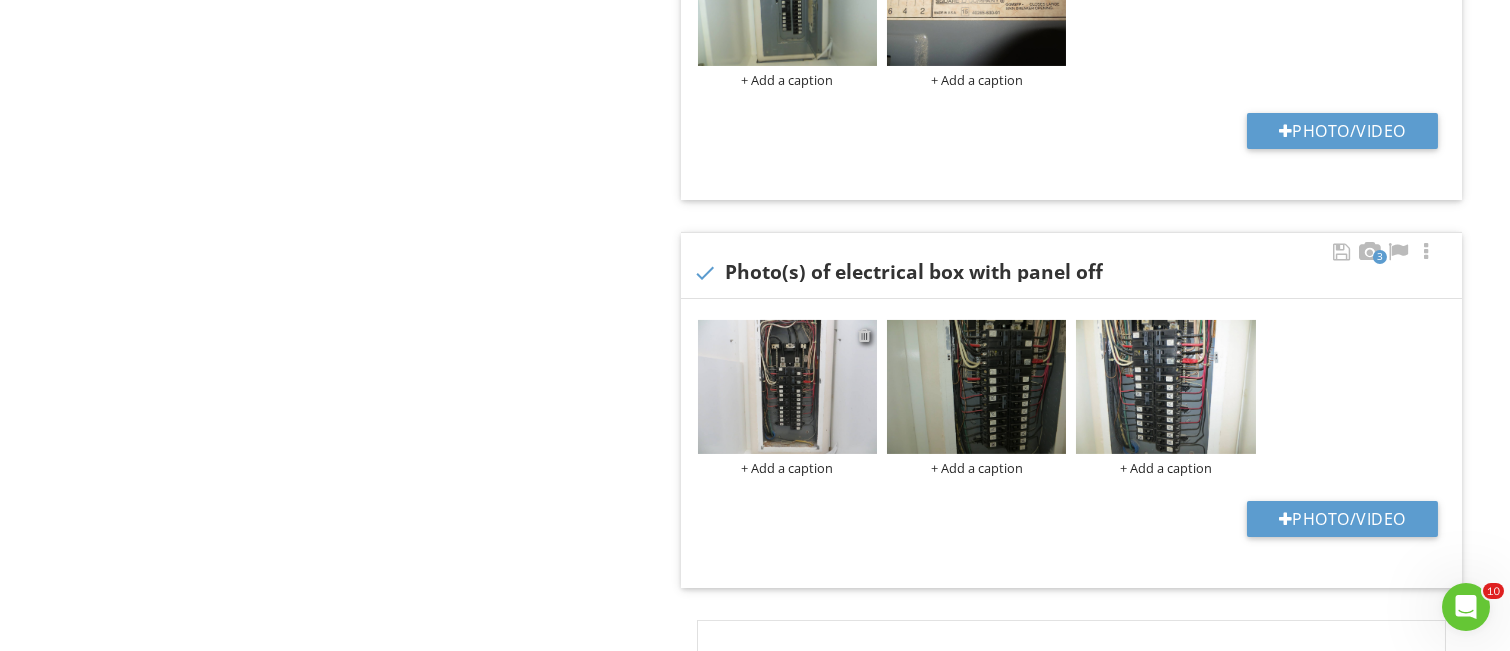 click at bounding box center (864, 335) 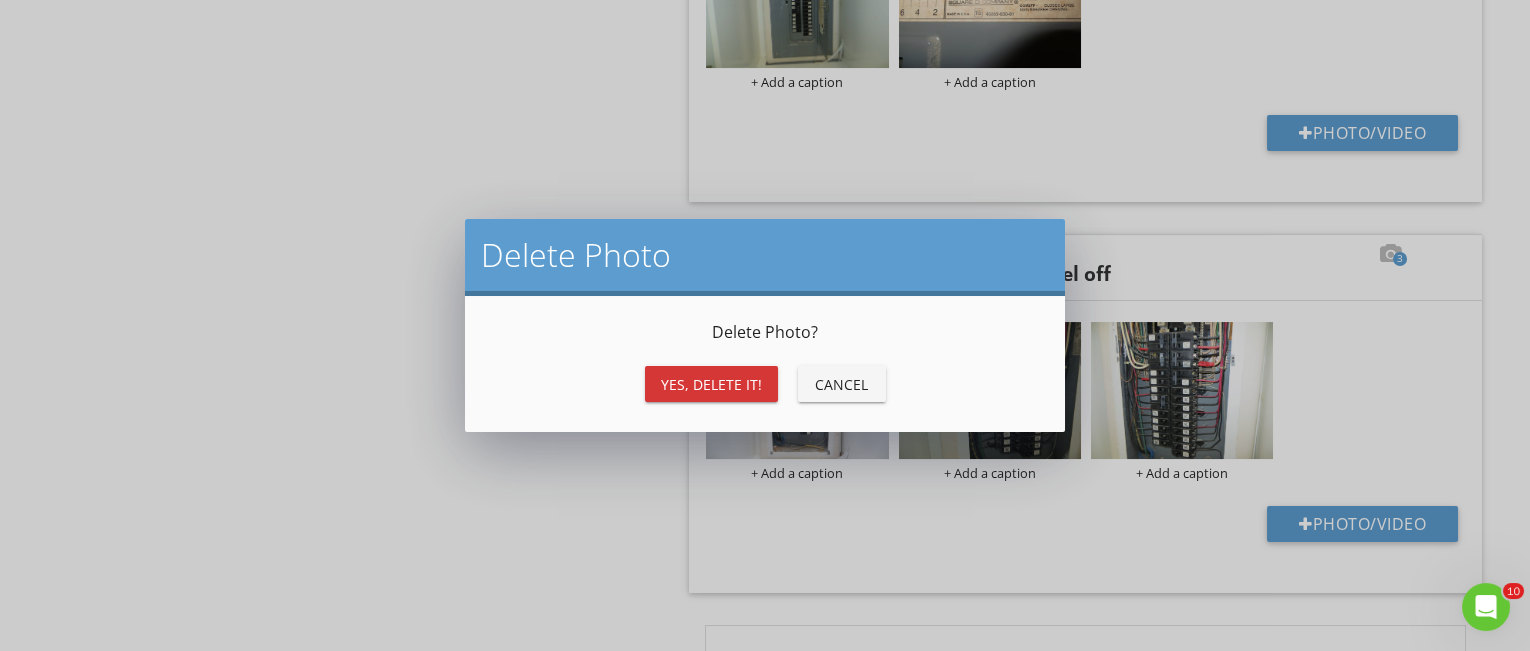 click on "Yes, Delete it!" at bounding box center [711, 384] 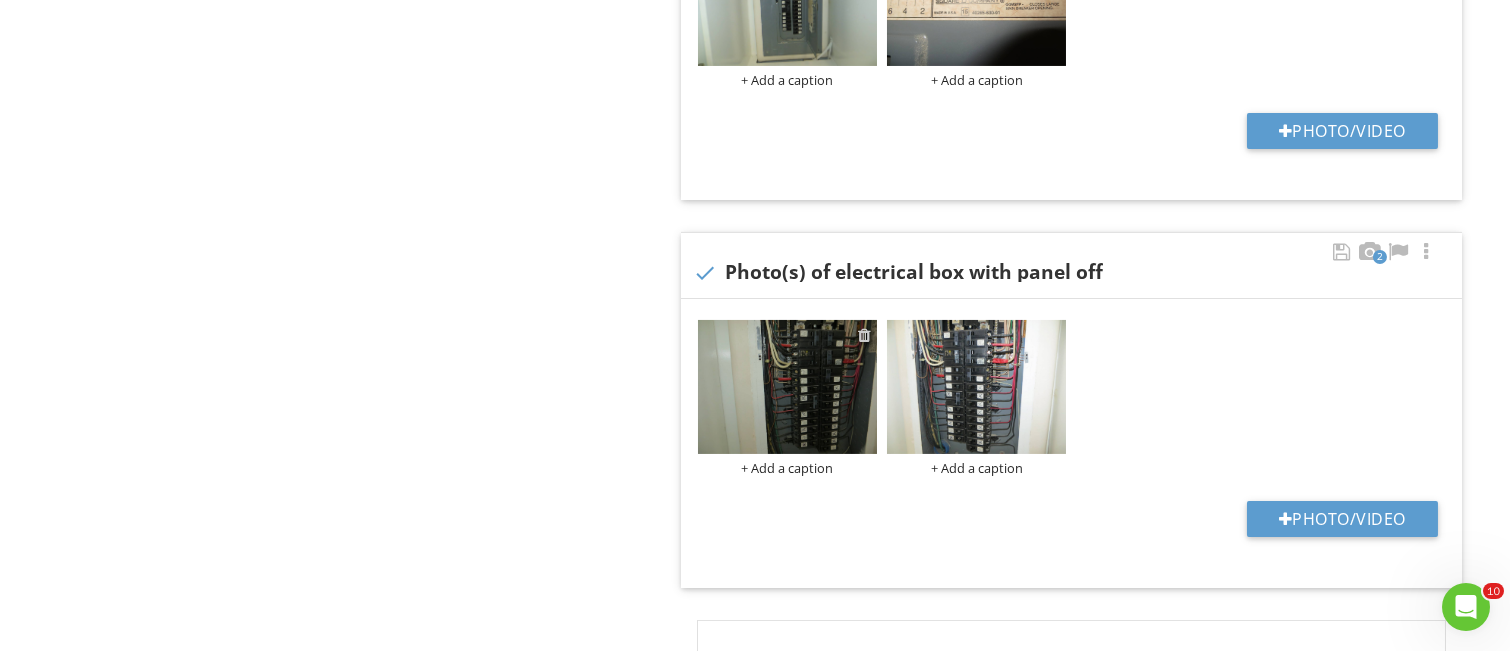click at bounding box center (864, 335) 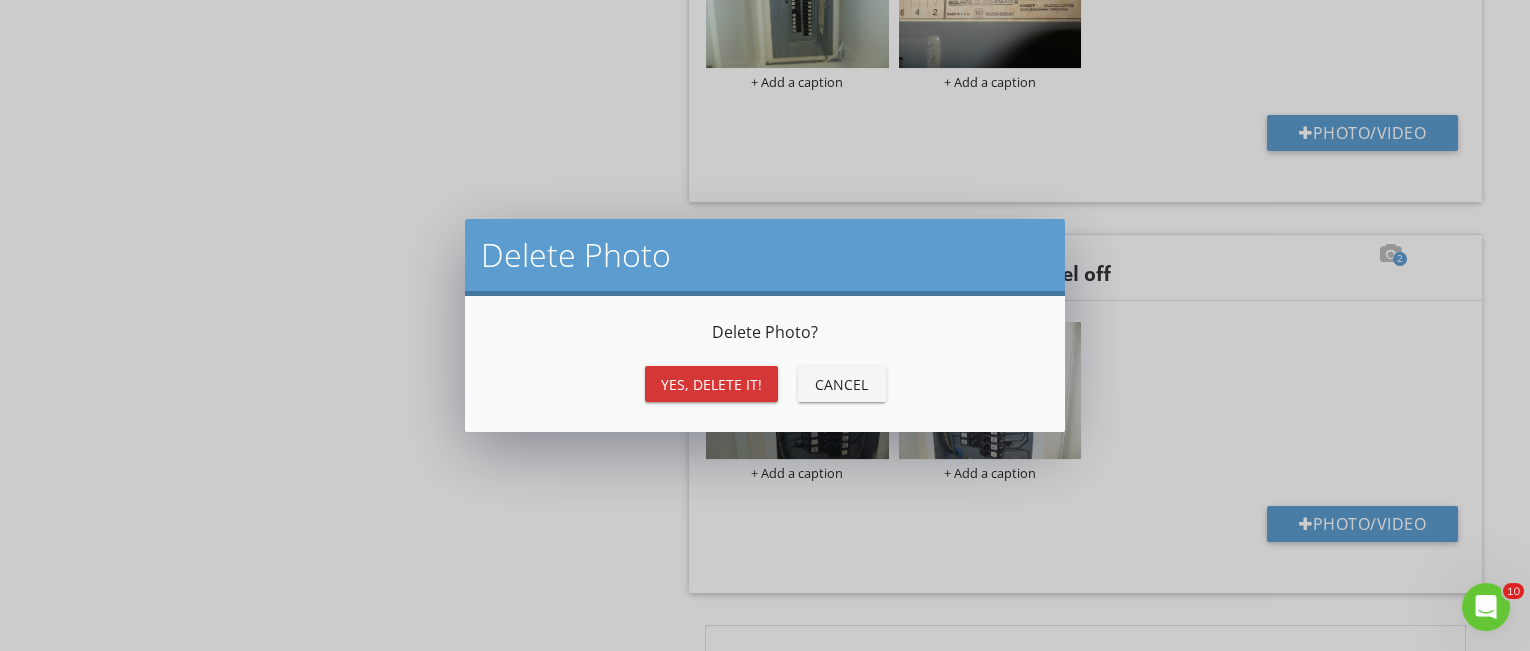 click on "Yes, Delete it!" at bounding box center [711, 384] 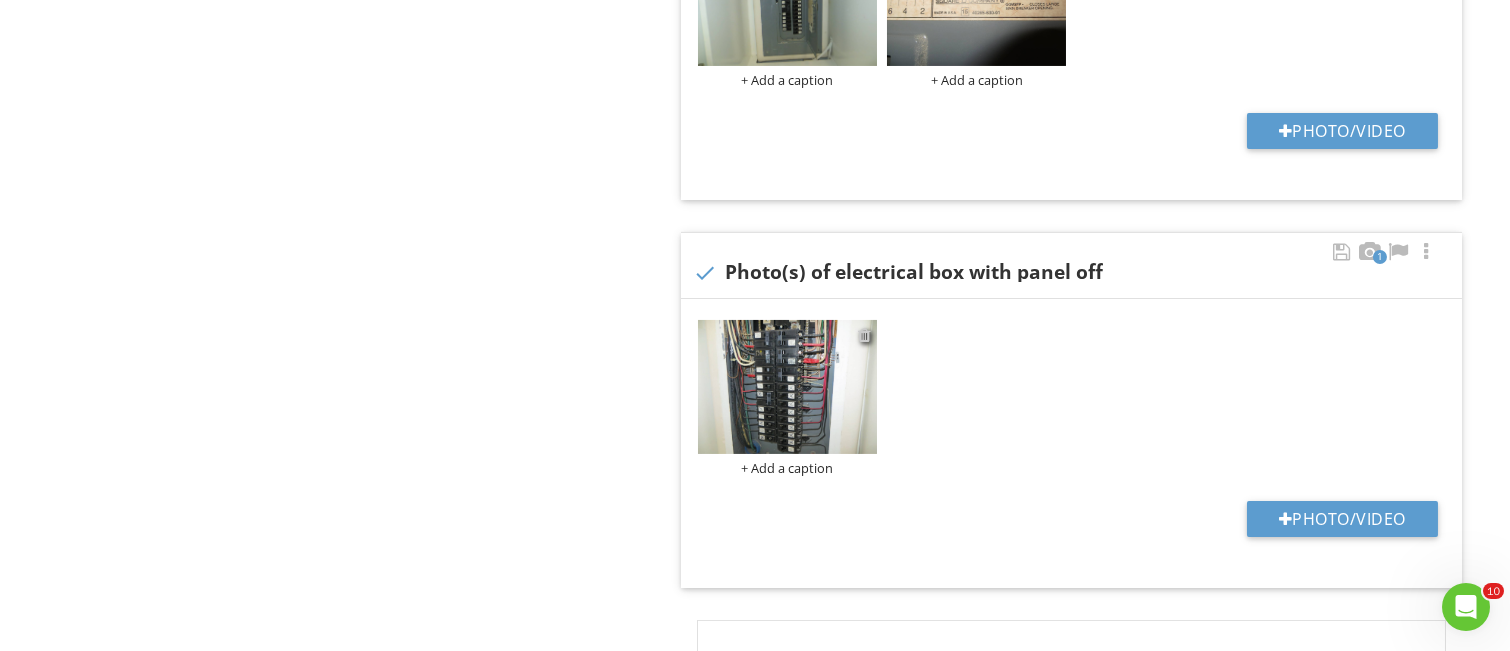 click at bounding box center [864, 335] 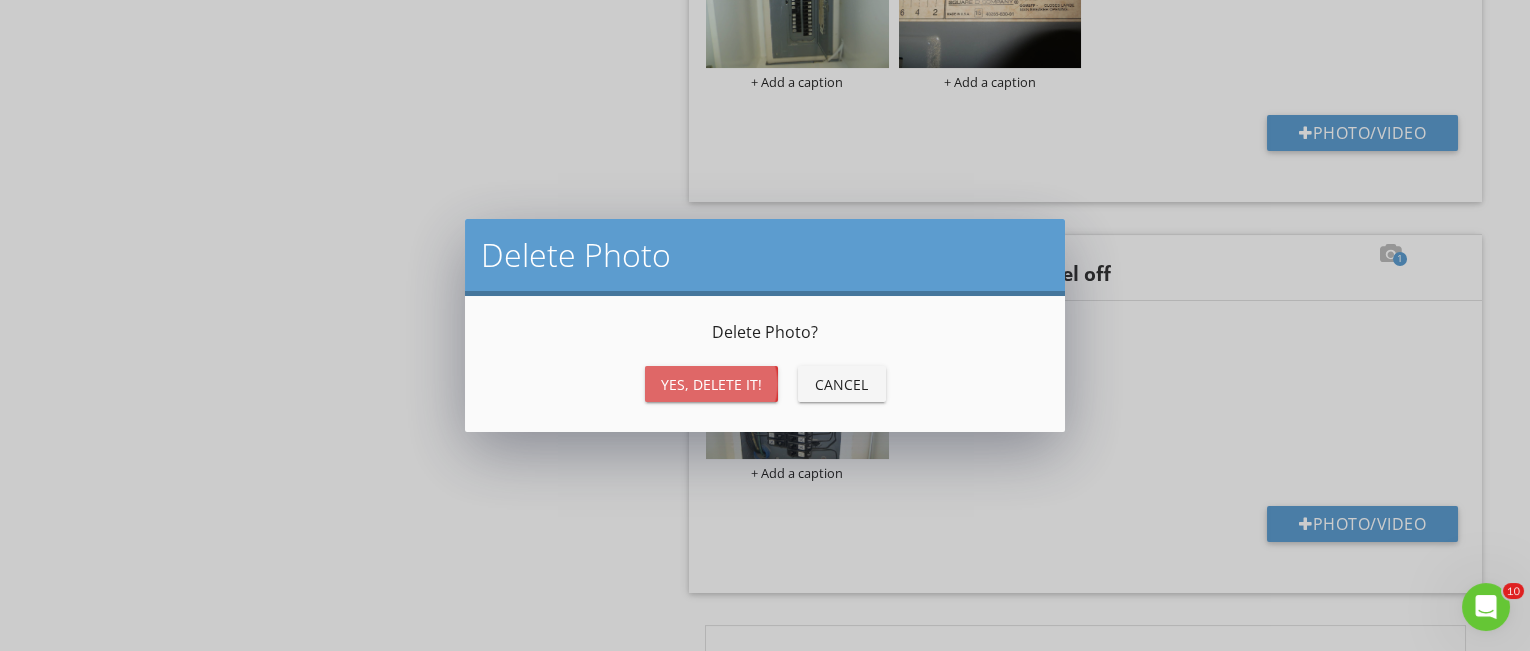 click on "Yes, Delete it!" at bounding box center [711, 384] 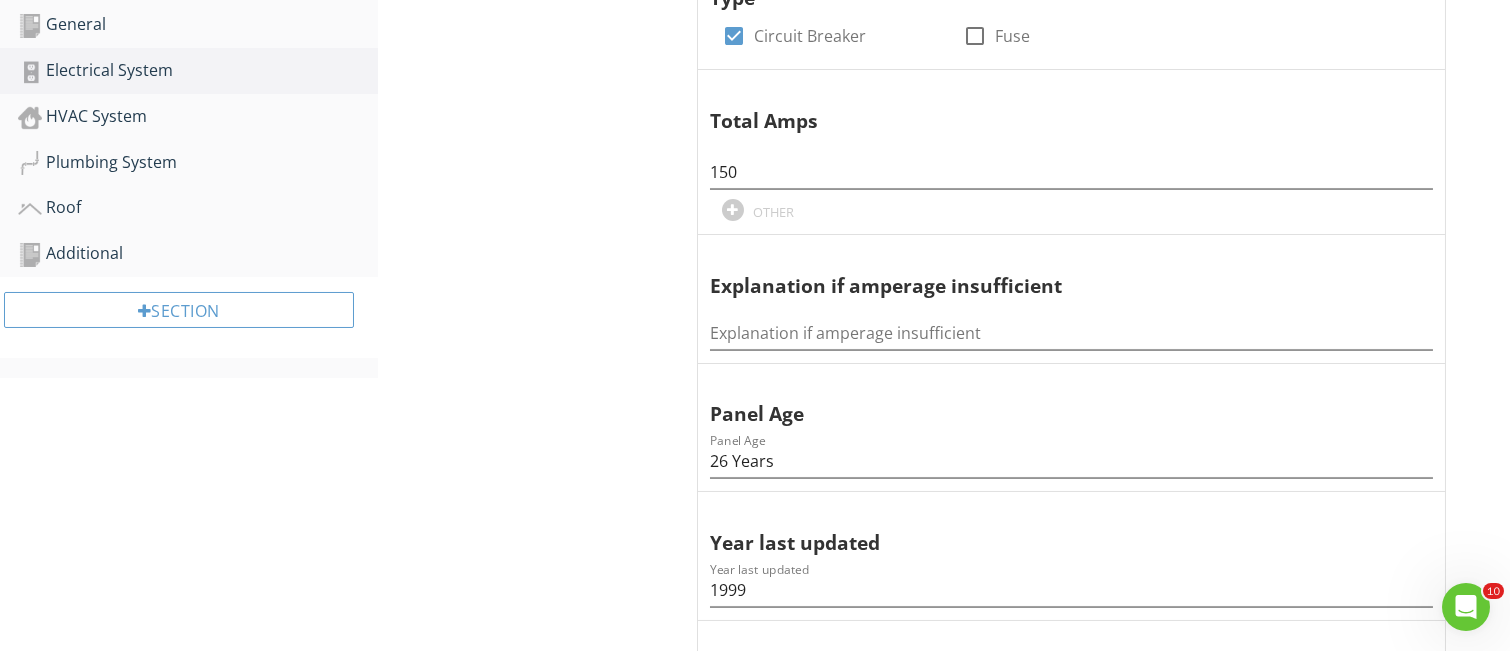 scroll, scrollTop: 262, scrollLeft: 0, axis: vertical 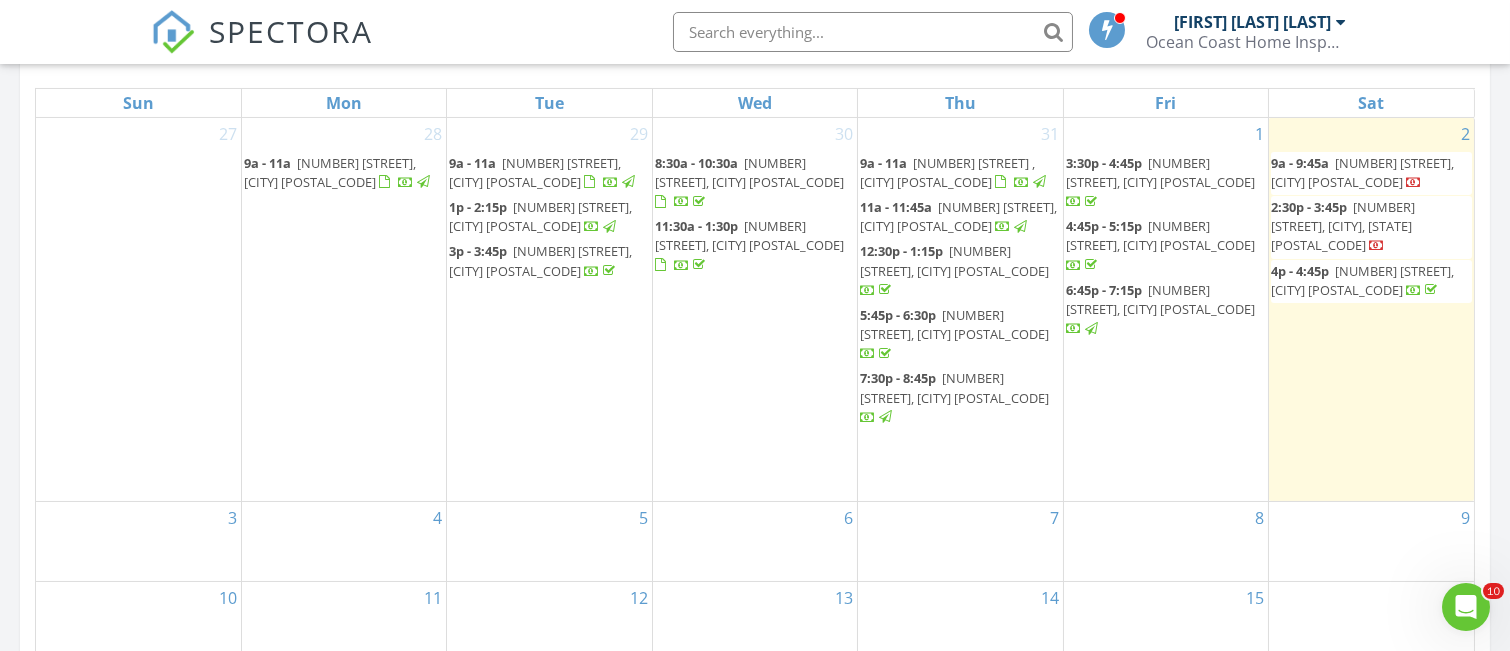 click on "12920 NW 20th St, Pembroke Pines 33028" at bounding box center (1362, 172) 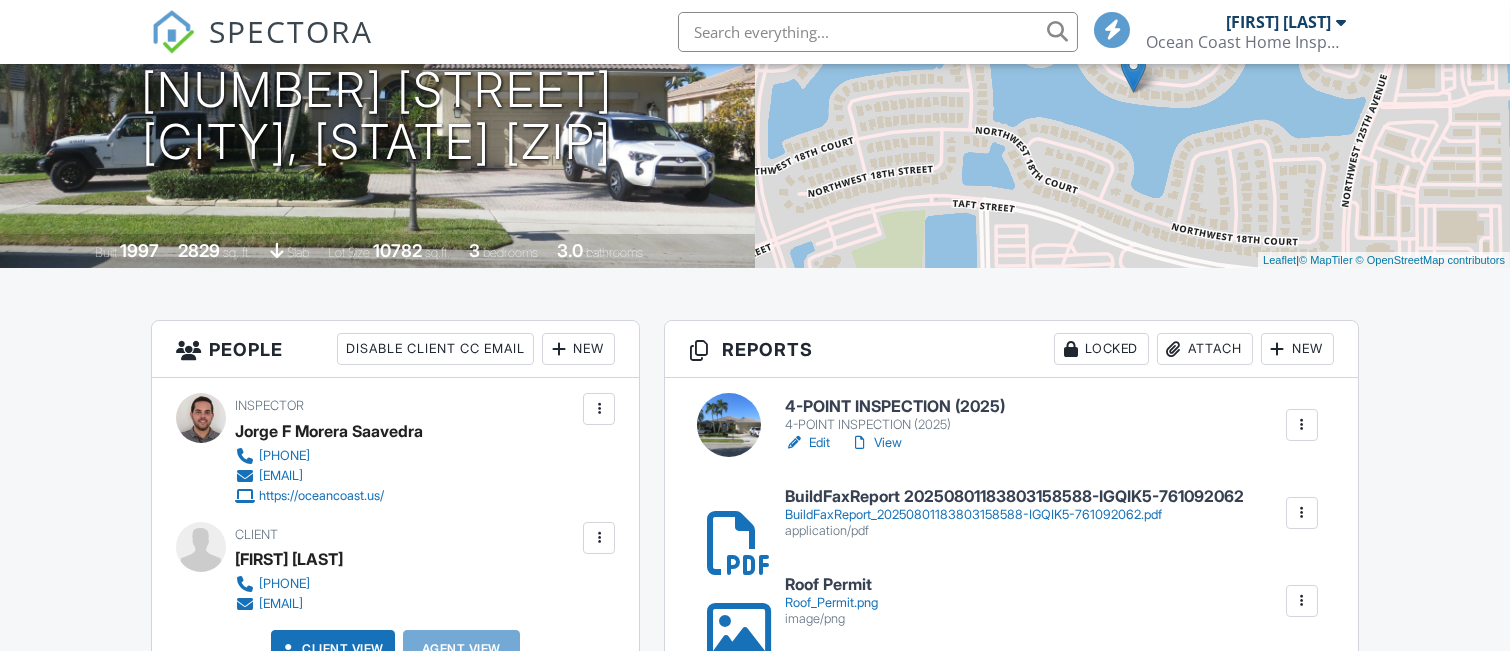 scroll, scrollTop: 266, scrollLeft: 0, axis: vertical 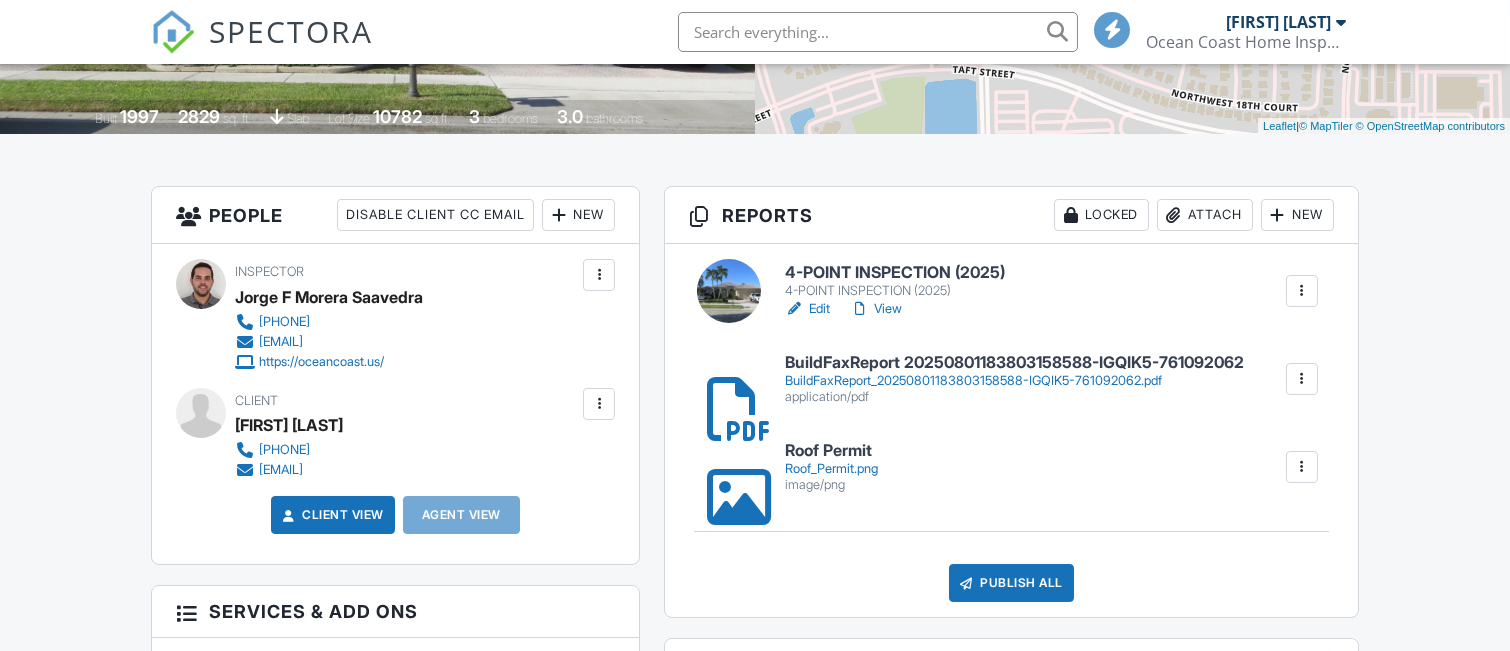 click on "4-POINT INSPECTION (2025)" at bounding box center (895, 273) 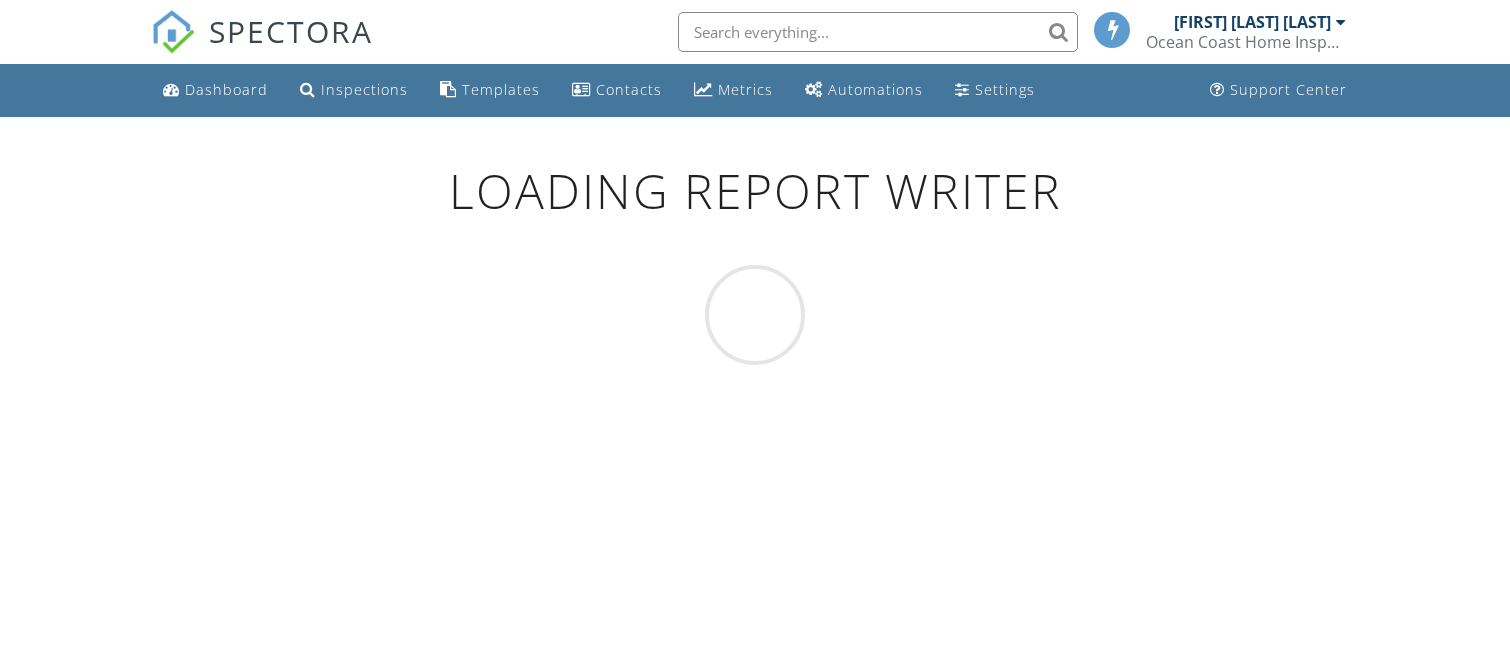 scroll, scrollTop: 0, scrollLeft: 0, axis: both 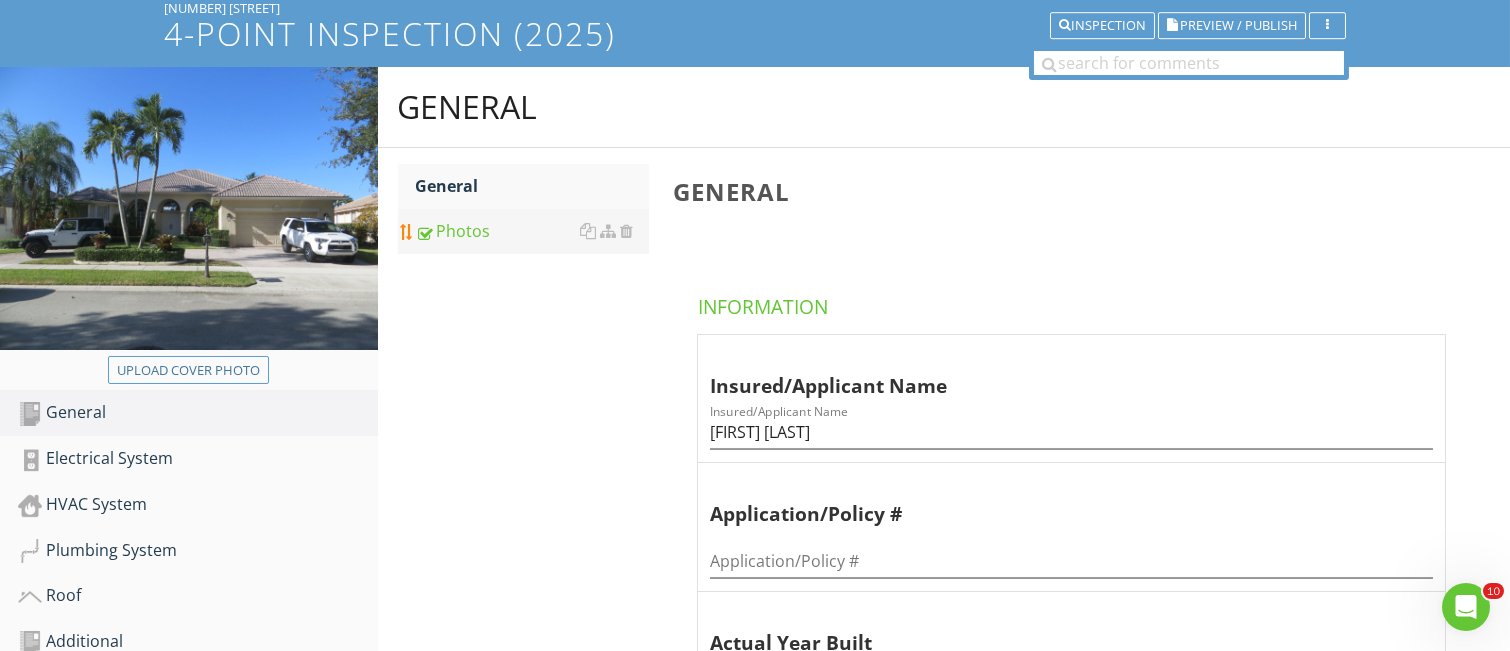 click on "Photos" at bounding box center [532, 231] 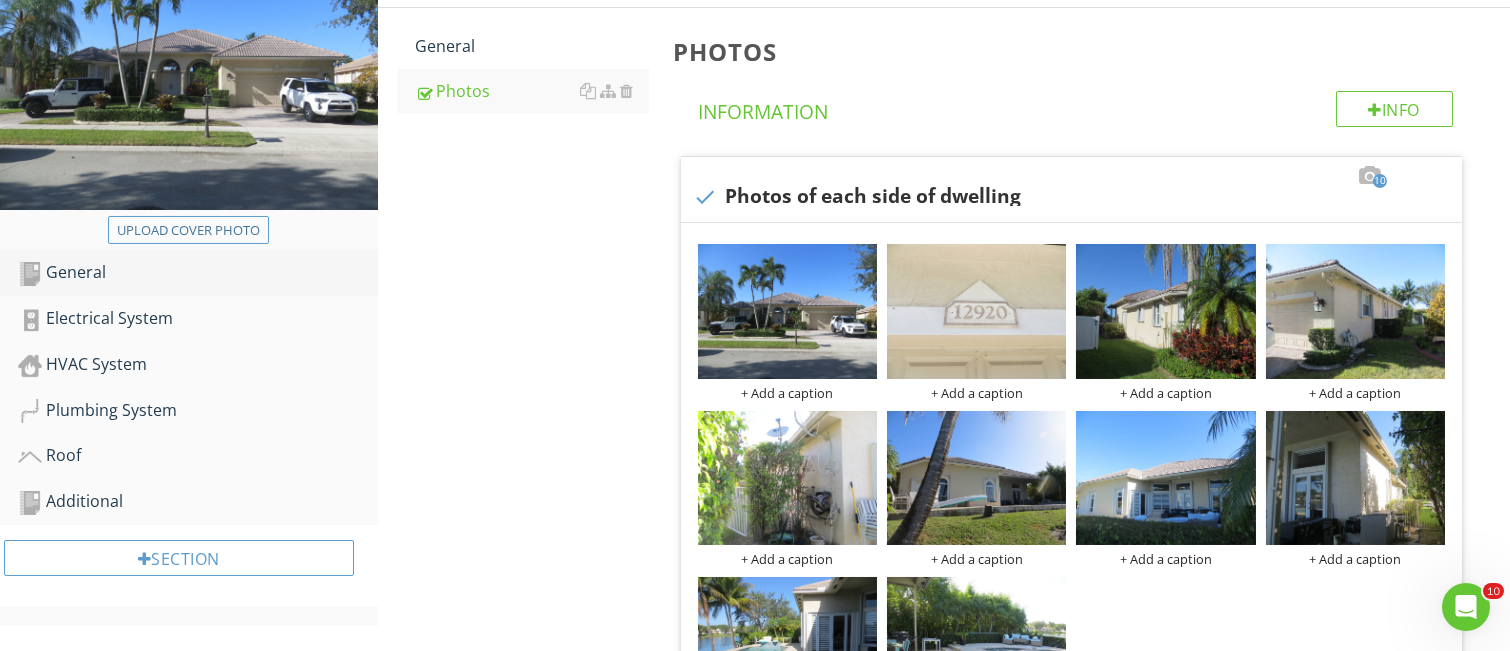 scroll, scrollTop: 266, scrollLeft: 0, axis: vertical 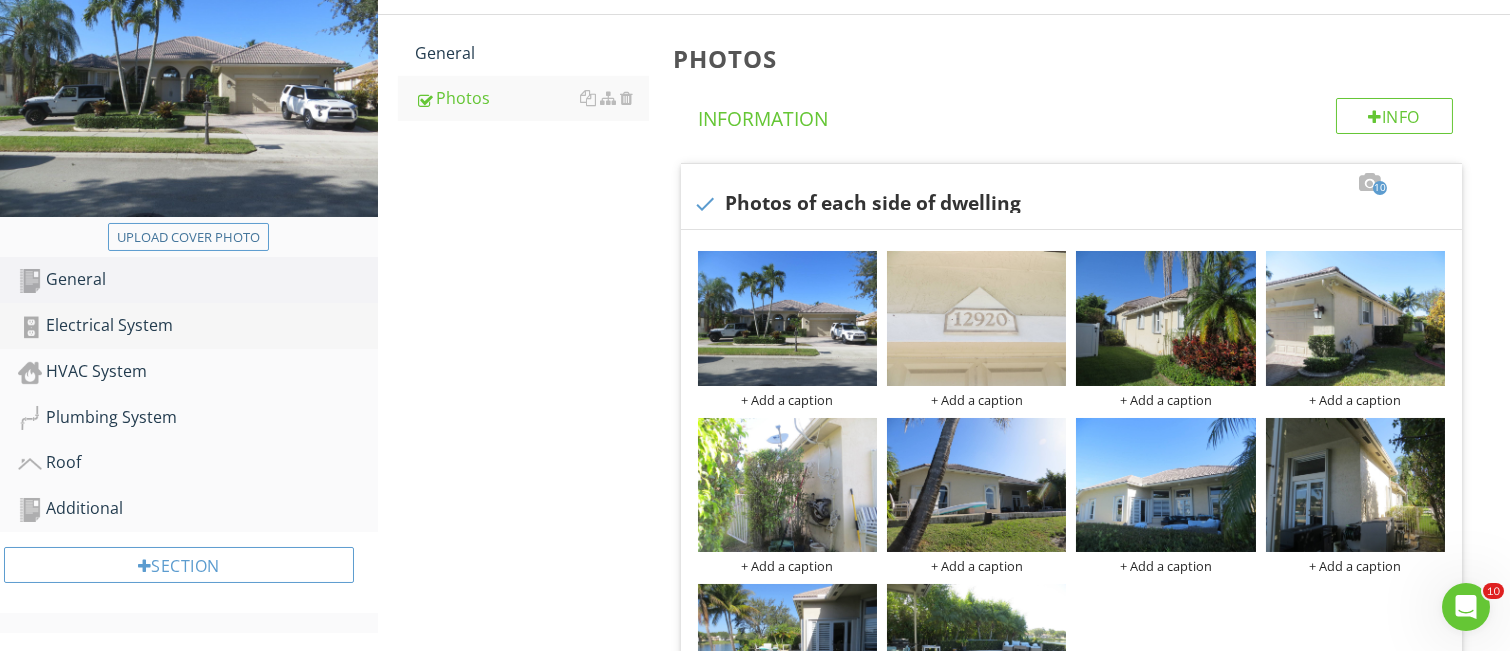 click on "Electrical System" at bounding box center [198, 326] 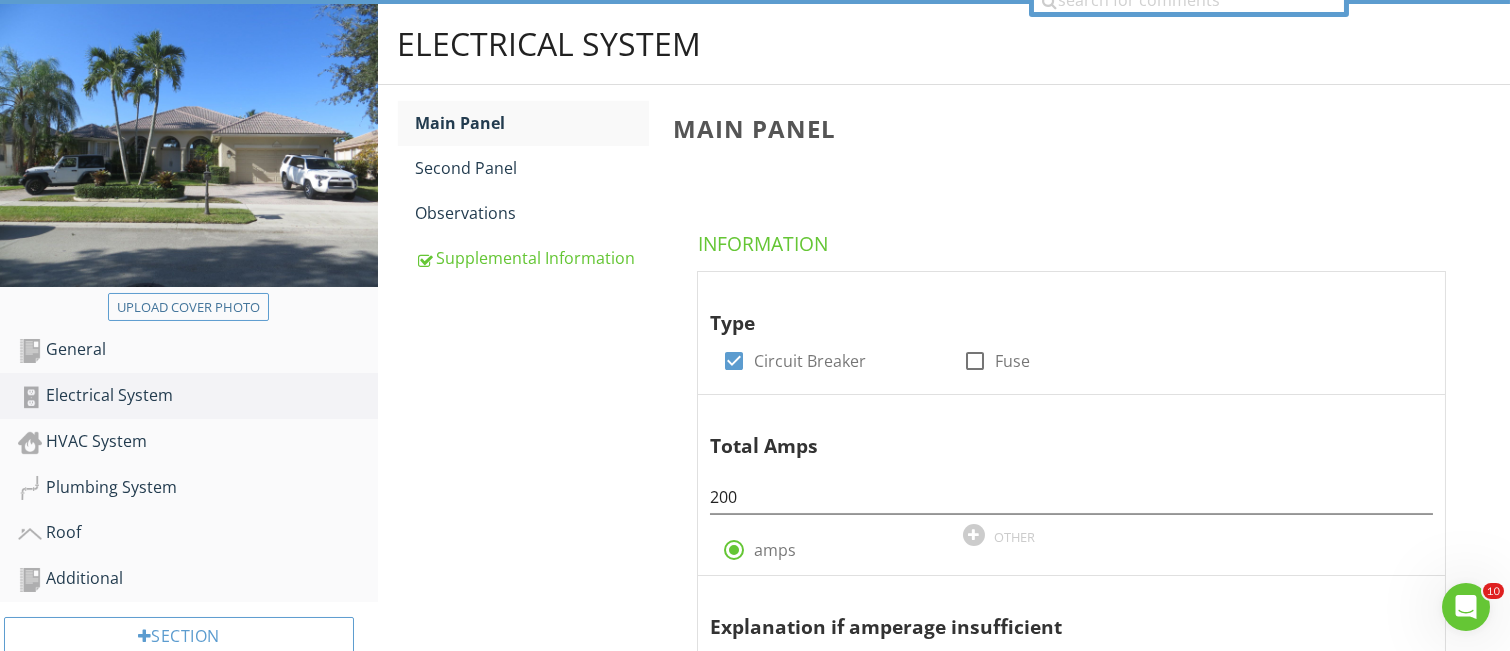 scroll, scrollTop: 159, scrollLeft: 0, axis: vertical 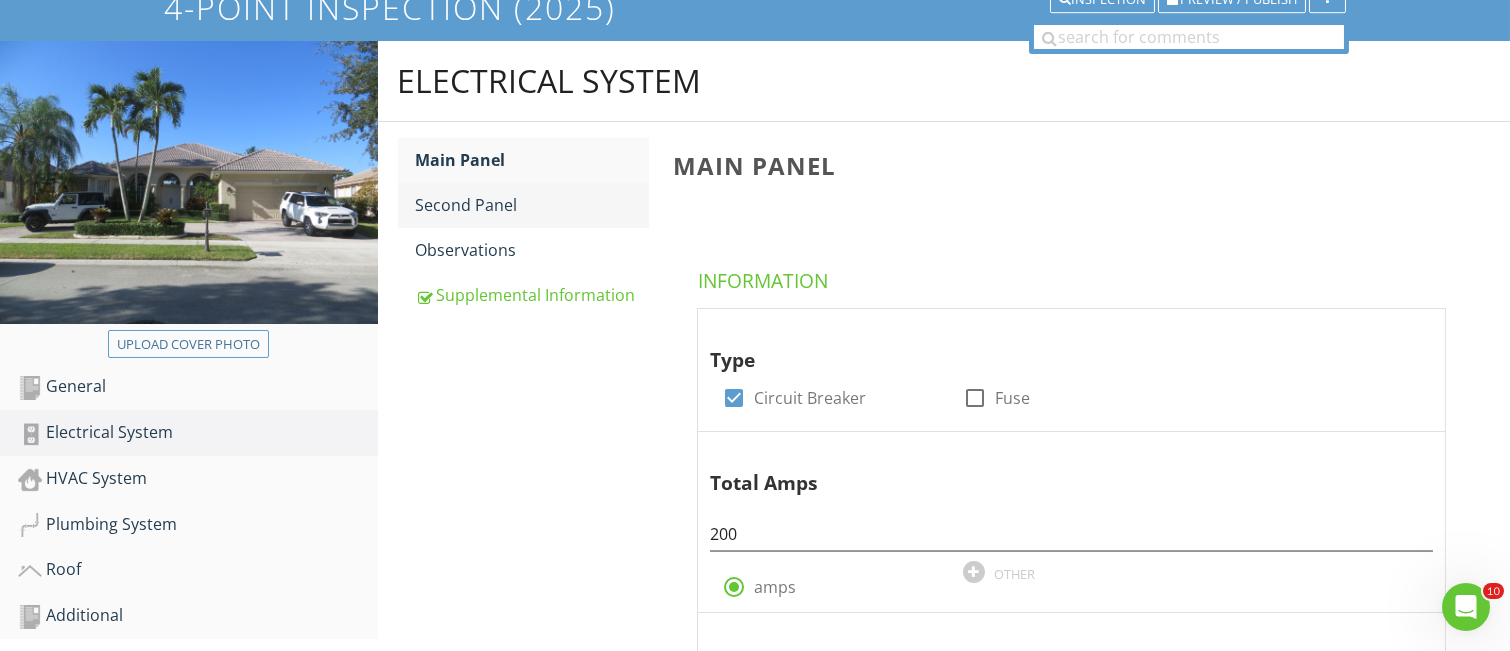 click on "Second Panel" at bounding box center [532, 205] 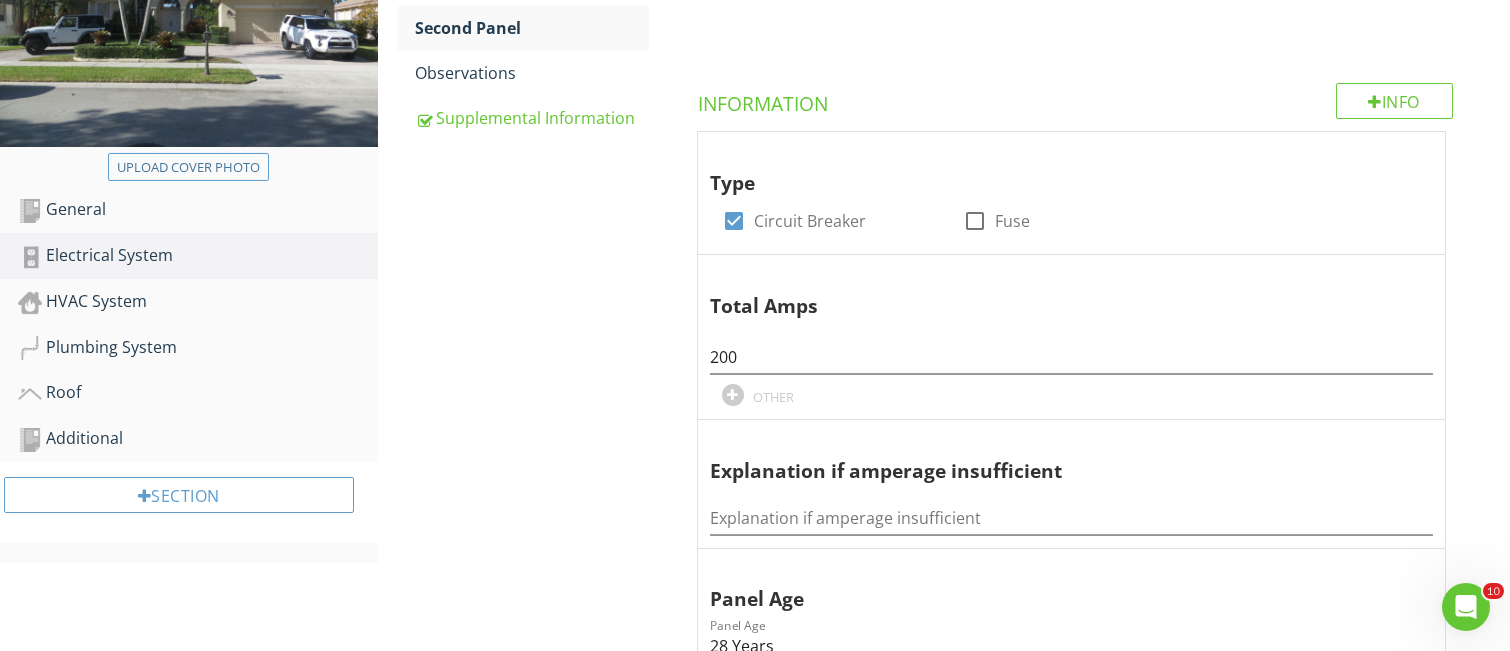 scroll, scrollTop: 292, scrollLeft: 0, axis: vertical 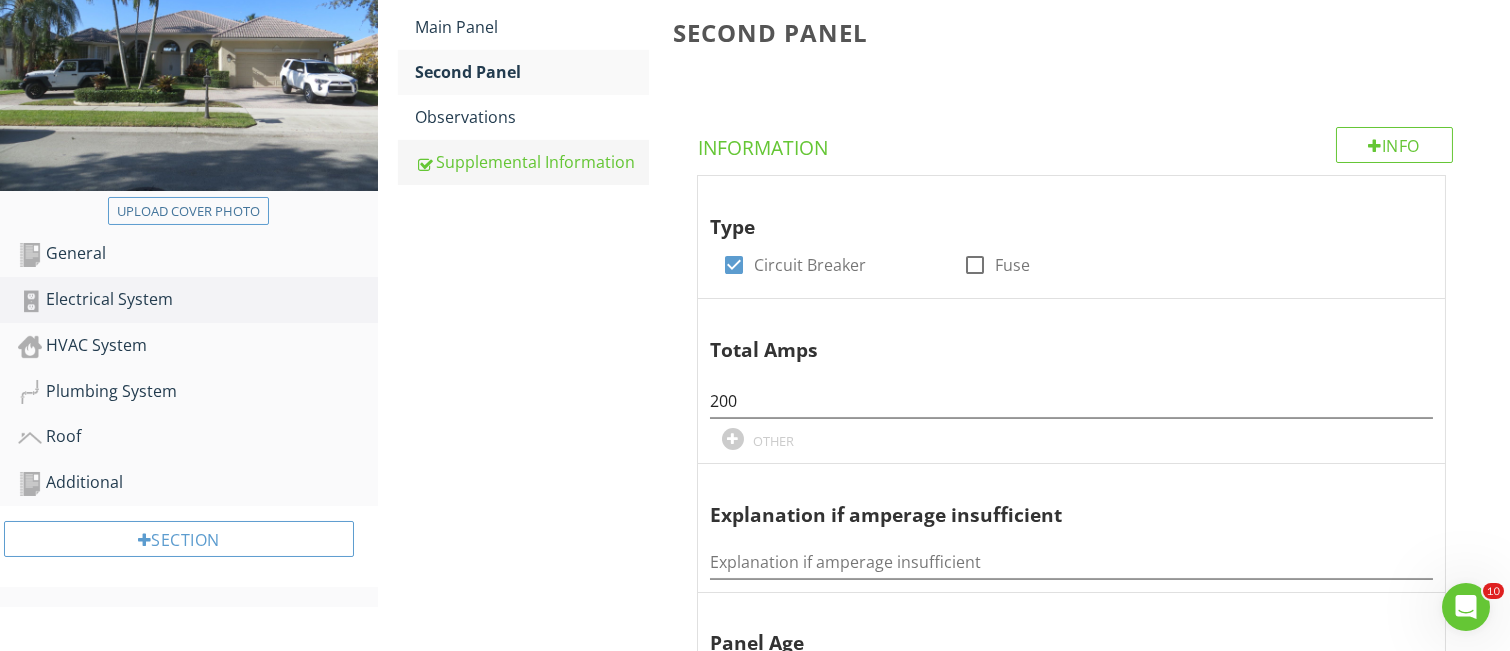 click on "Supplemental Information" at bounding box center (532, 162) 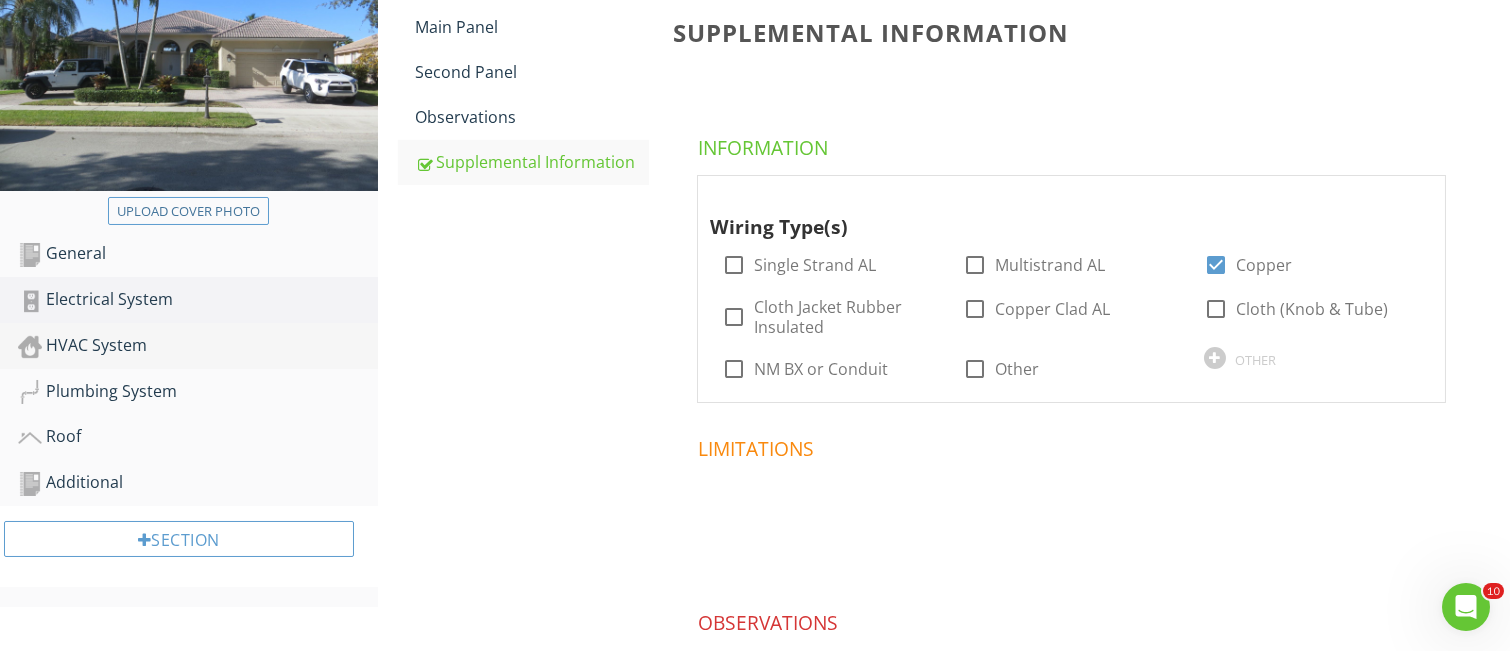 click on "HVAC System" at bounding box center [198, 346] 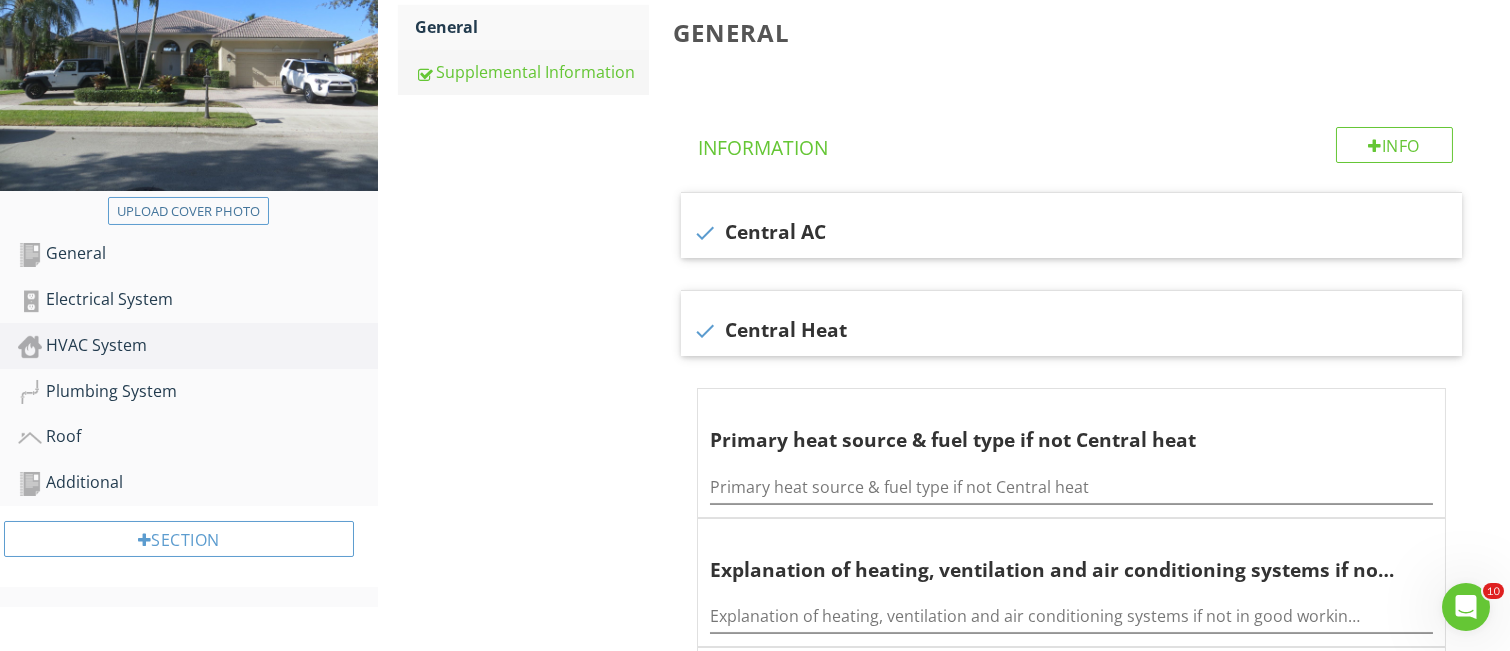 click on "Supplemental Information" at bounding box center (532, 72) 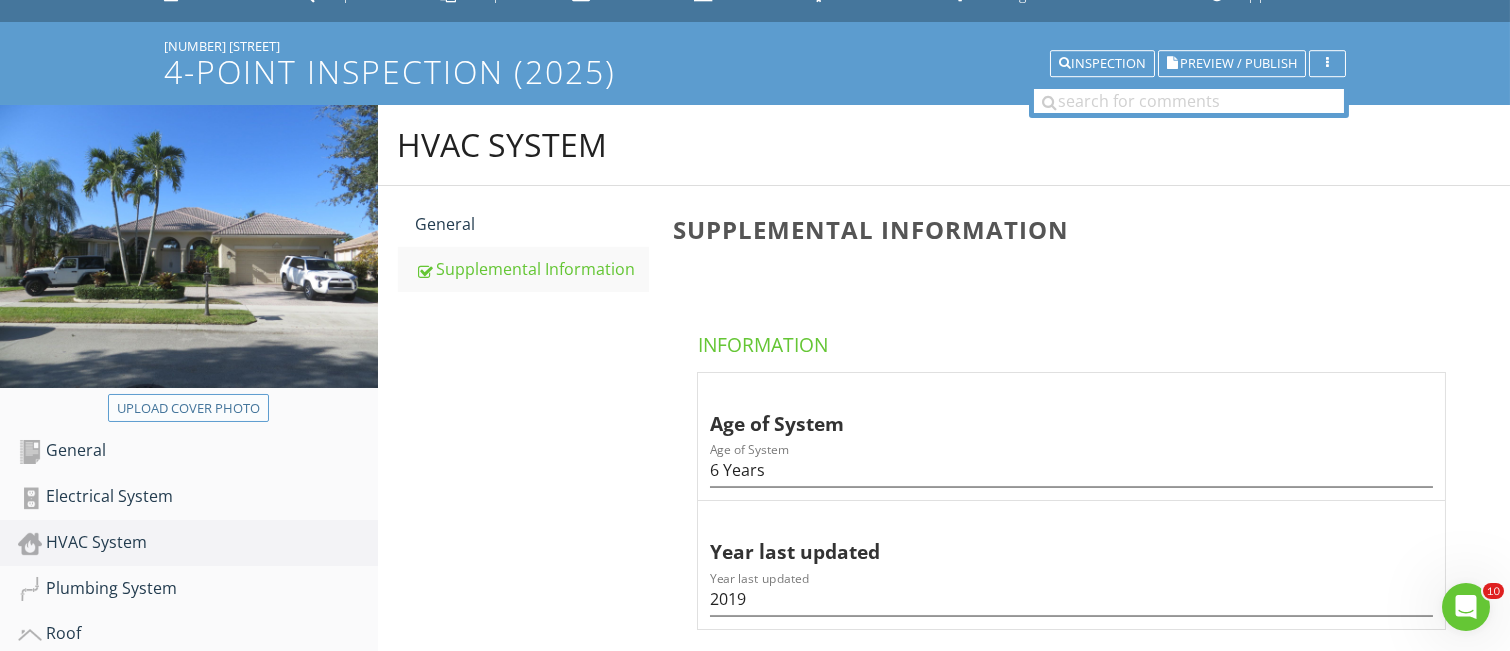 scroll, scrollTop: 266, scrollLeft: 0, axis: vertical 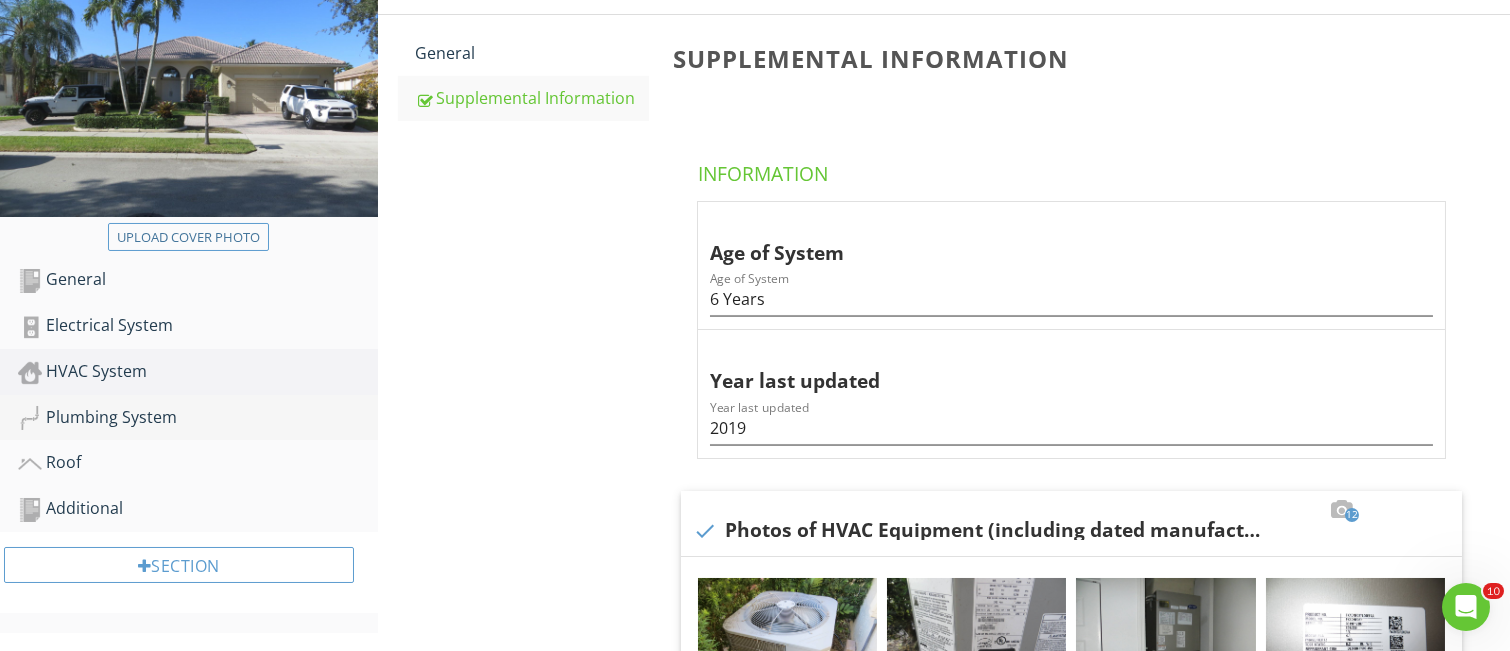 click on "Plumbing System" at bounding box center (198, 418) 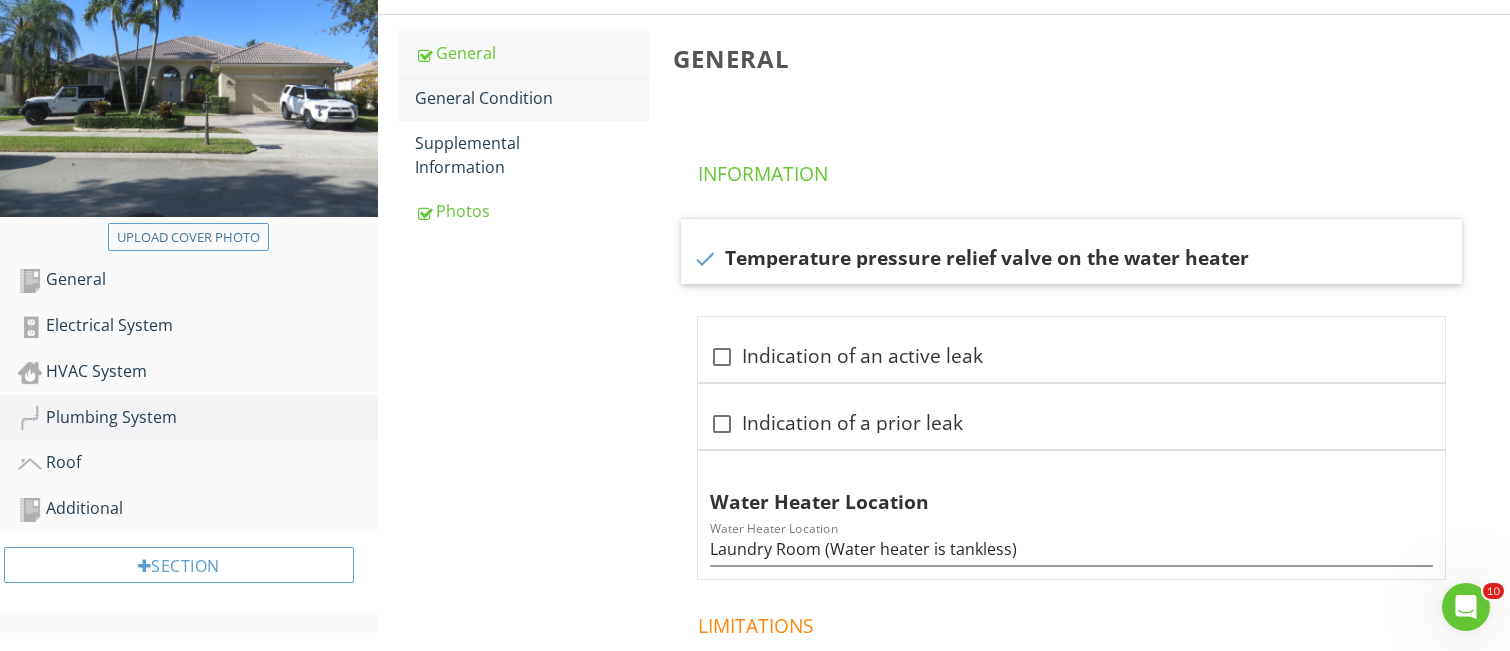 click on "General Condition" at bounding box center (532, 98) 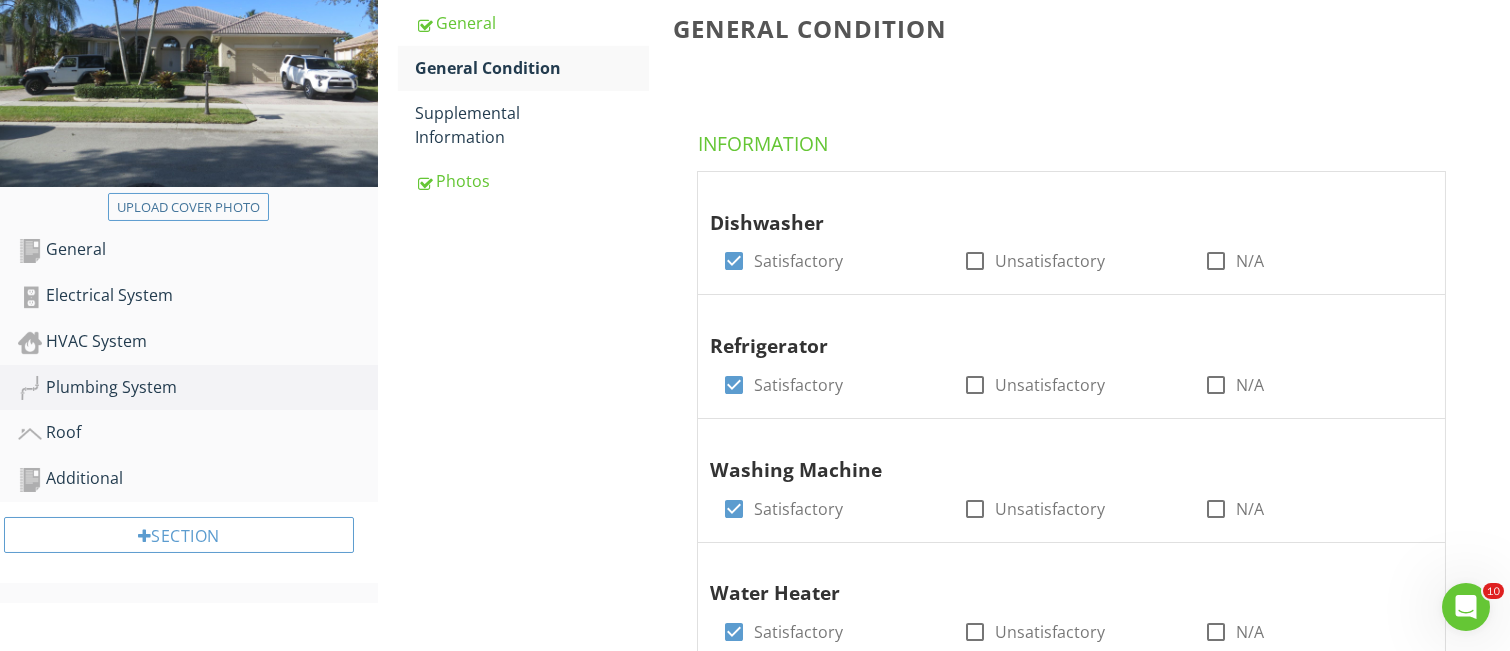 scroll, scrollTop: 133, scrollLeft: 0, axis: vertical 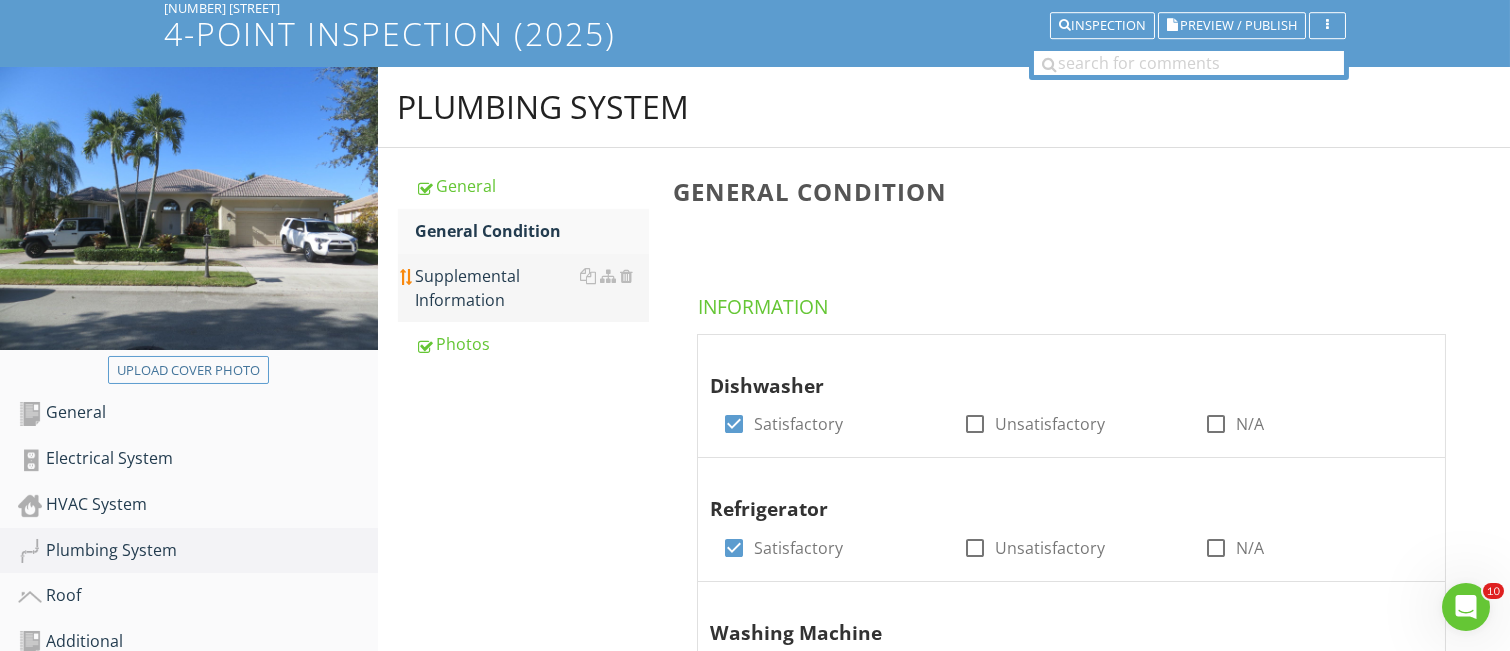 click on "Supplemental Information" at bounding box center (532, 288) 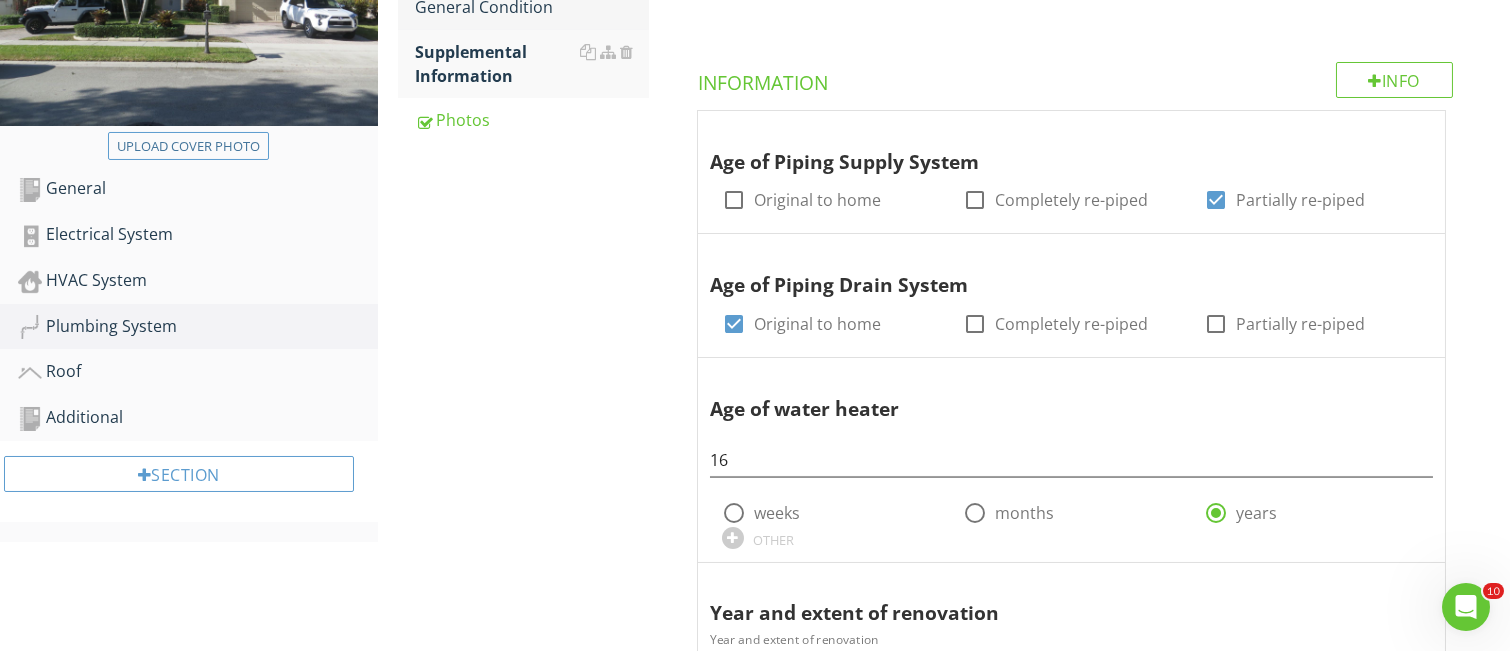 scroll, scrollTop: 0, scrollLeft: 0, axis: both 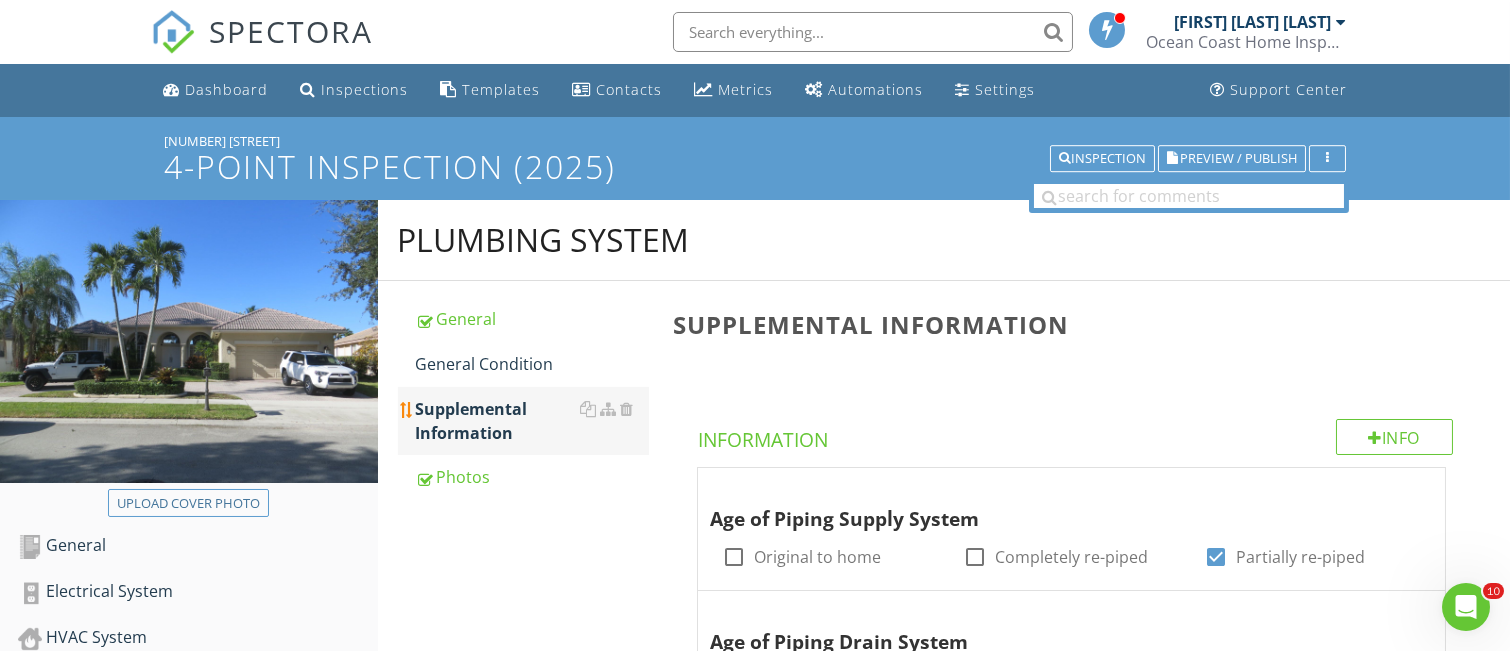 click on "Supplemental Information" at bounding box center (532, 421) 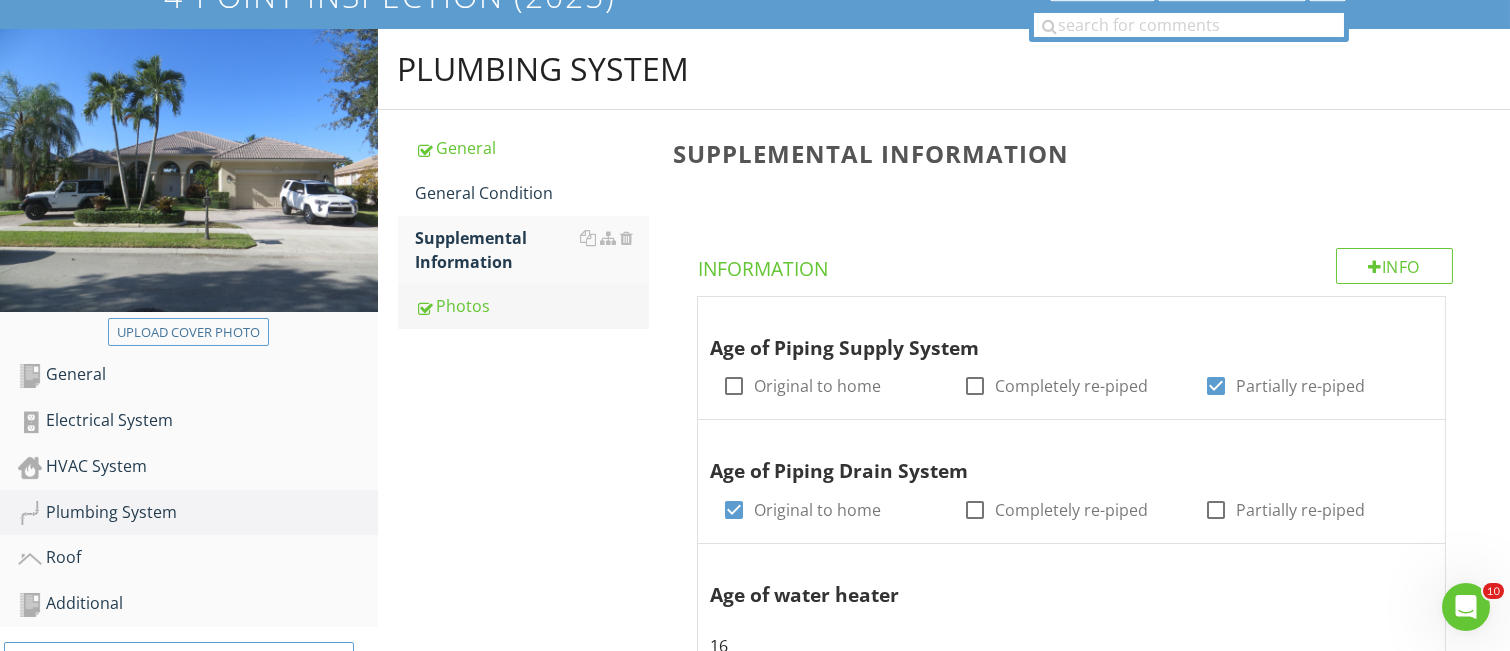 scroll, scrollTop: 133, scrollLeft: 0, axis: vertical 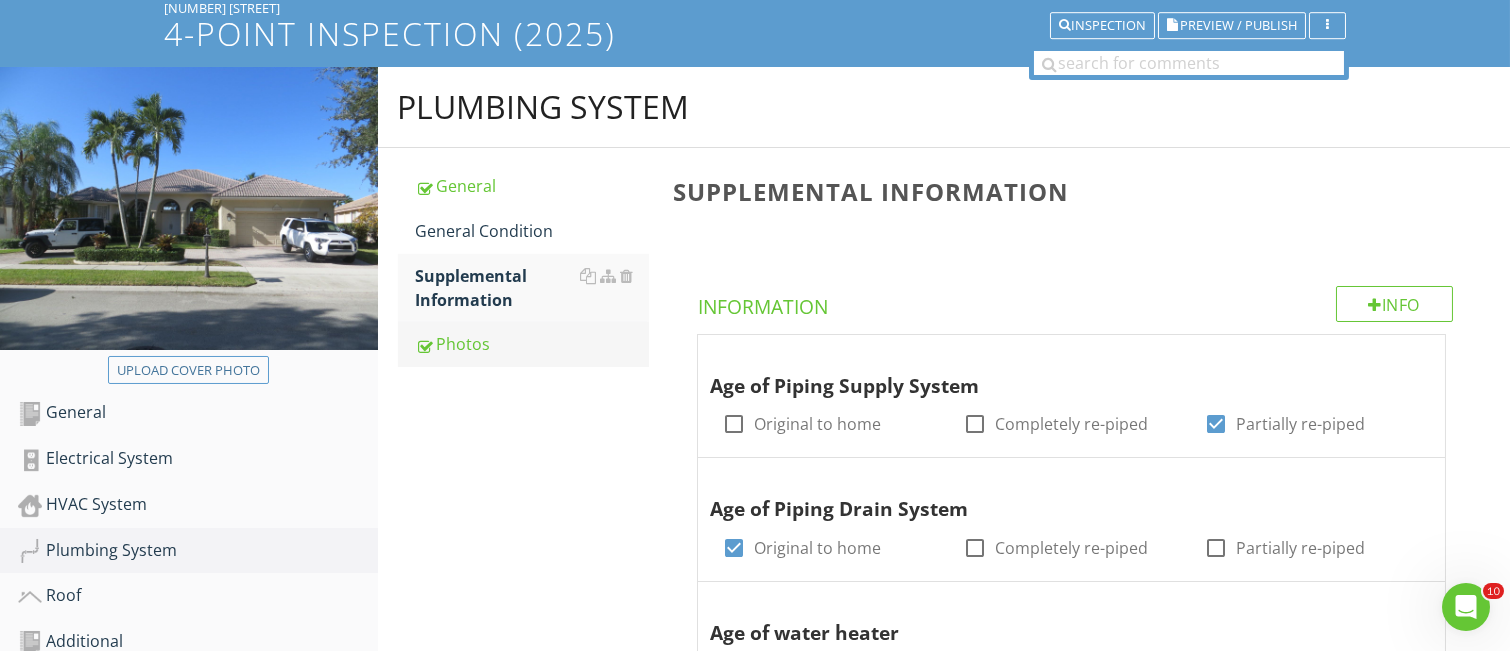 click on "Photos" at bounding box center [532, 344] 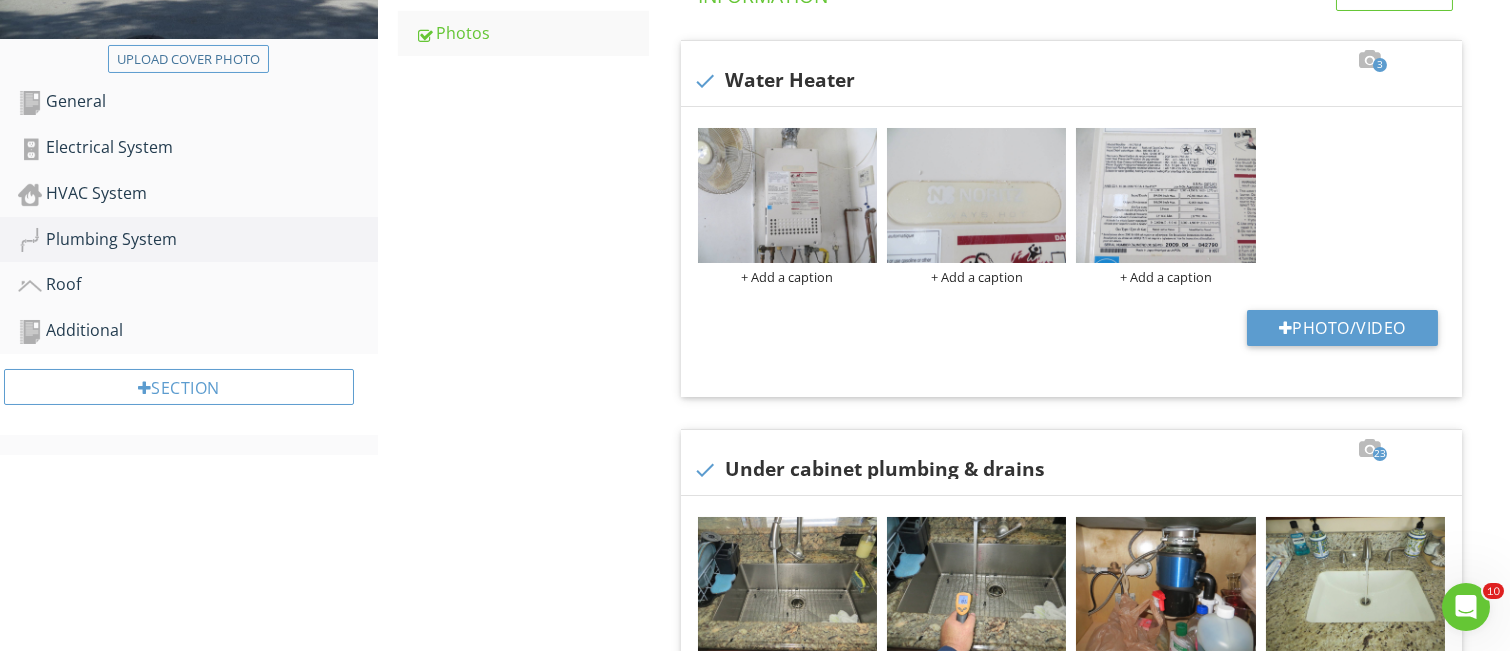 scroll, scrollTop: 439, scrollLeft: 0, axis: vertical 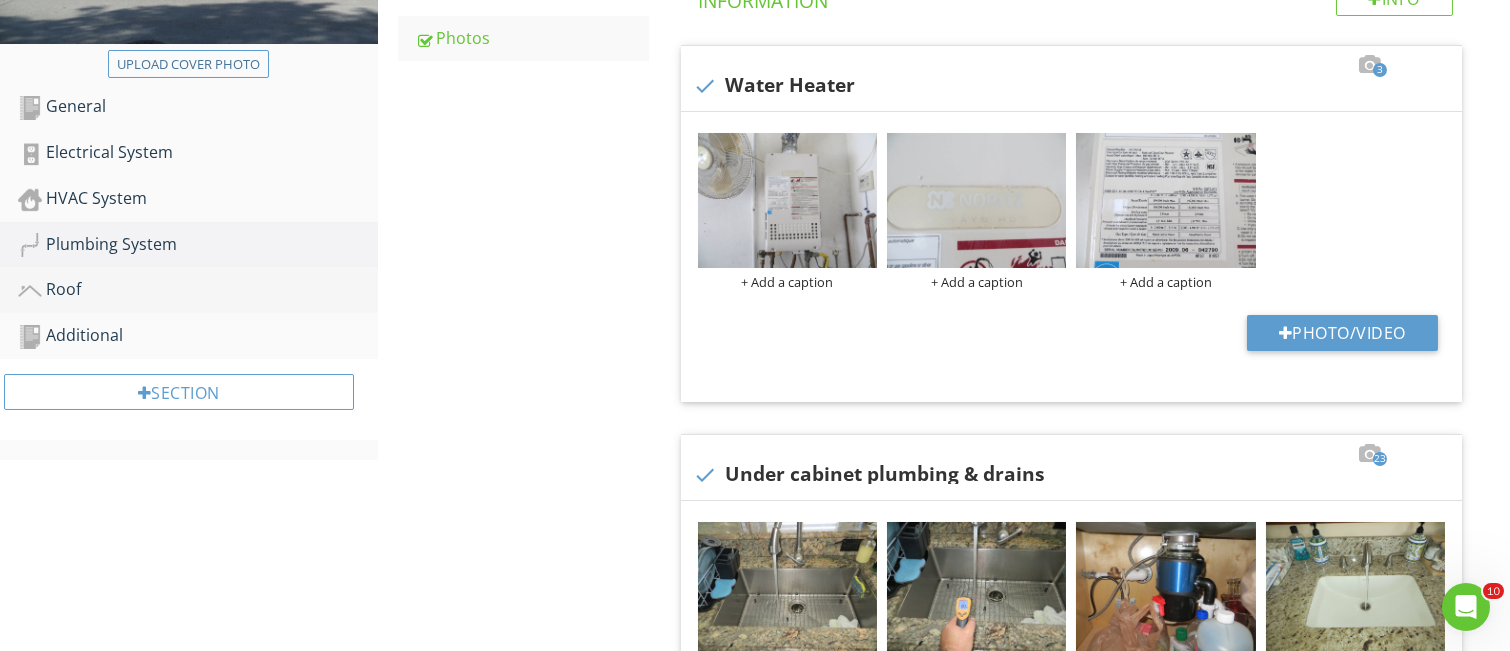click on "Roof" at bounding box center [198, 290] 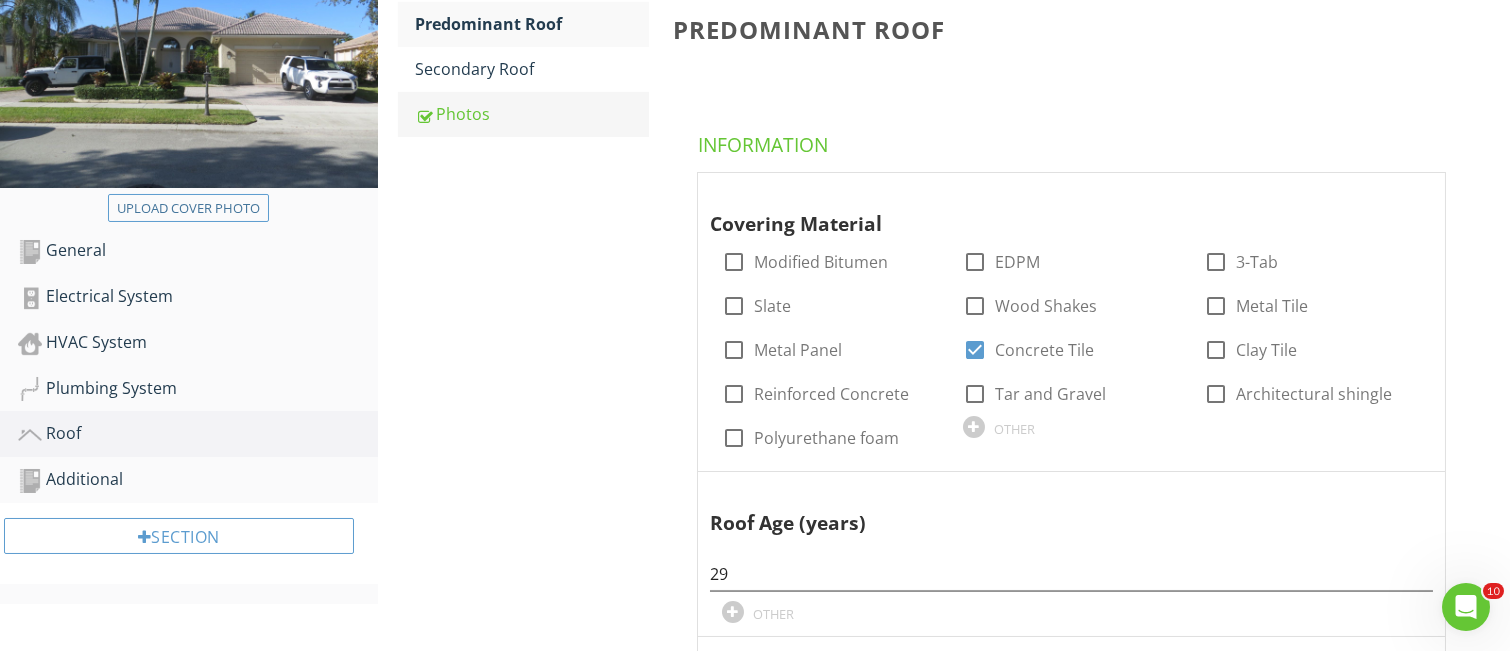 scroll, scrollTop: 172, scrollLeft: 0, axis: vertical 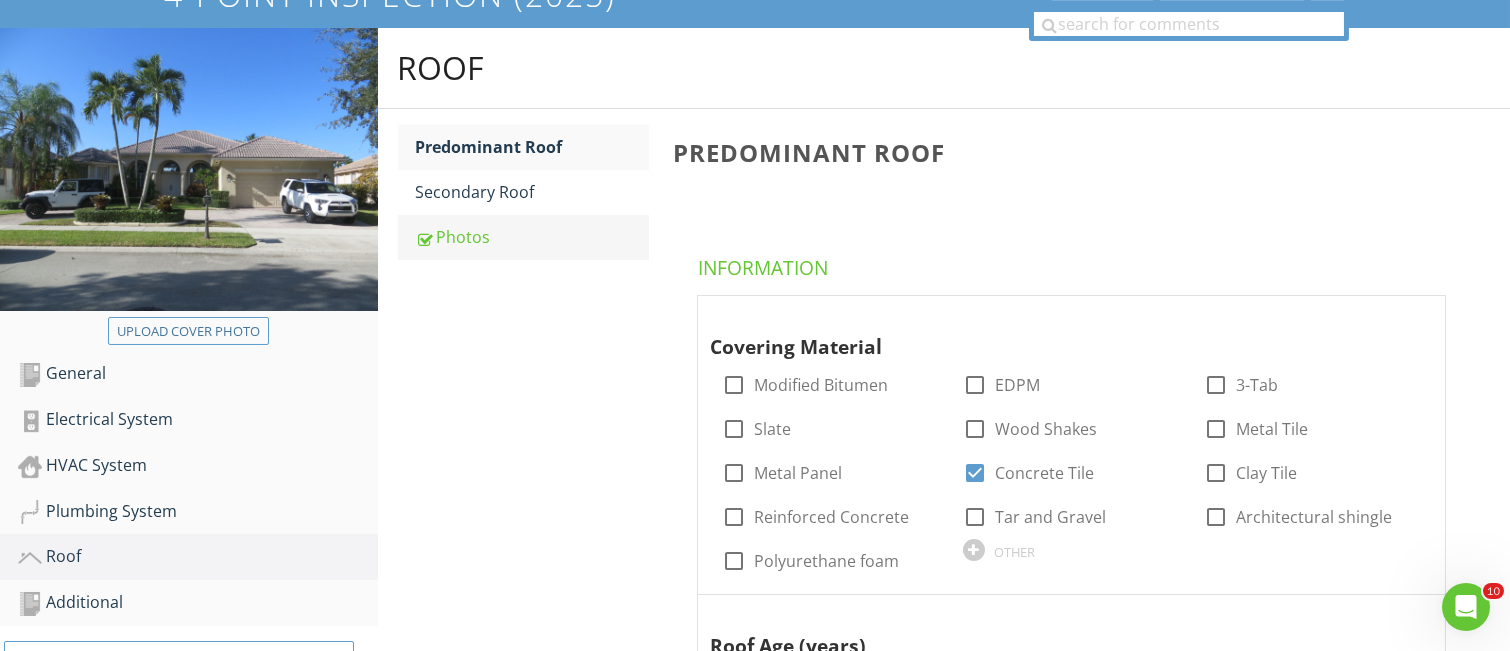 click on "Photos" at bounding box center (532, 237) 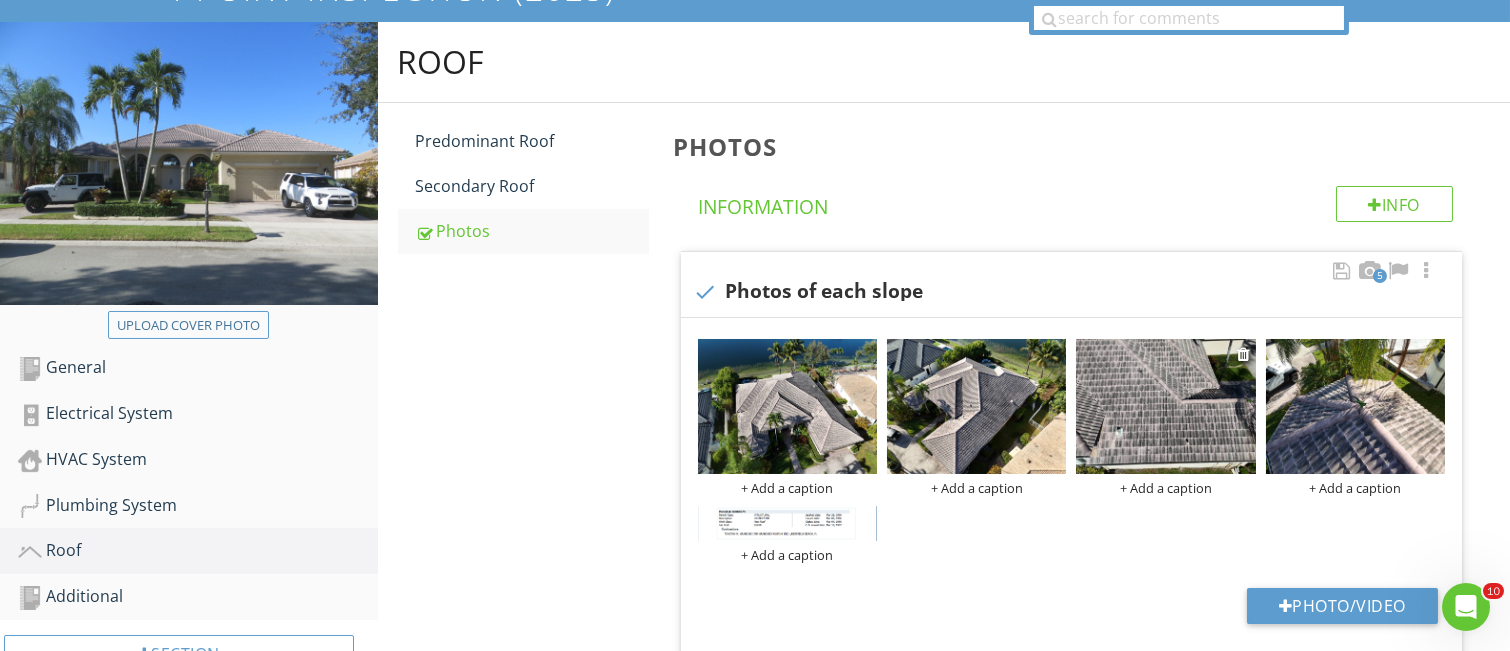 scroll, scrollTop: 32, scrollLeft: 0, axis: vertical 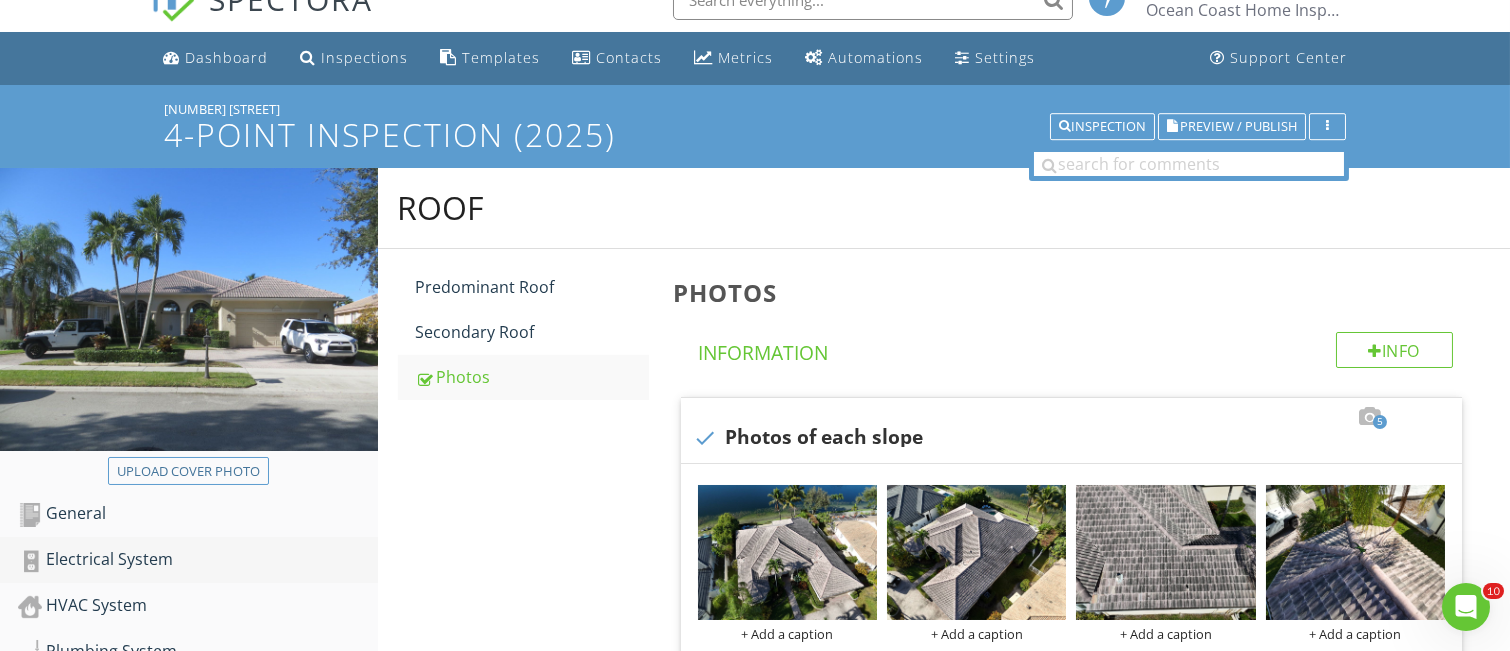 click on "Electrical System" at bounding box center (198, 560) 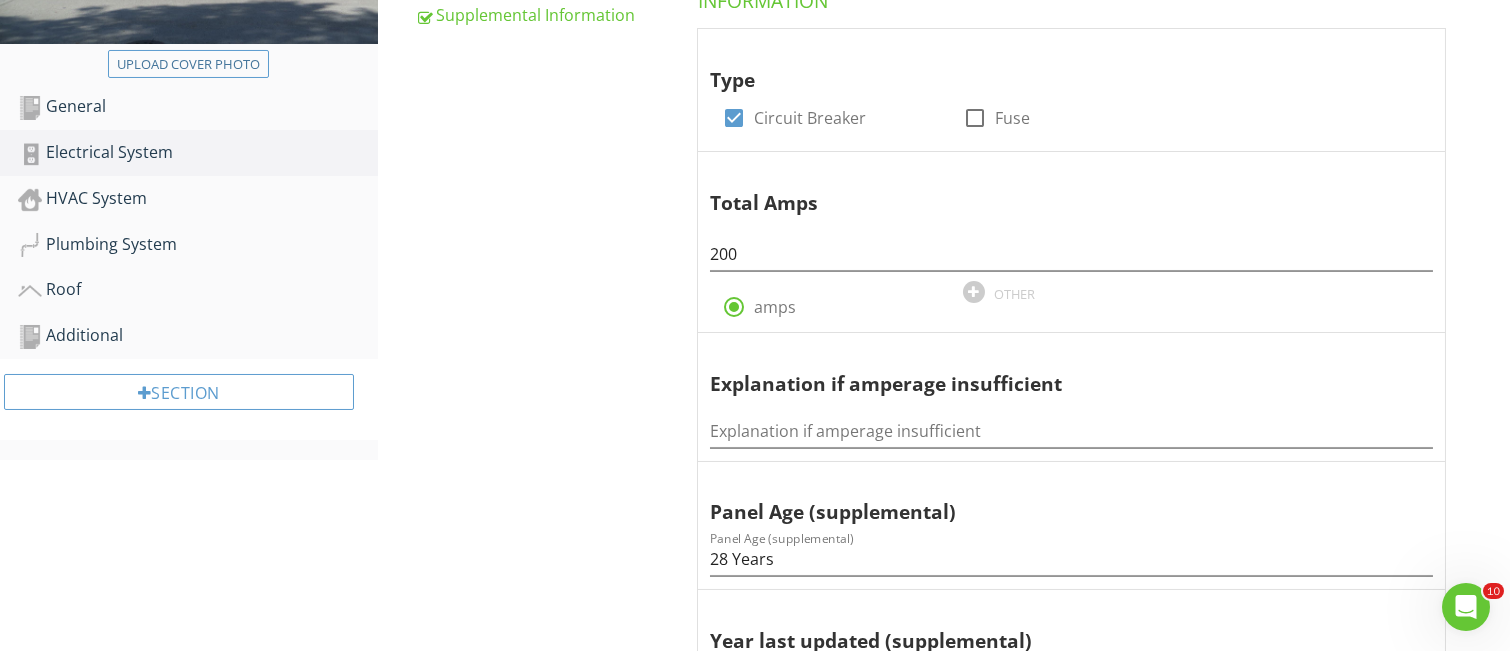 scroll, scrollTop: 133, scrollLeft: 0, axis: vertical 